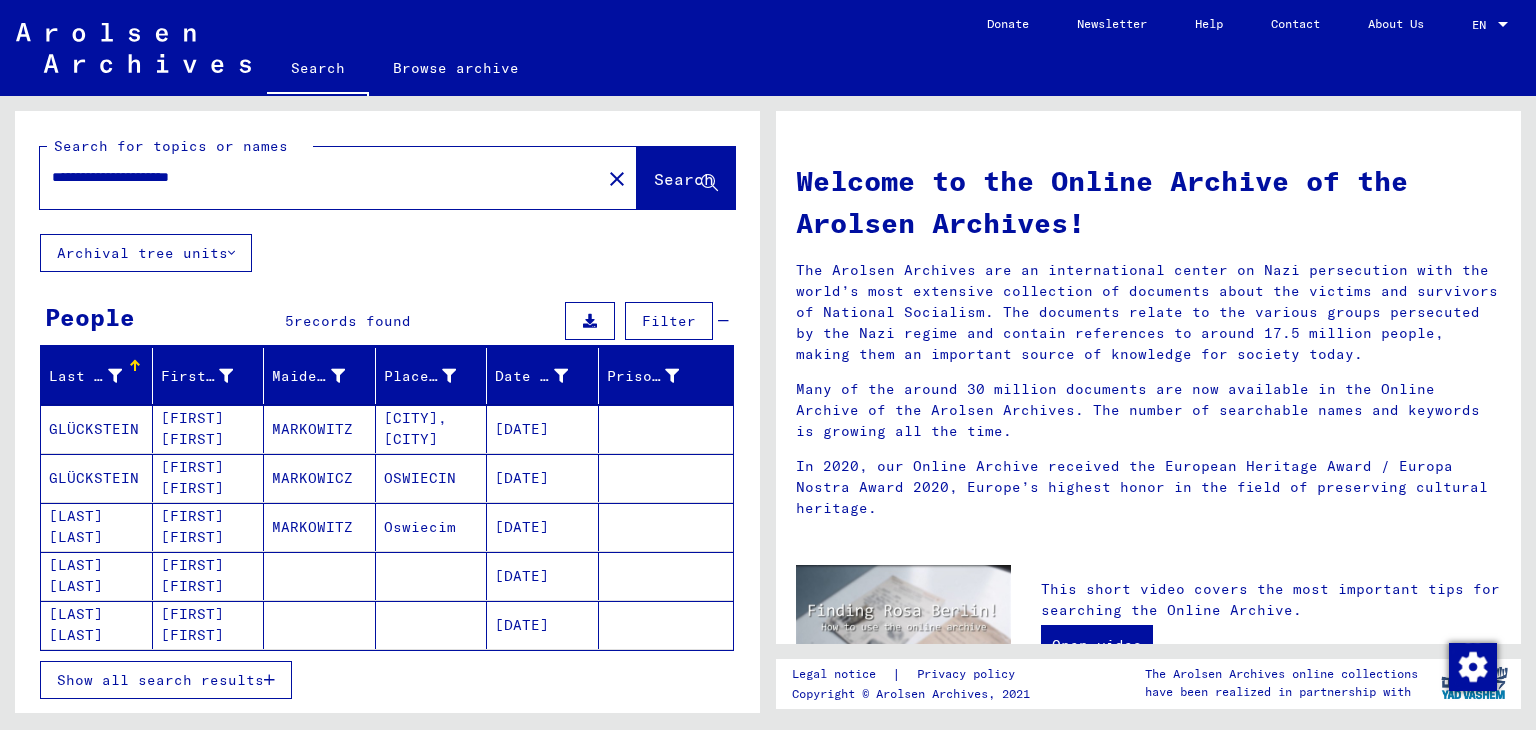 scroll, scrollTop: 0, scrollLeft: 0, axis: both 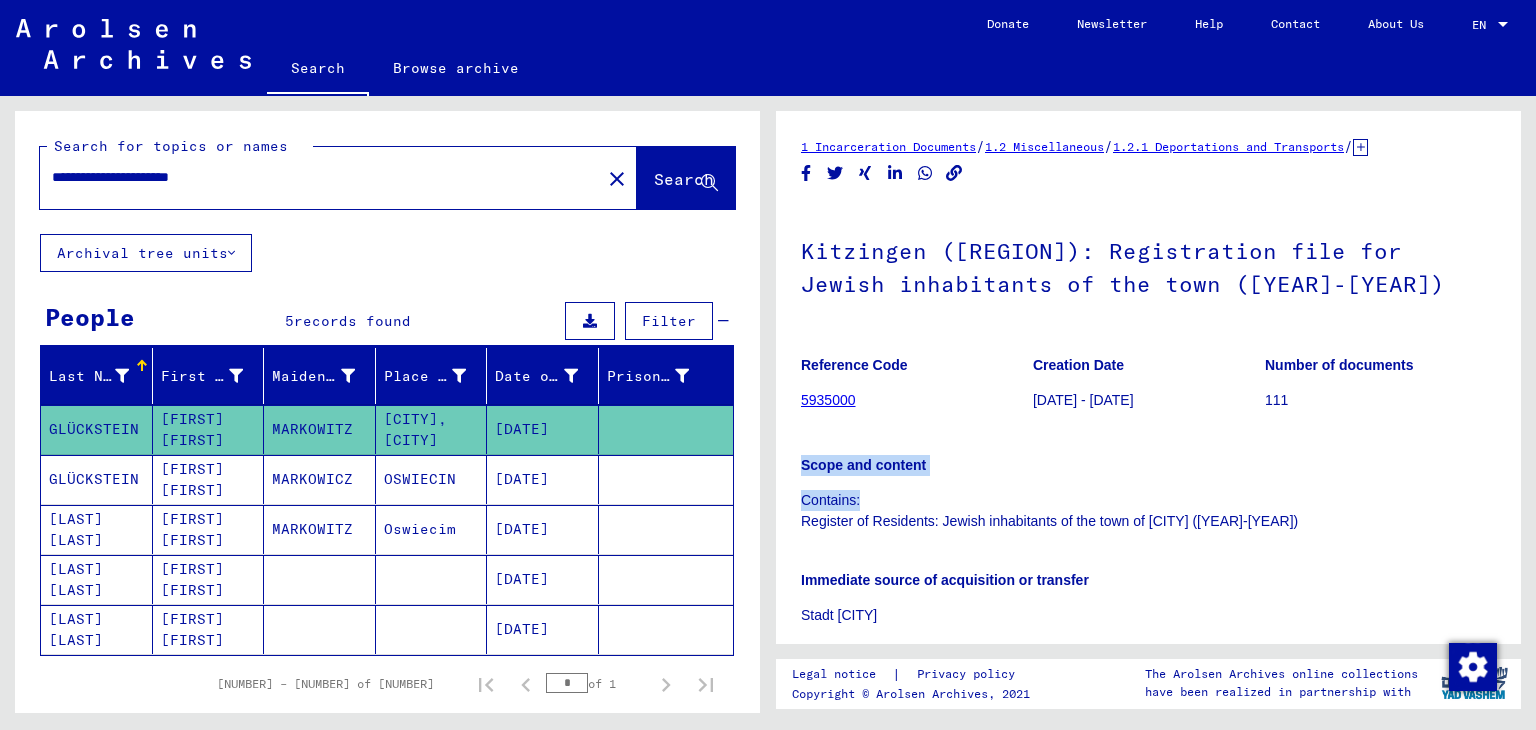 drag, startPoint x: 1387, startPoint y: 510, endPoint x: 1372, endPoint y: 425, distance: 86.313385 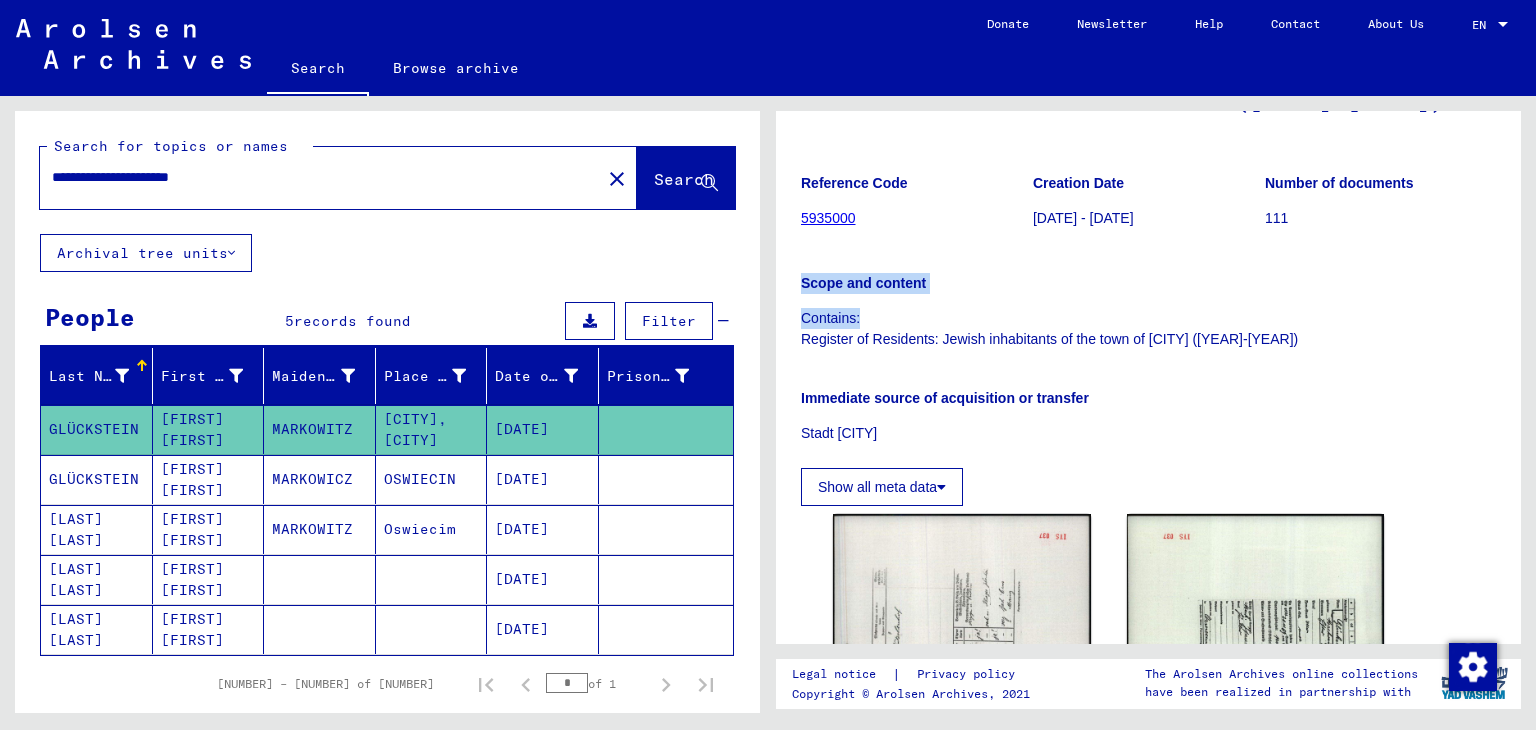 scroll, scrollTop: 168, scrollLeft: 0, axis: vertical 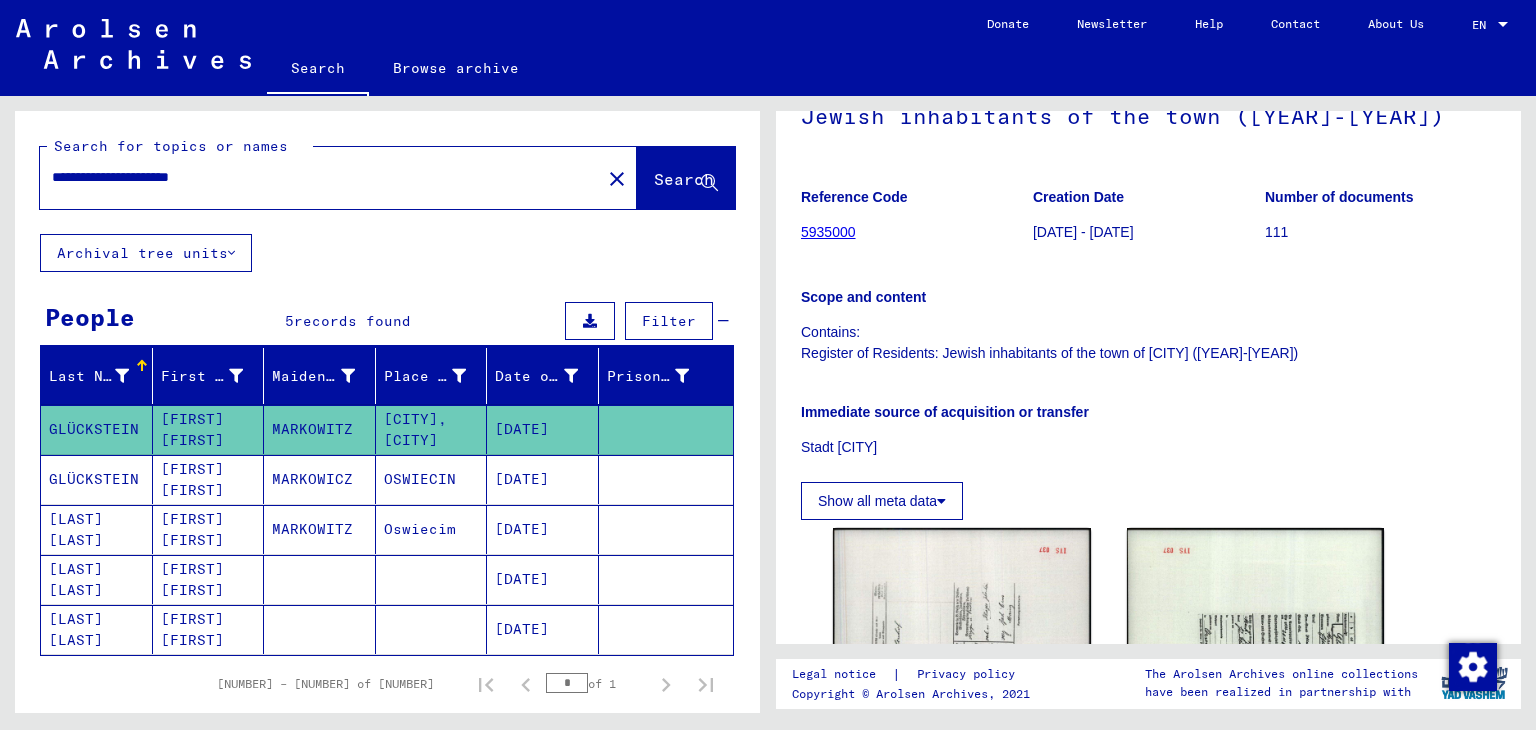 click on "Immediate source of acquisition or transfer [CITY]" 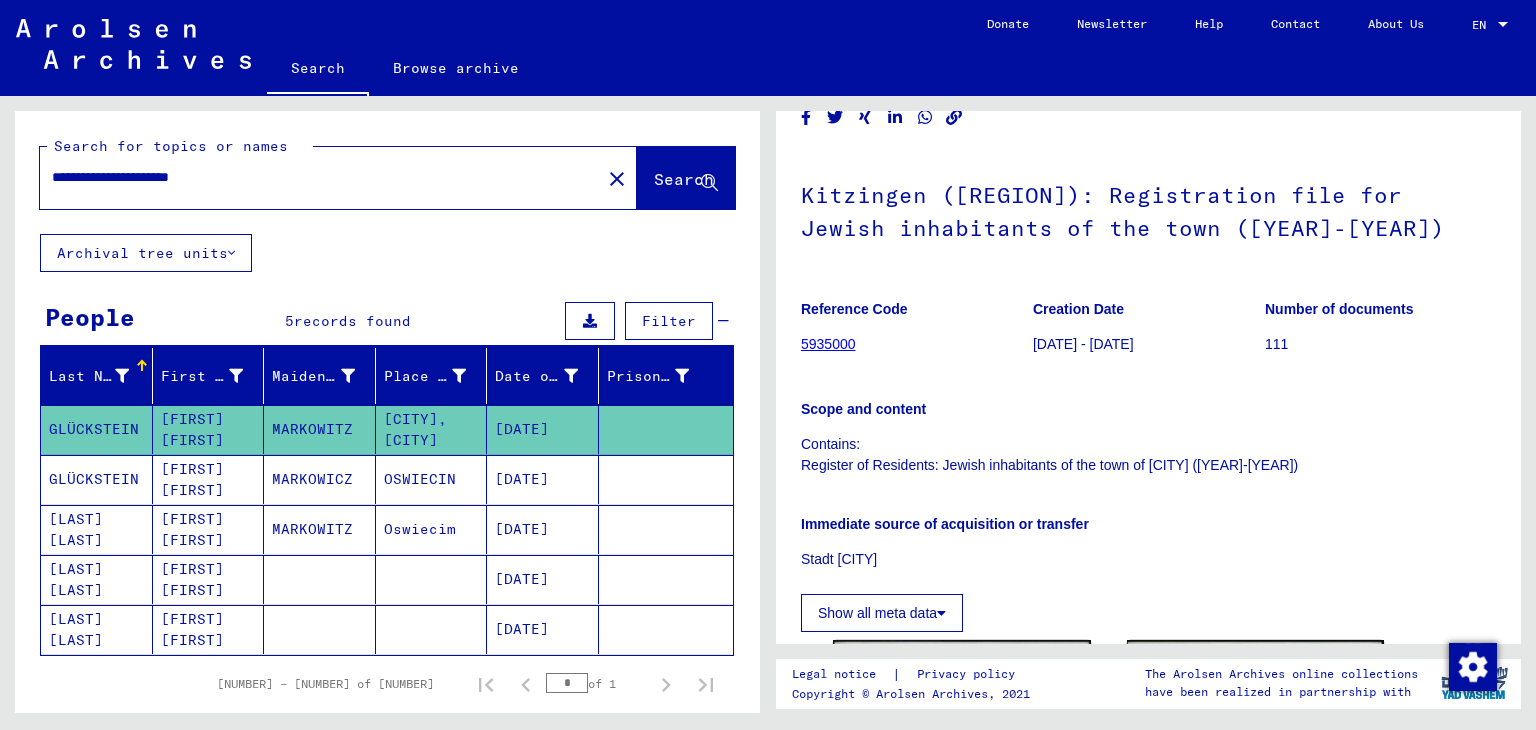 scroll, scrollTop: 52, scrollLeft: 0, axis: vertical 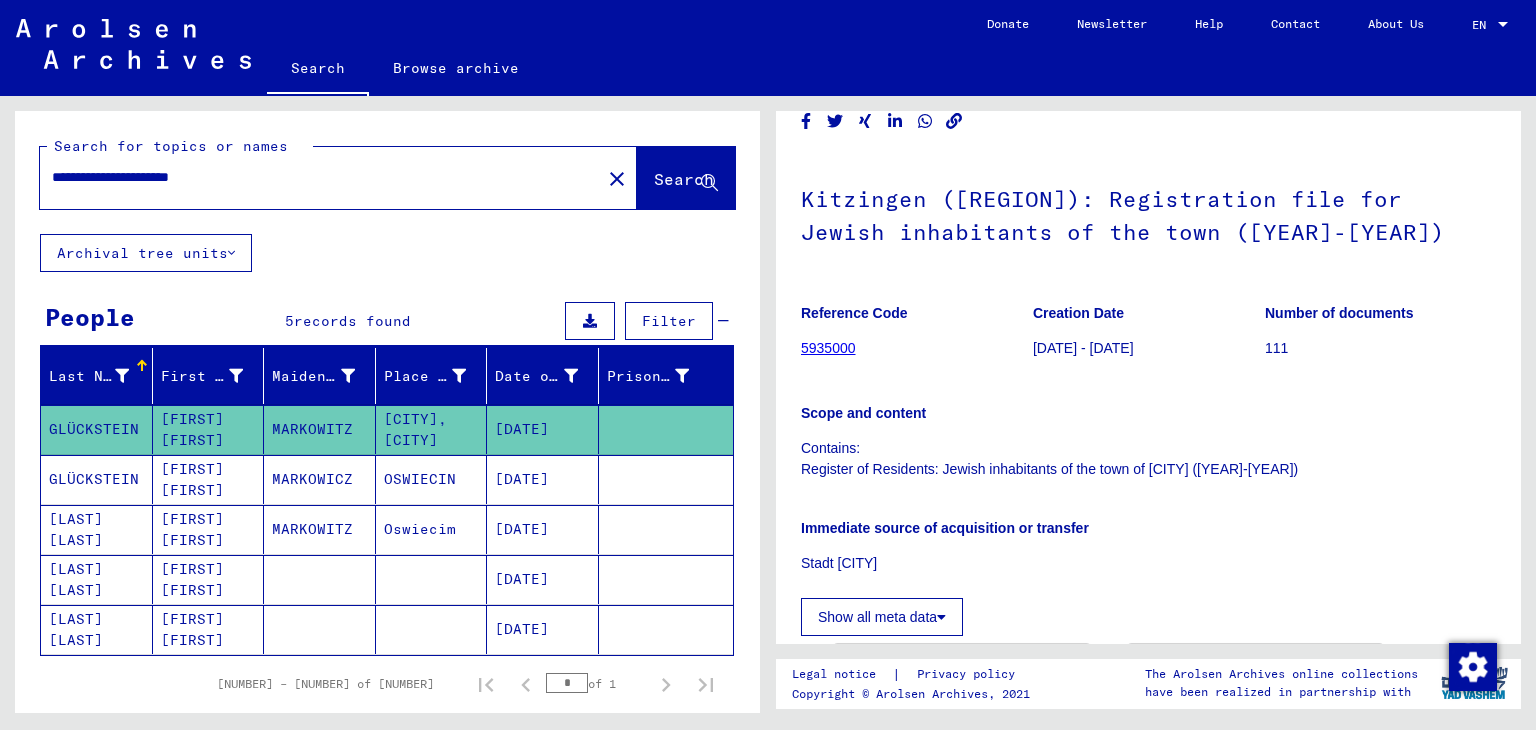 click on "GLÜCKSTEIN" at bounding box center [97, 529] 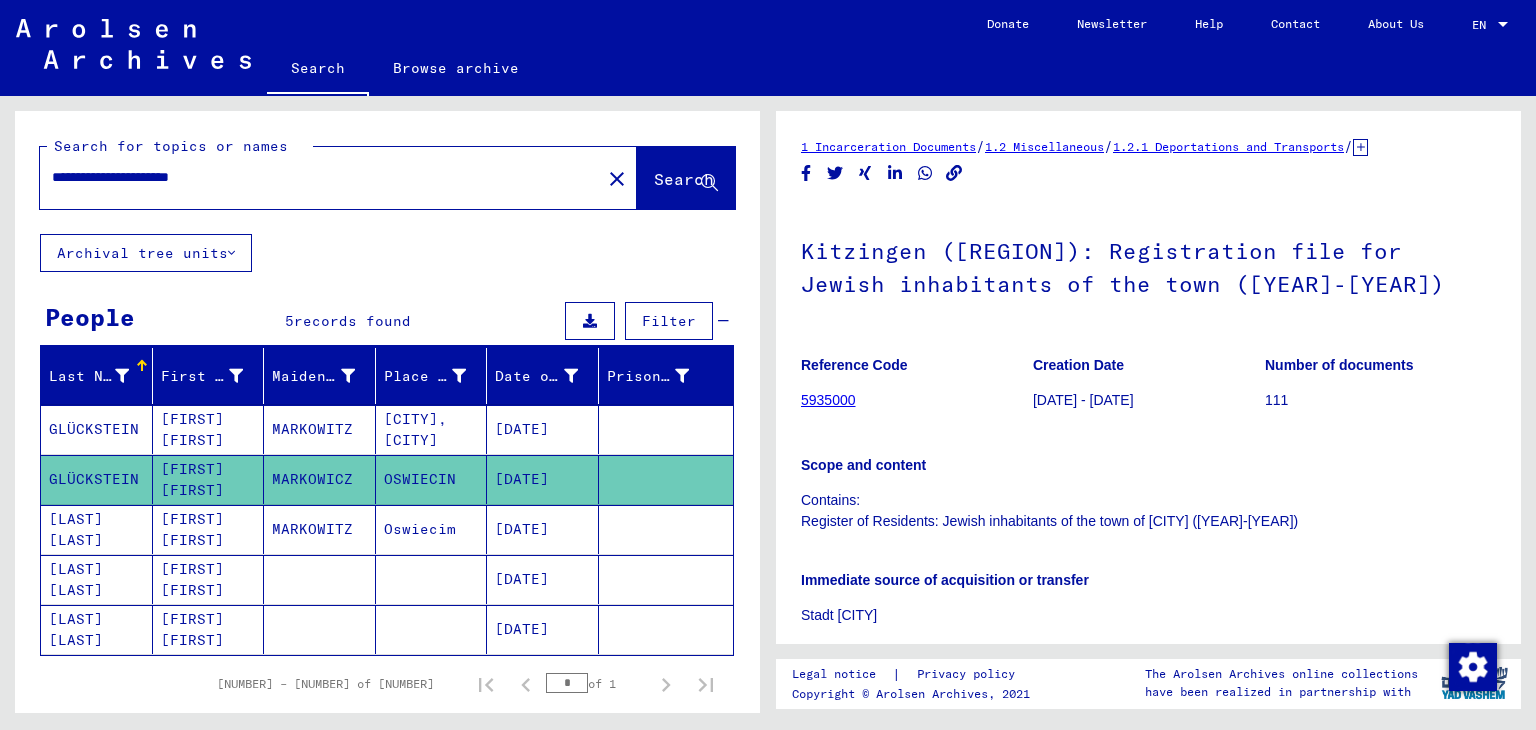 scroll, scrollTop: 0, scrollLeft: 0, axis: both 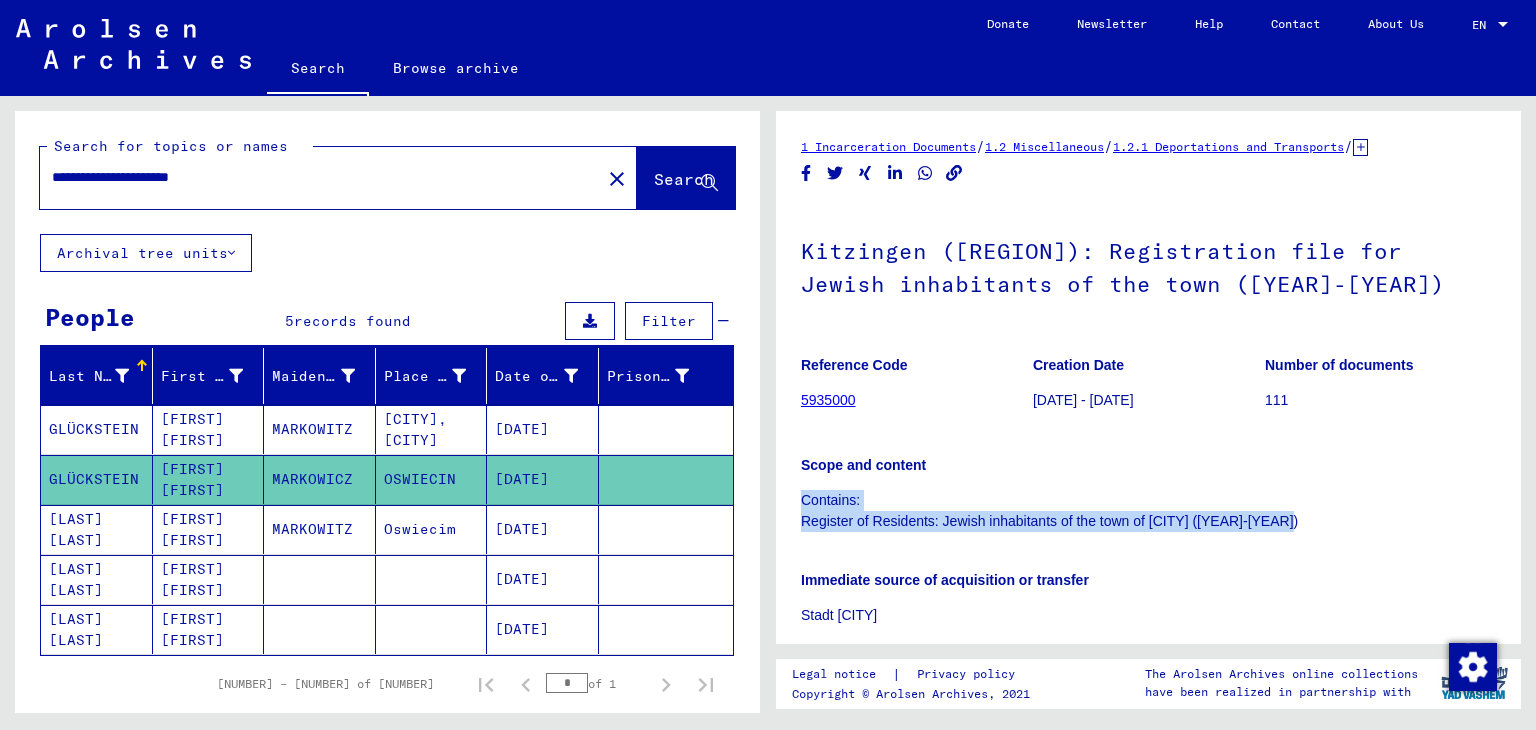 drag, startPoint x: 1366, startPoint y: 531, endPoint x: 1373, endPoint y: 482, distance: 49.497475 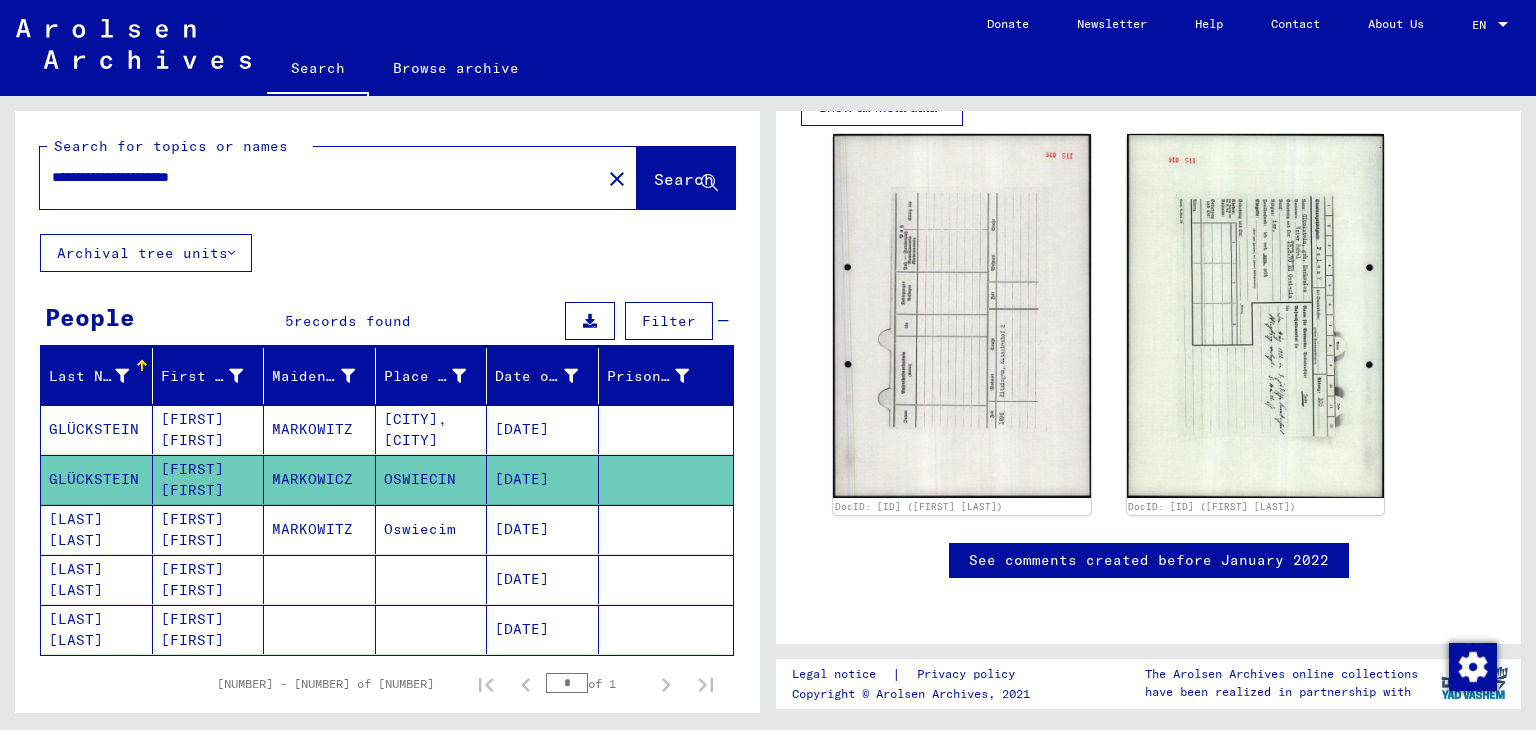 scroll, scrollTop: 568, scrollLeft: 0, axis: vertical 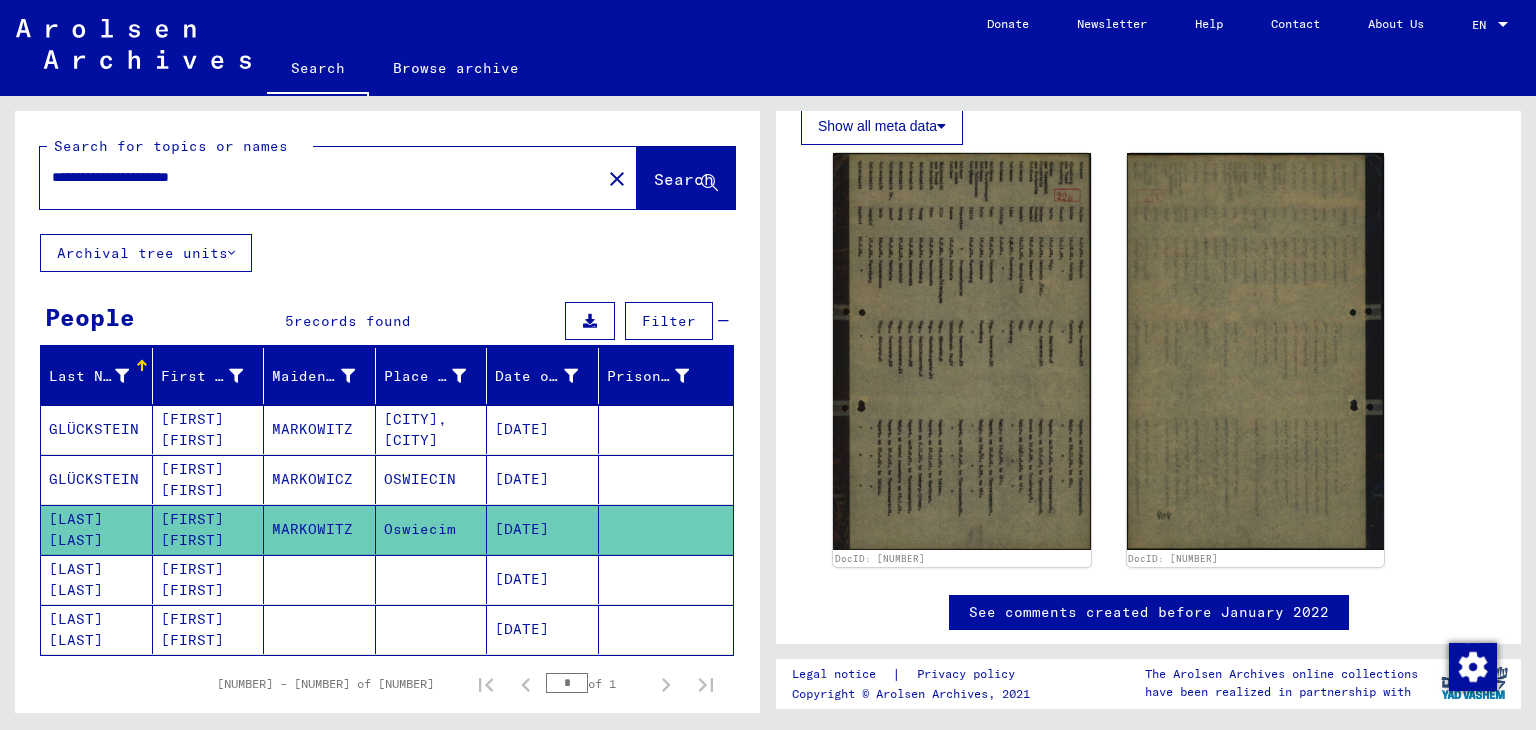 click on "[LAST] [LAST]" at bounding box center (97, 629) 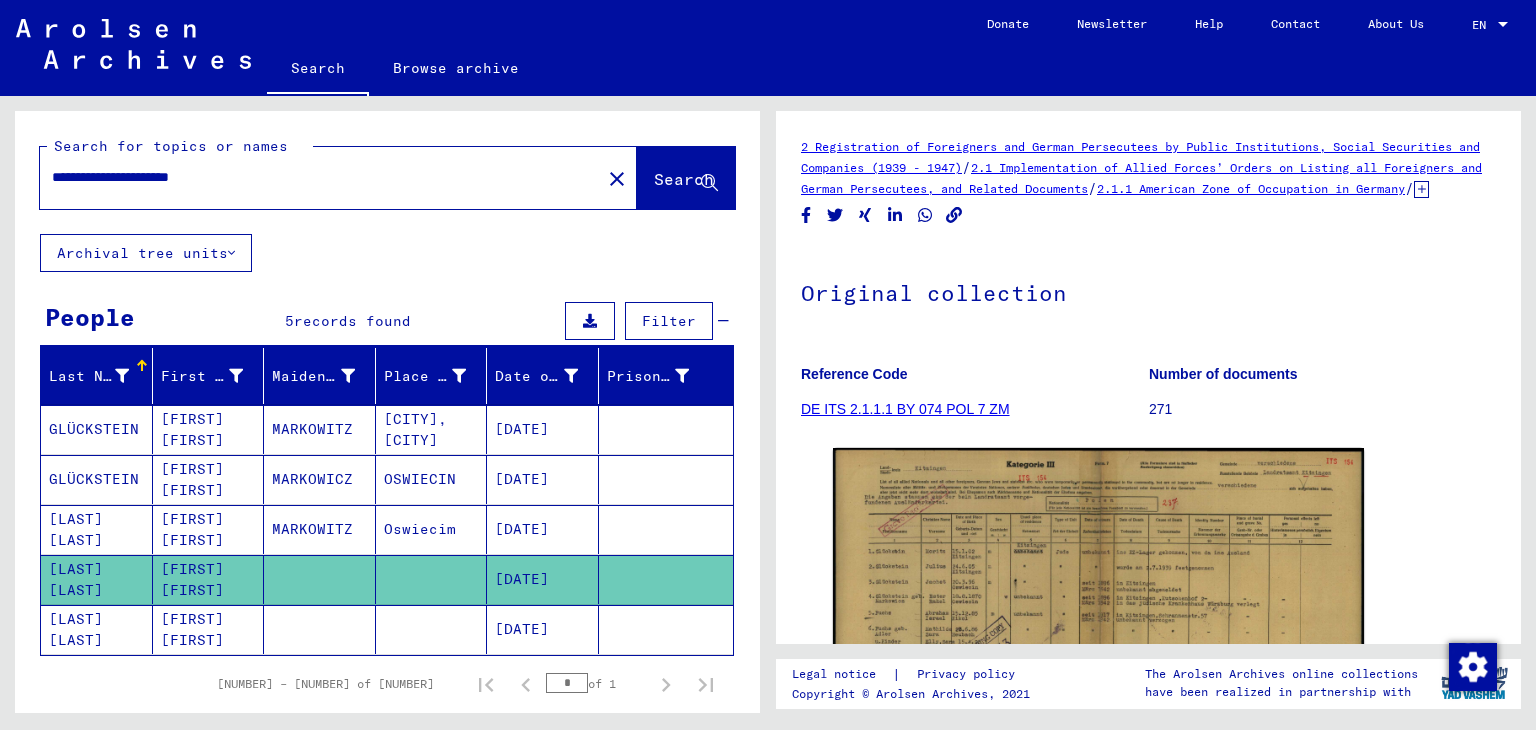 scroll, scrollTop: 0, scrollLeft: 0, axis: both 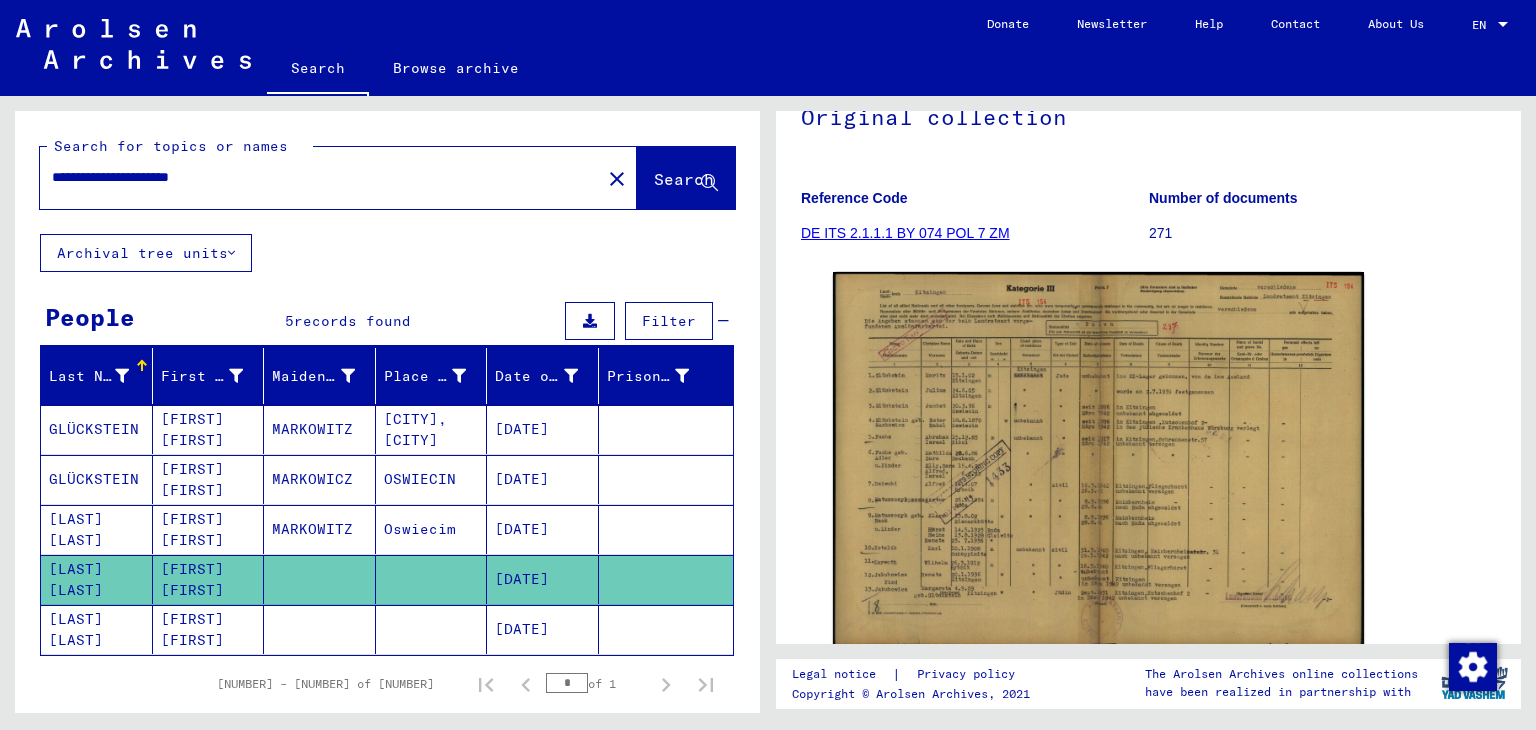 click 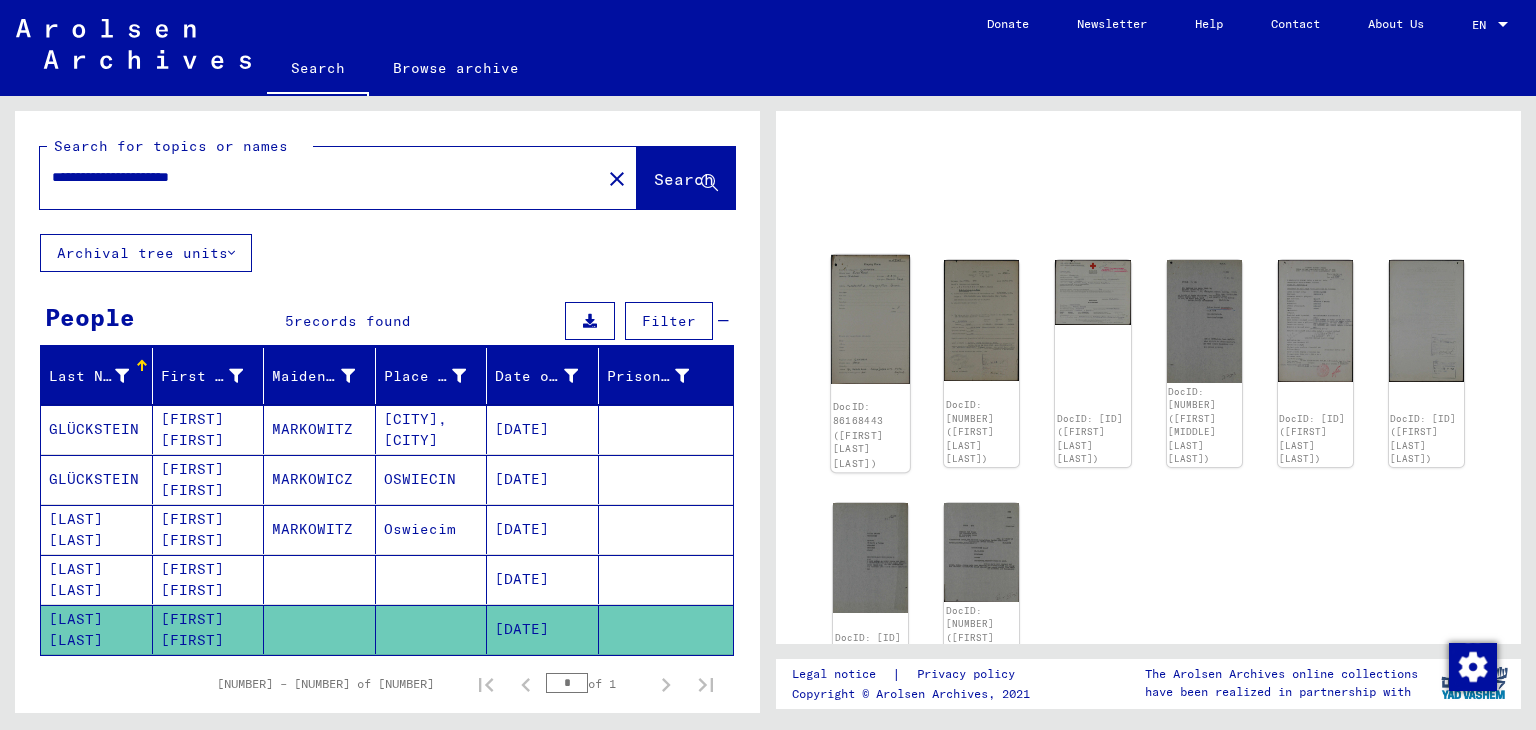 click 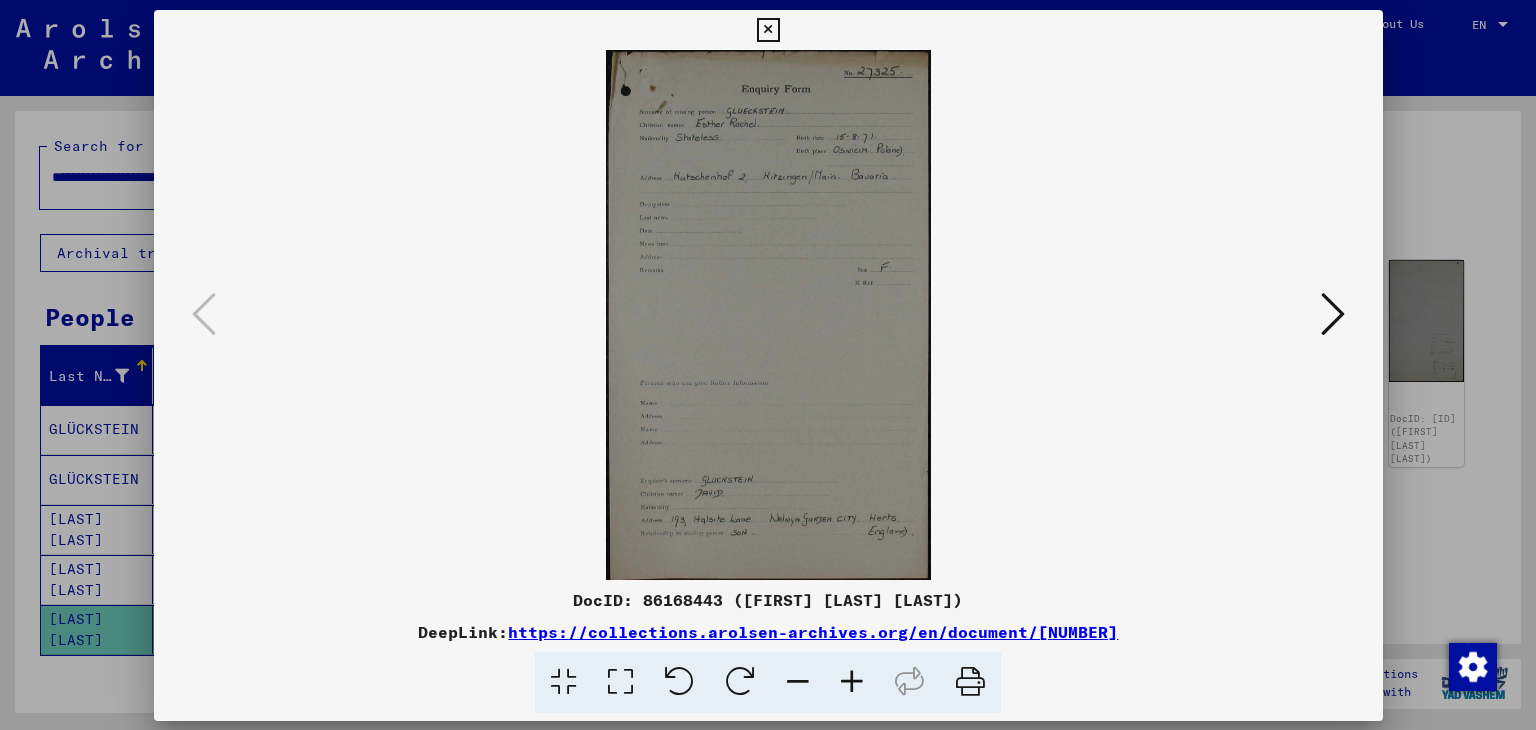 click at bounding box center (768, 315) 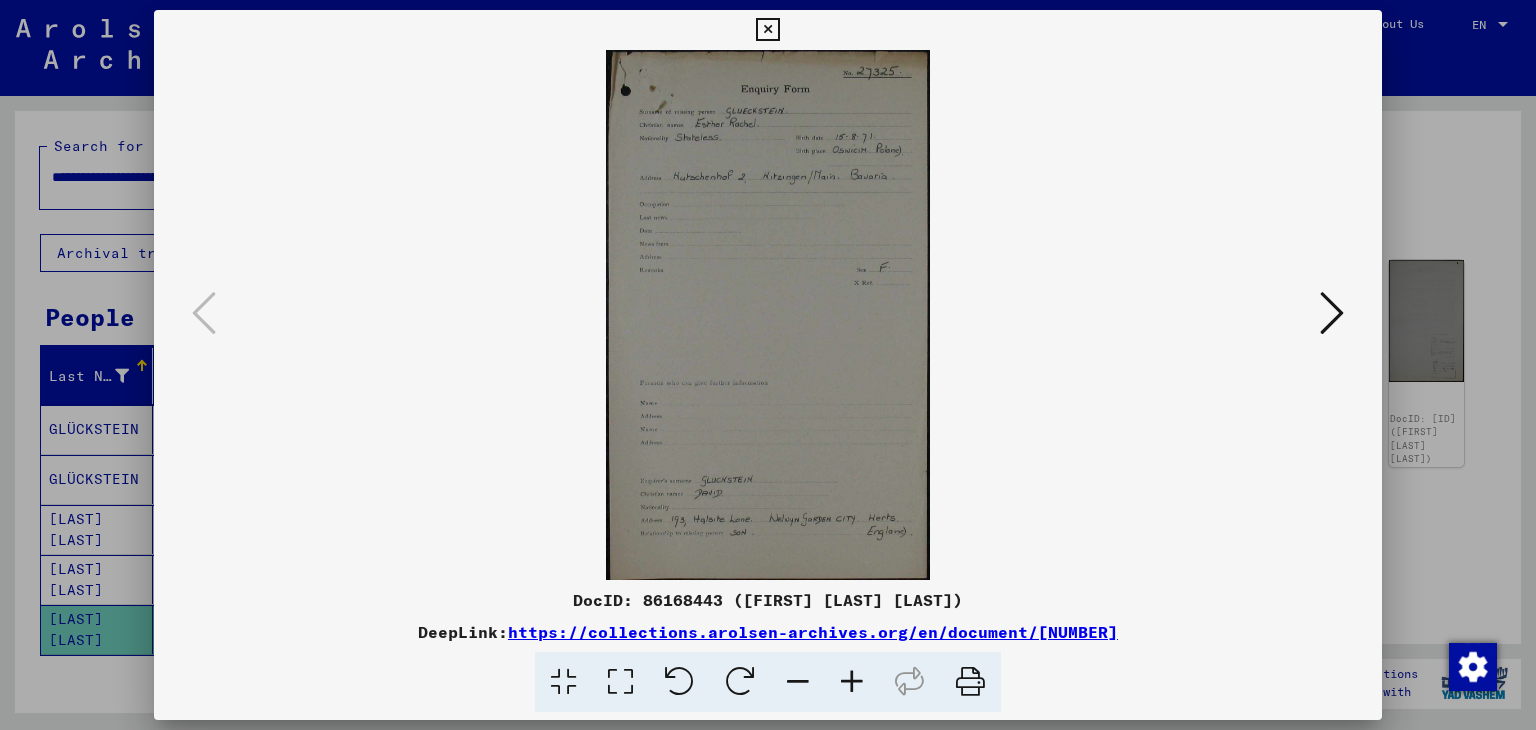 click at bounding box center (852, 682) 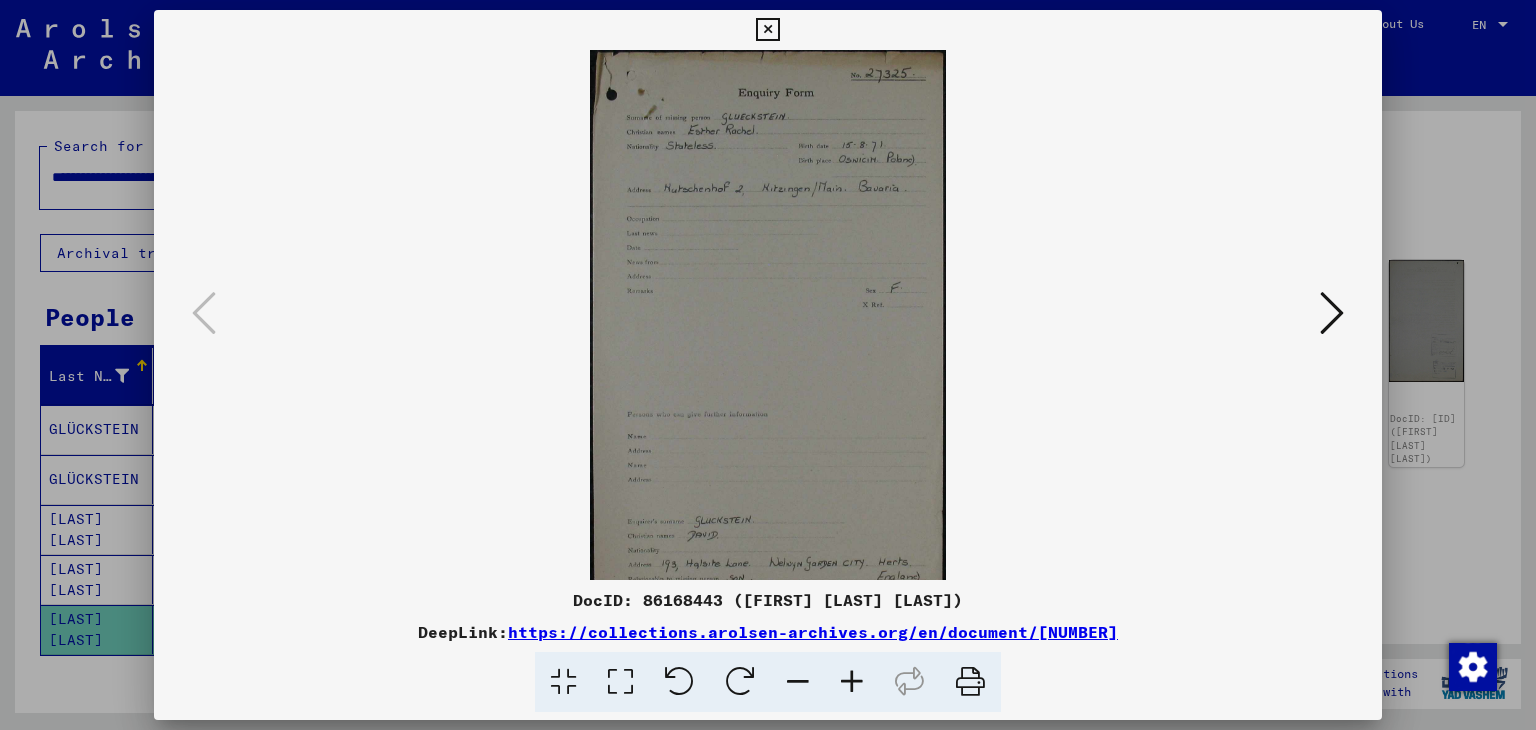 click at bounding box center [852, 682] 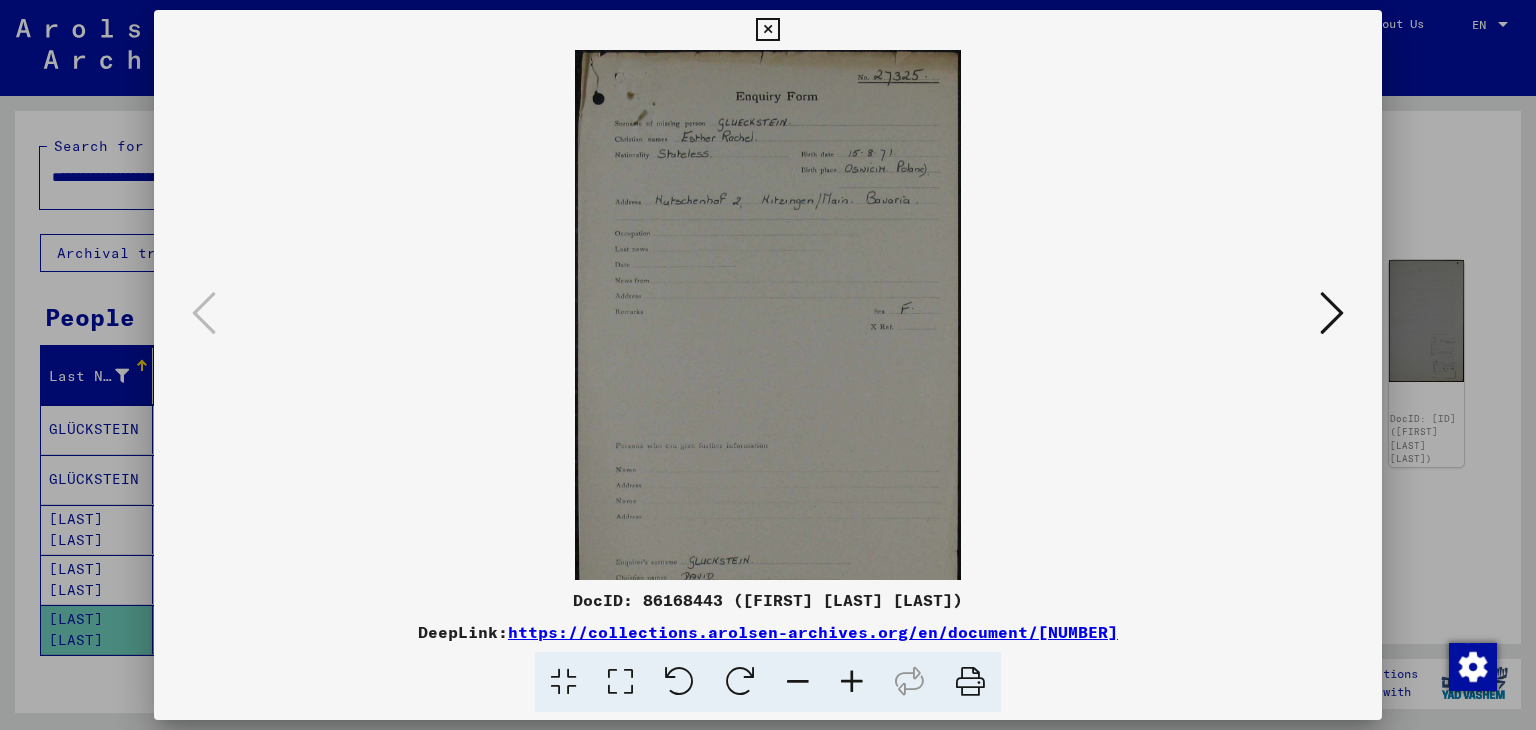 click at bounding box center [852, 682] 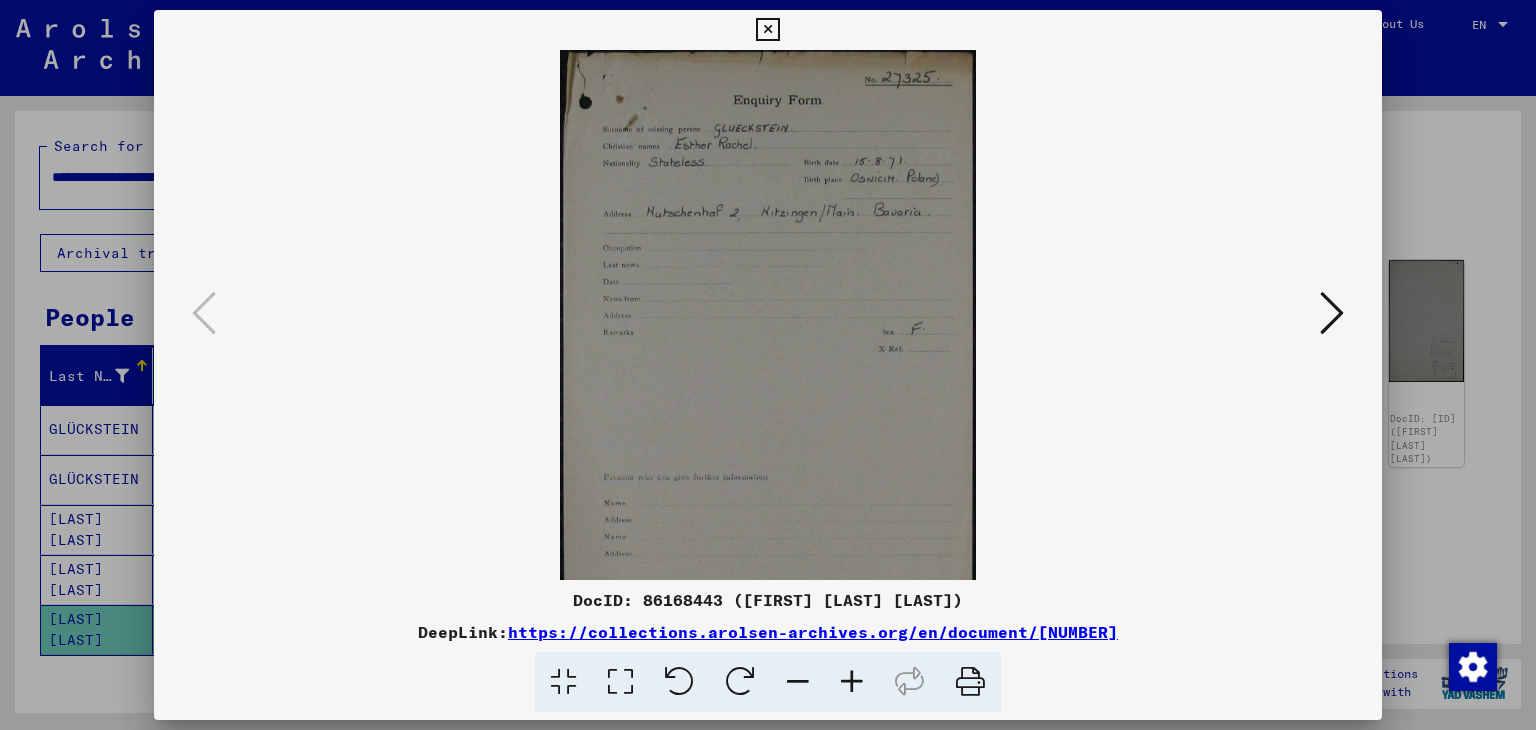 click at bounding box center (852, 682) 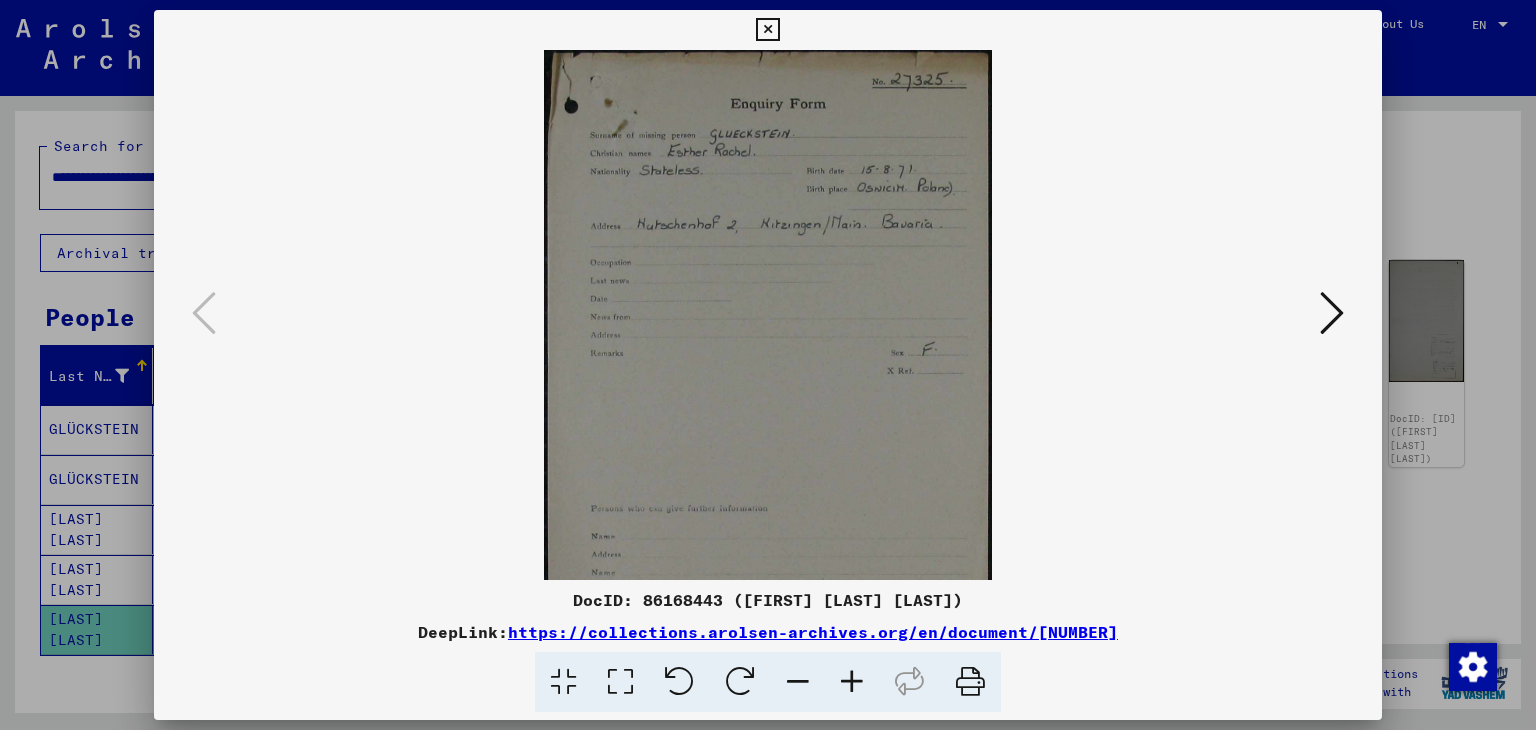 click at bounding box center [852, 682] 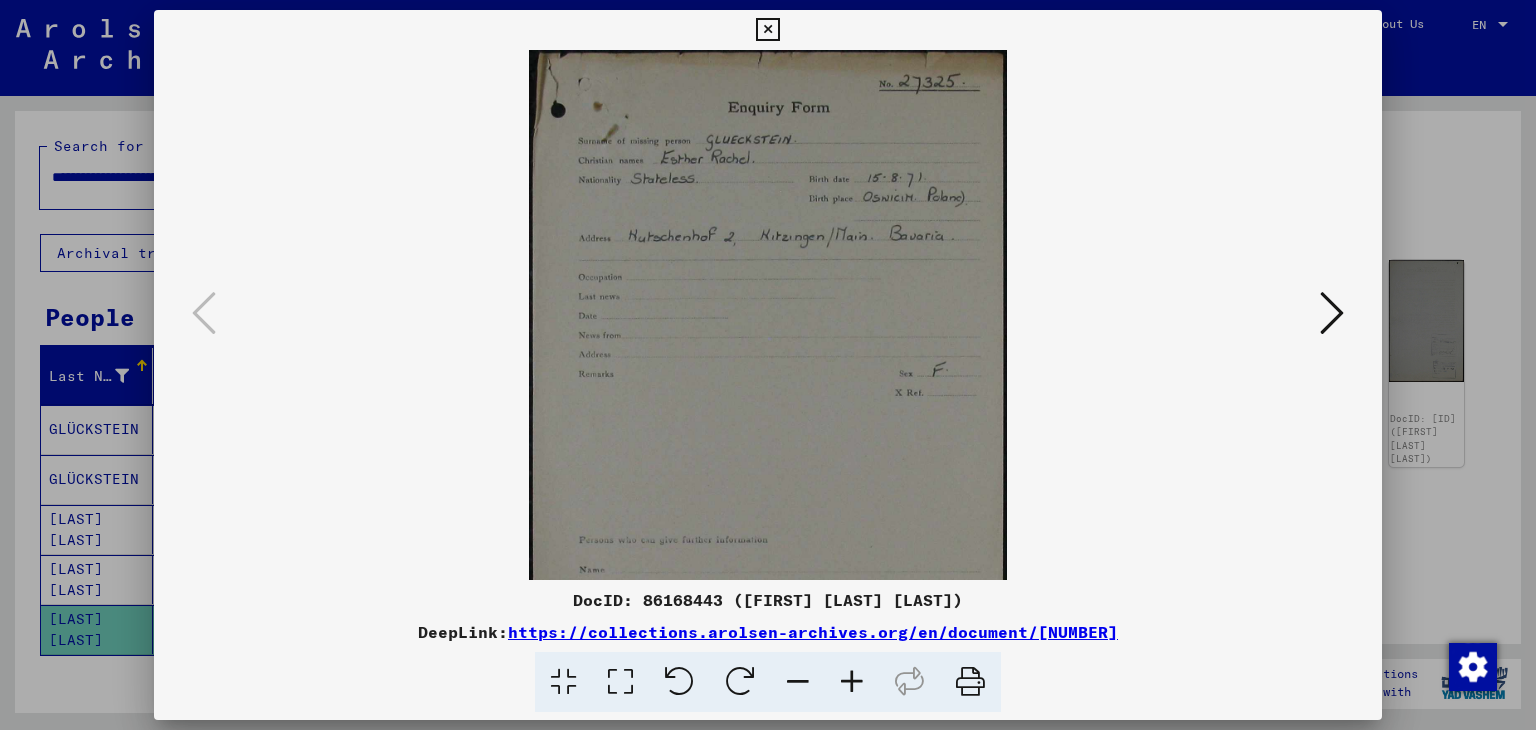 click at bounding box center [852, 682] 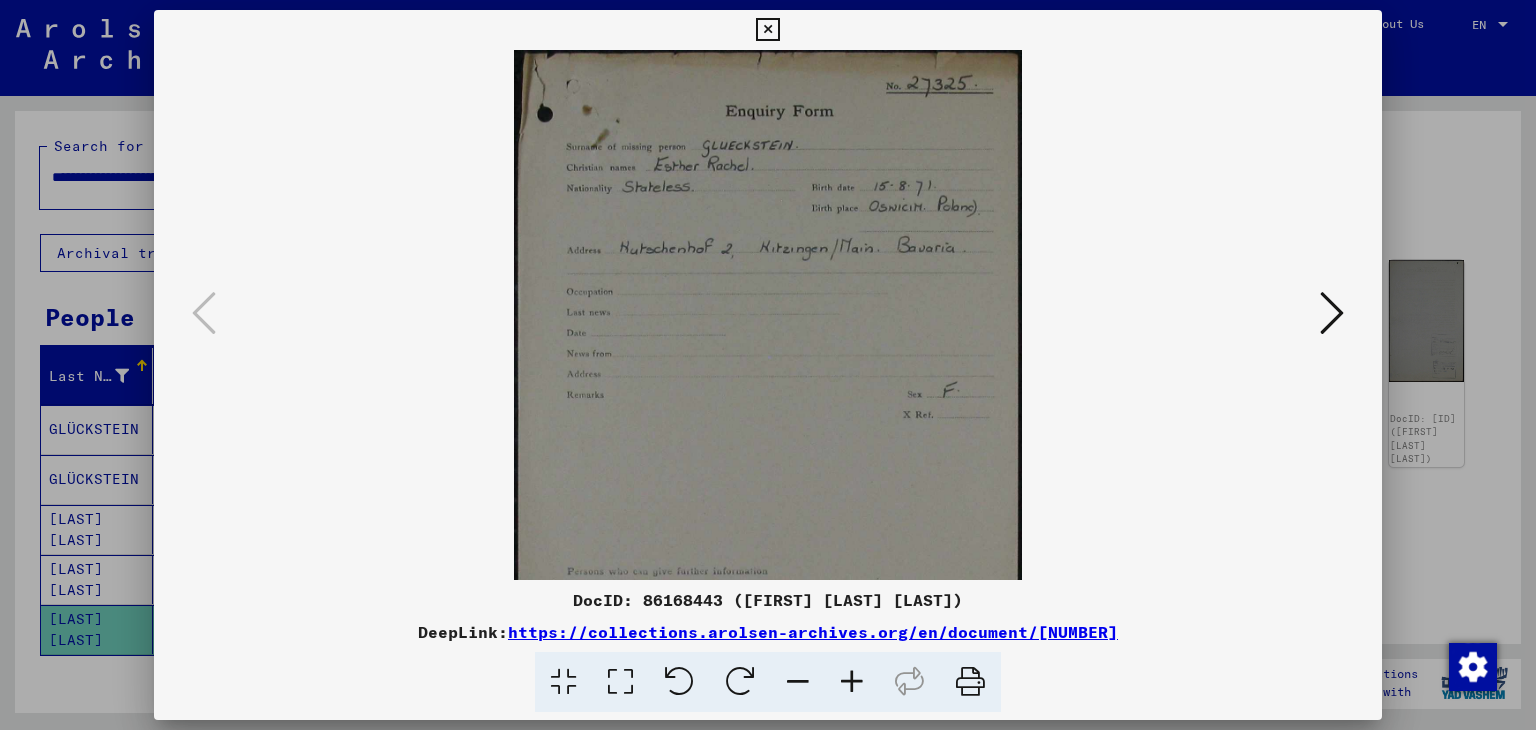 click at bounding box center (852, 682) 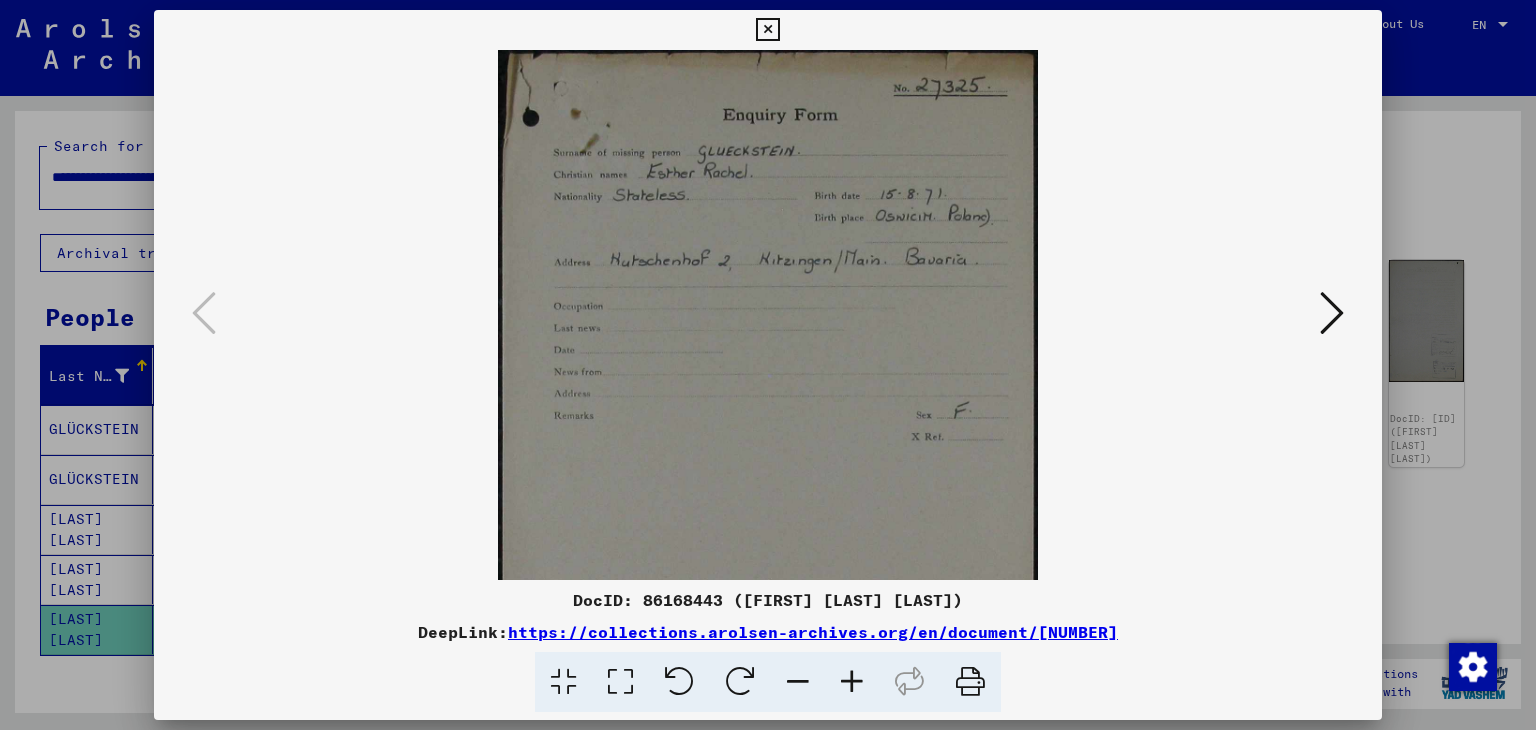 click at bounding box center [852, 682] 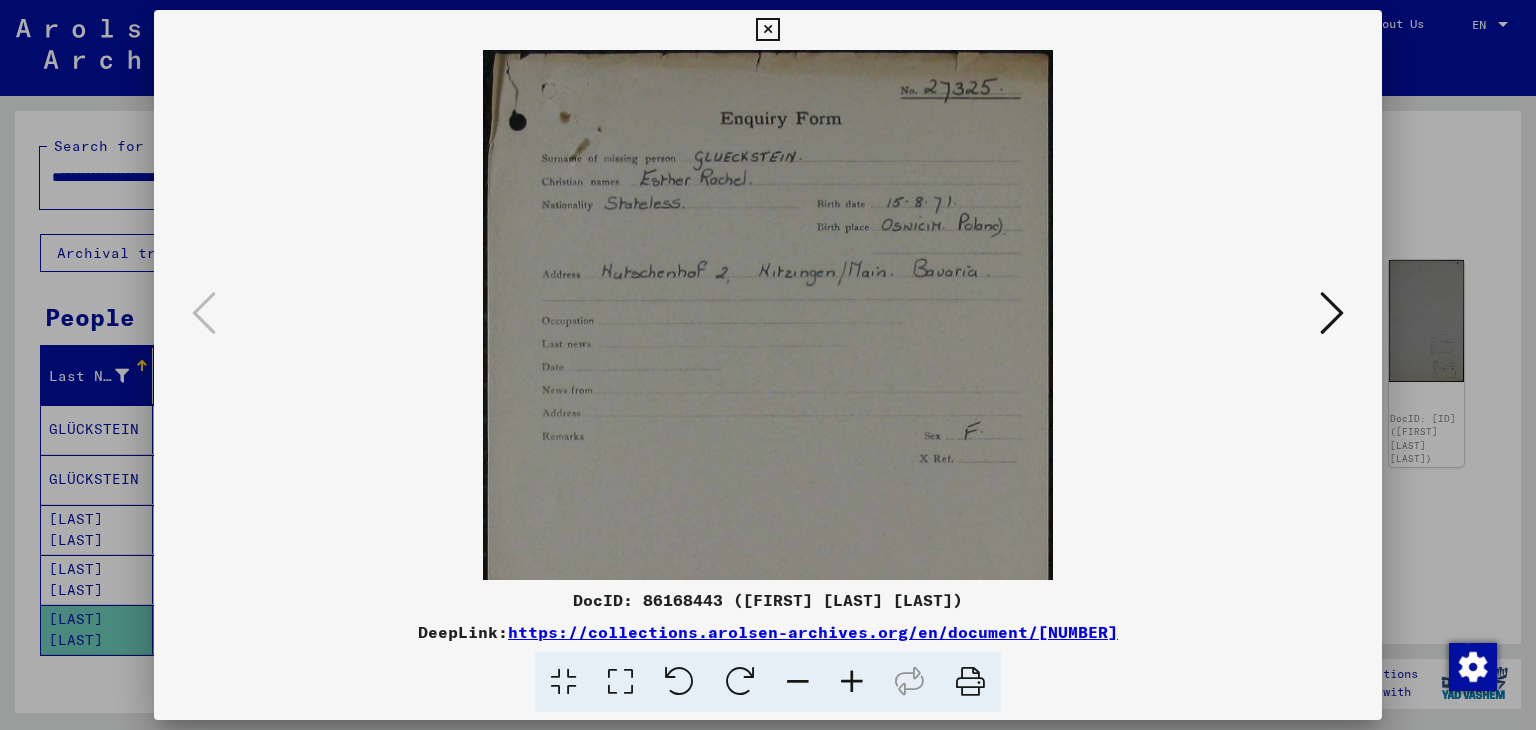 click at bounding box center (852, 682) 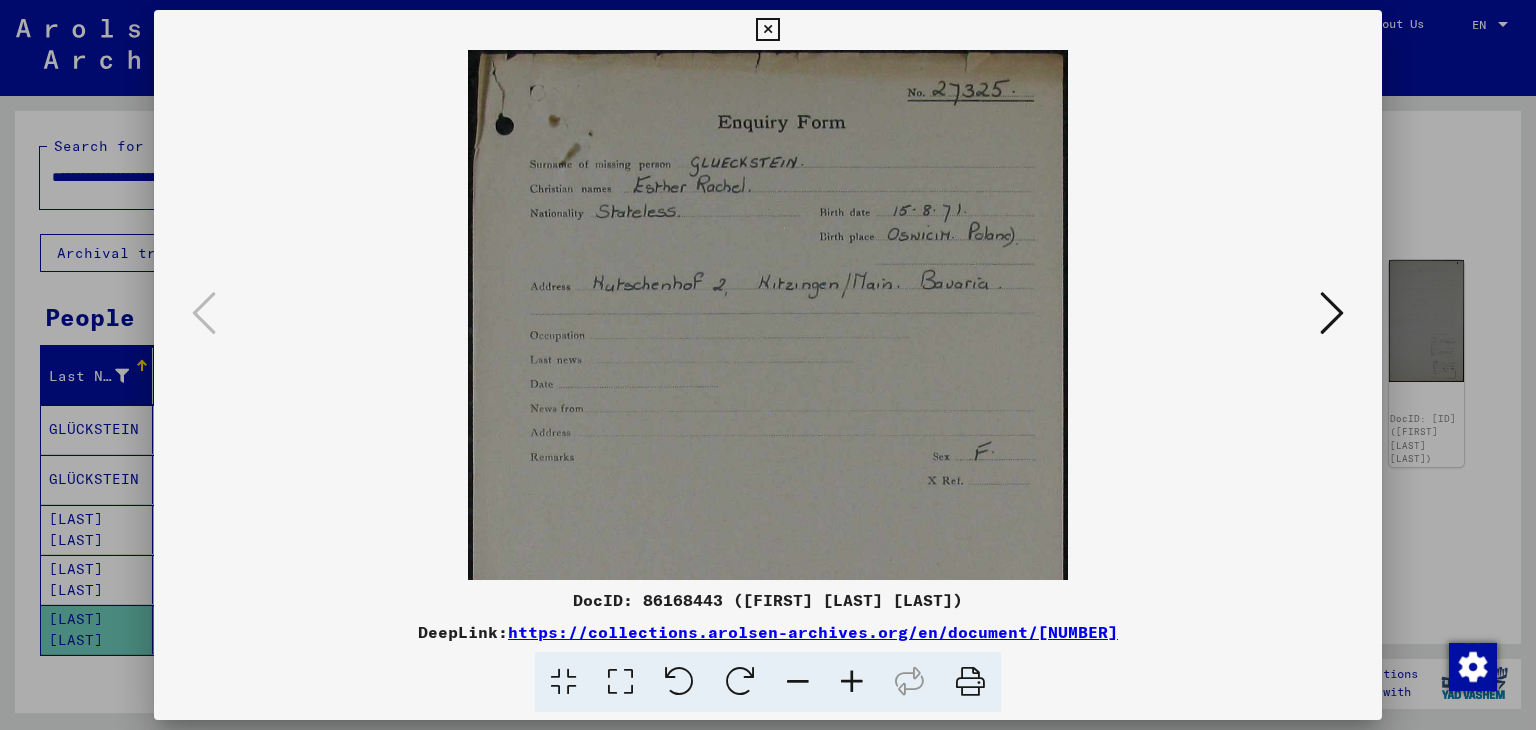 click at bounding box center [852, 682] 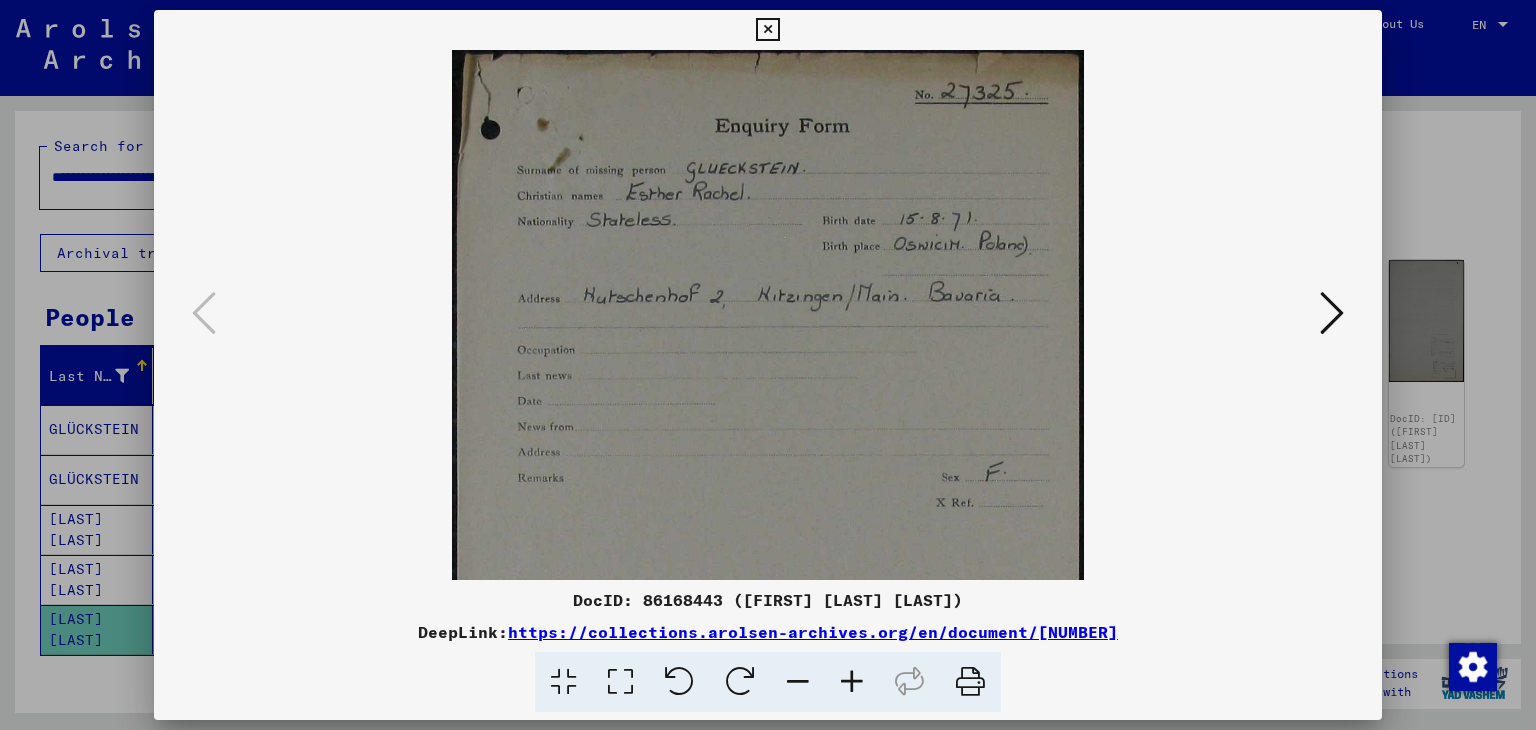 click at bounding box center (767, 30) 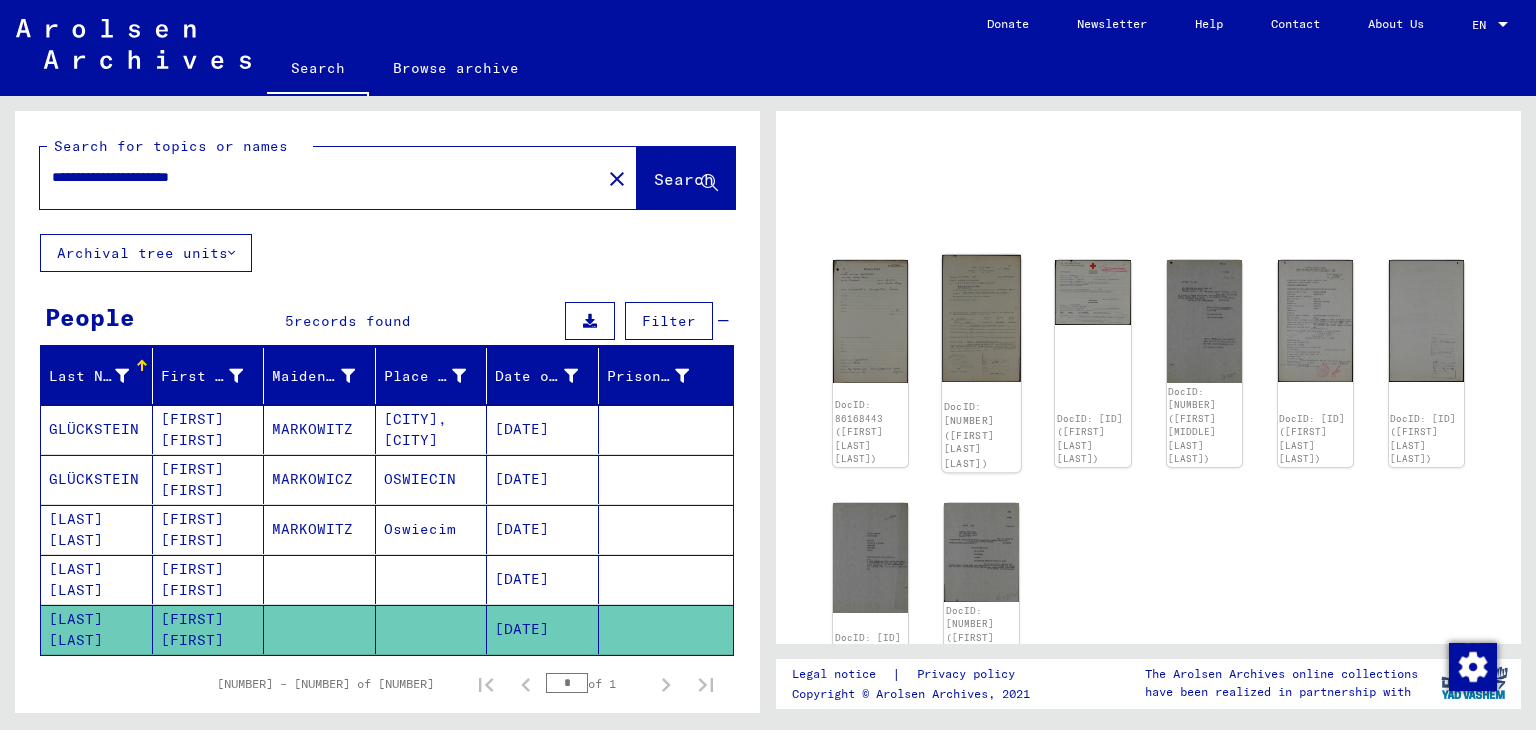 click 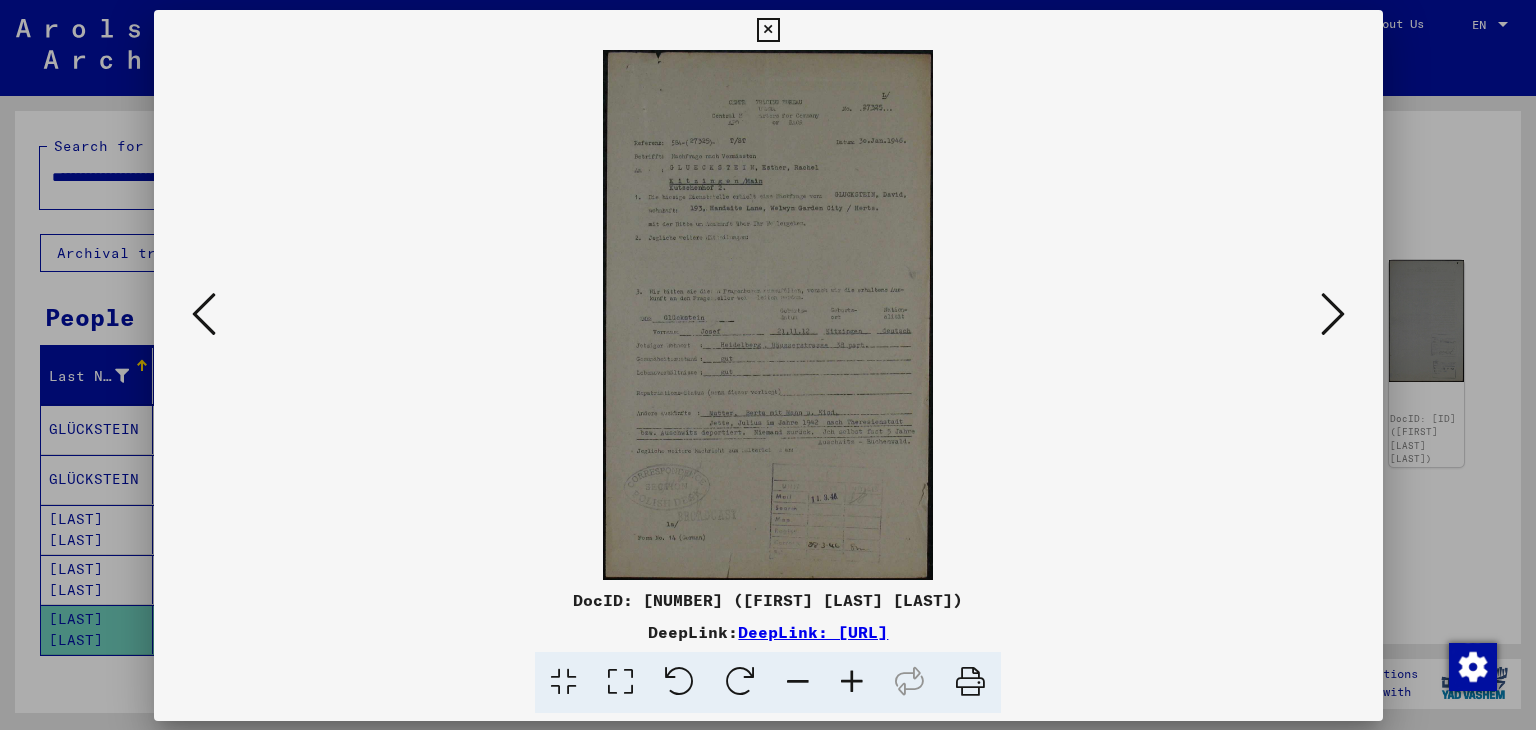 click at bounding box center (768, 315) 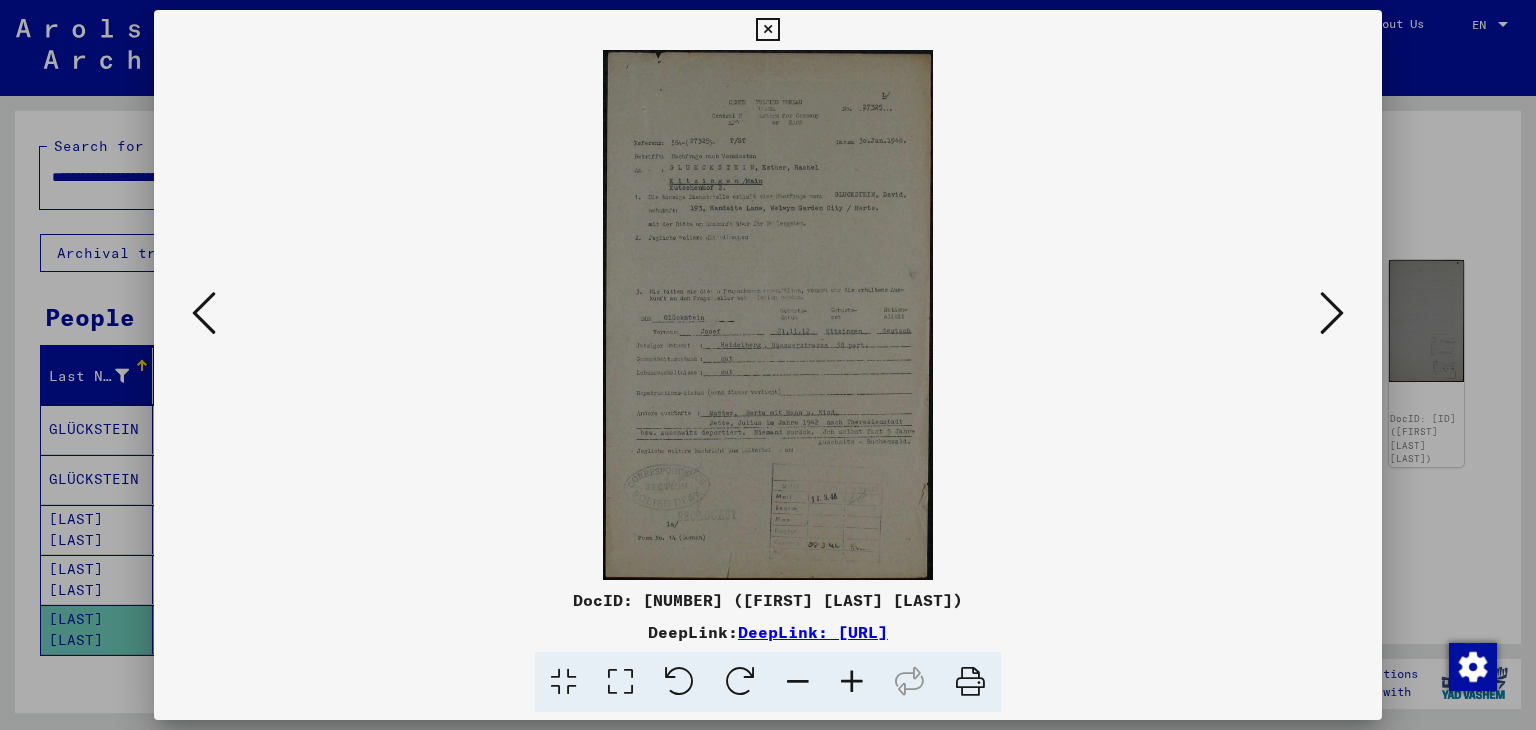 click at bounding box center (852, 682) 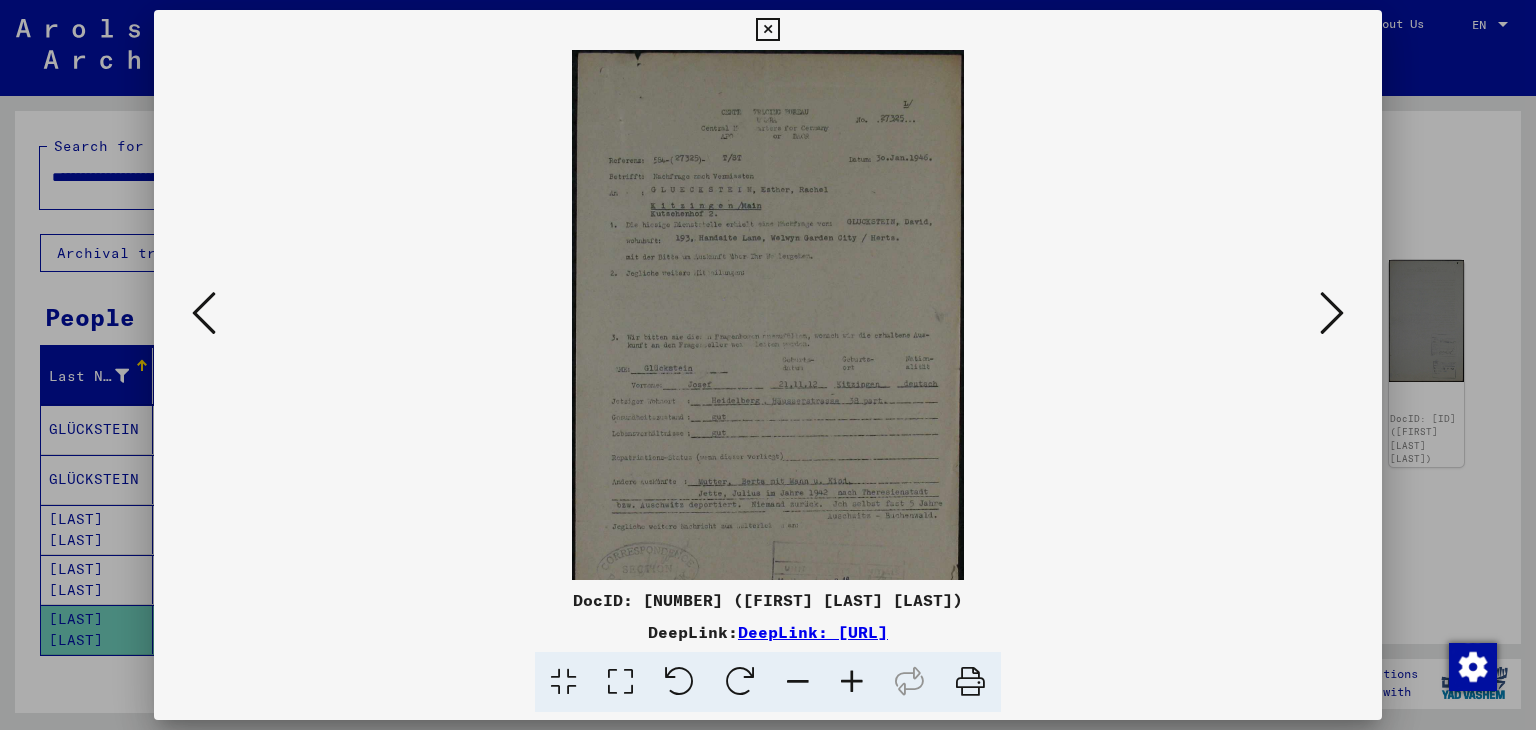 click at bounding box center (852, 682) 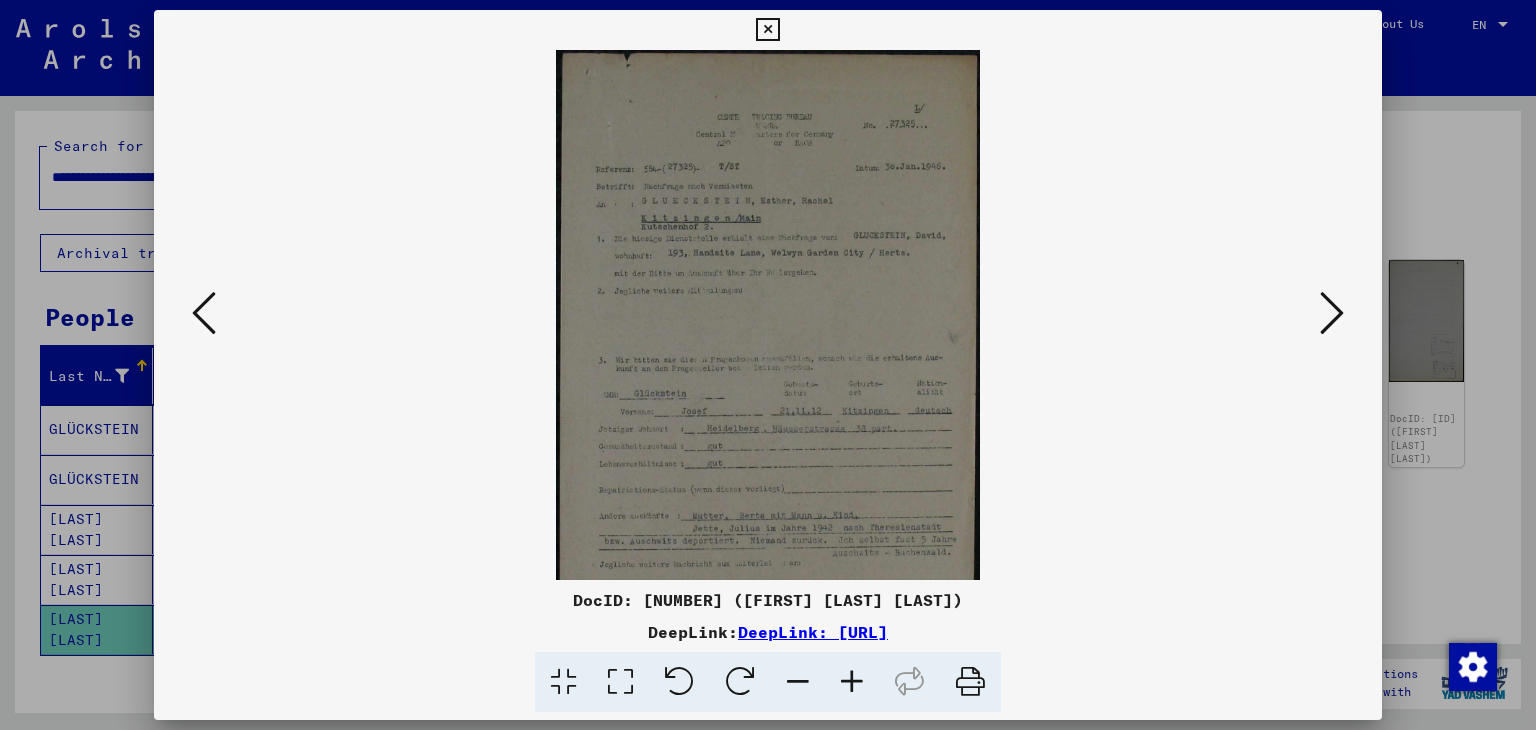 click at bounding box center (852, 682) 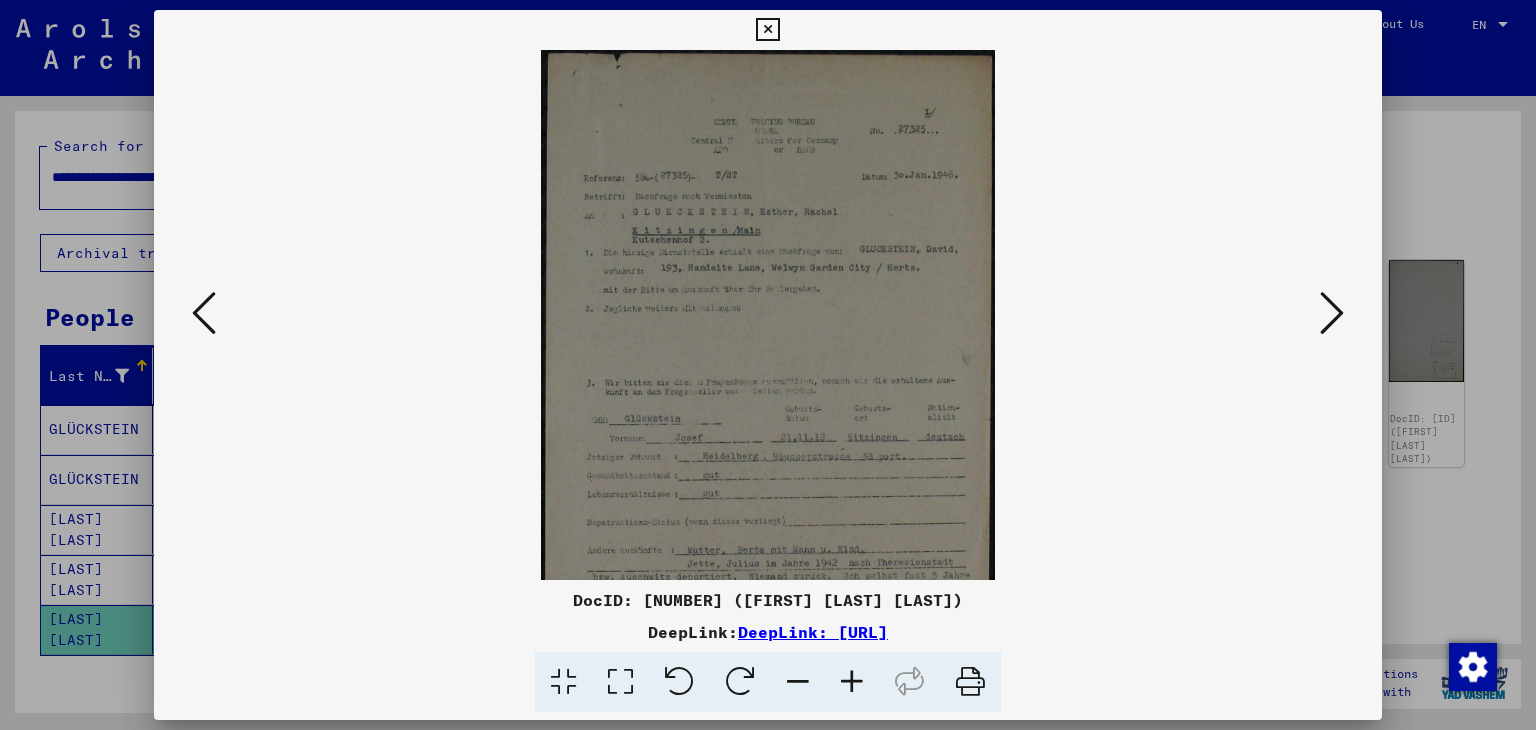 click at bounding box center (852, 682) 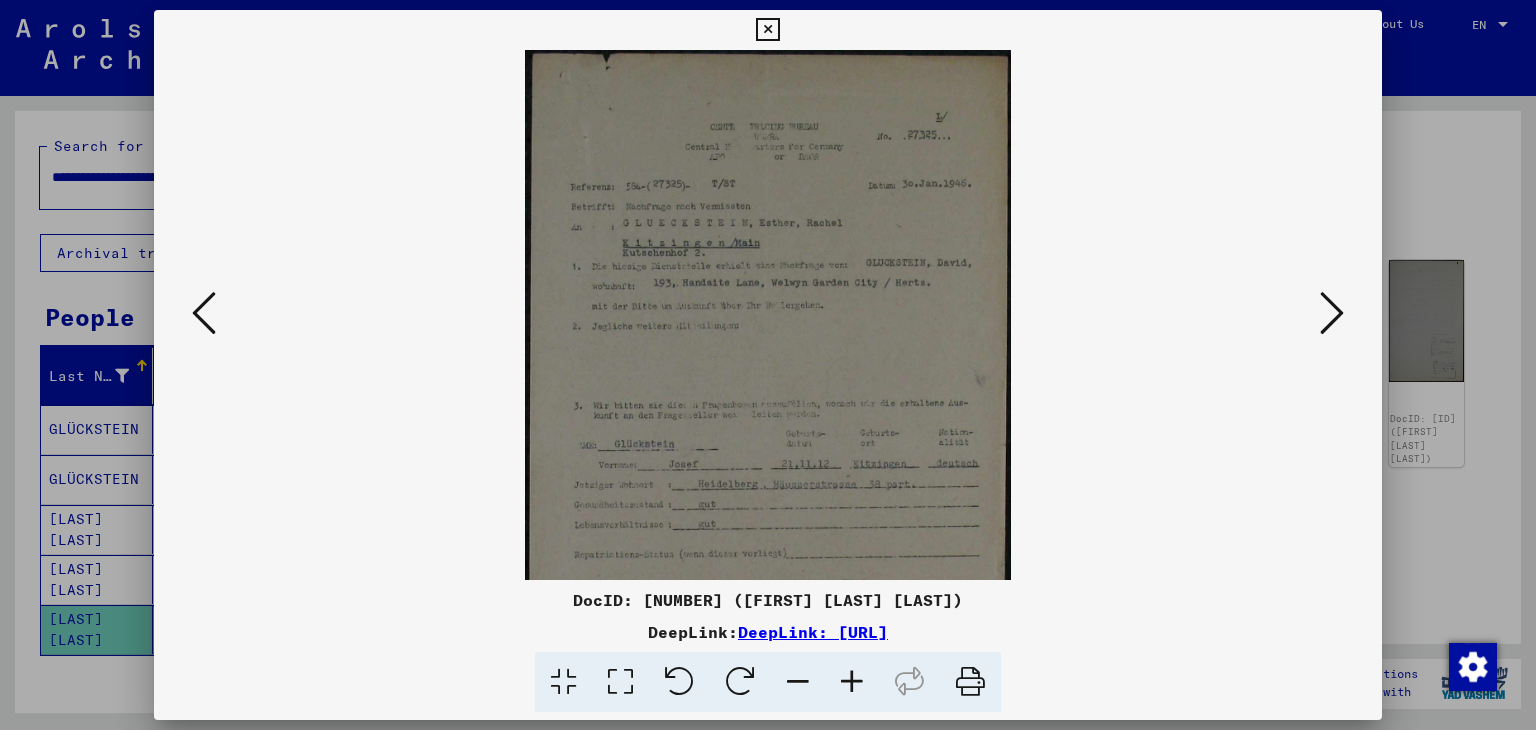 click at bounding box center (852, 682) 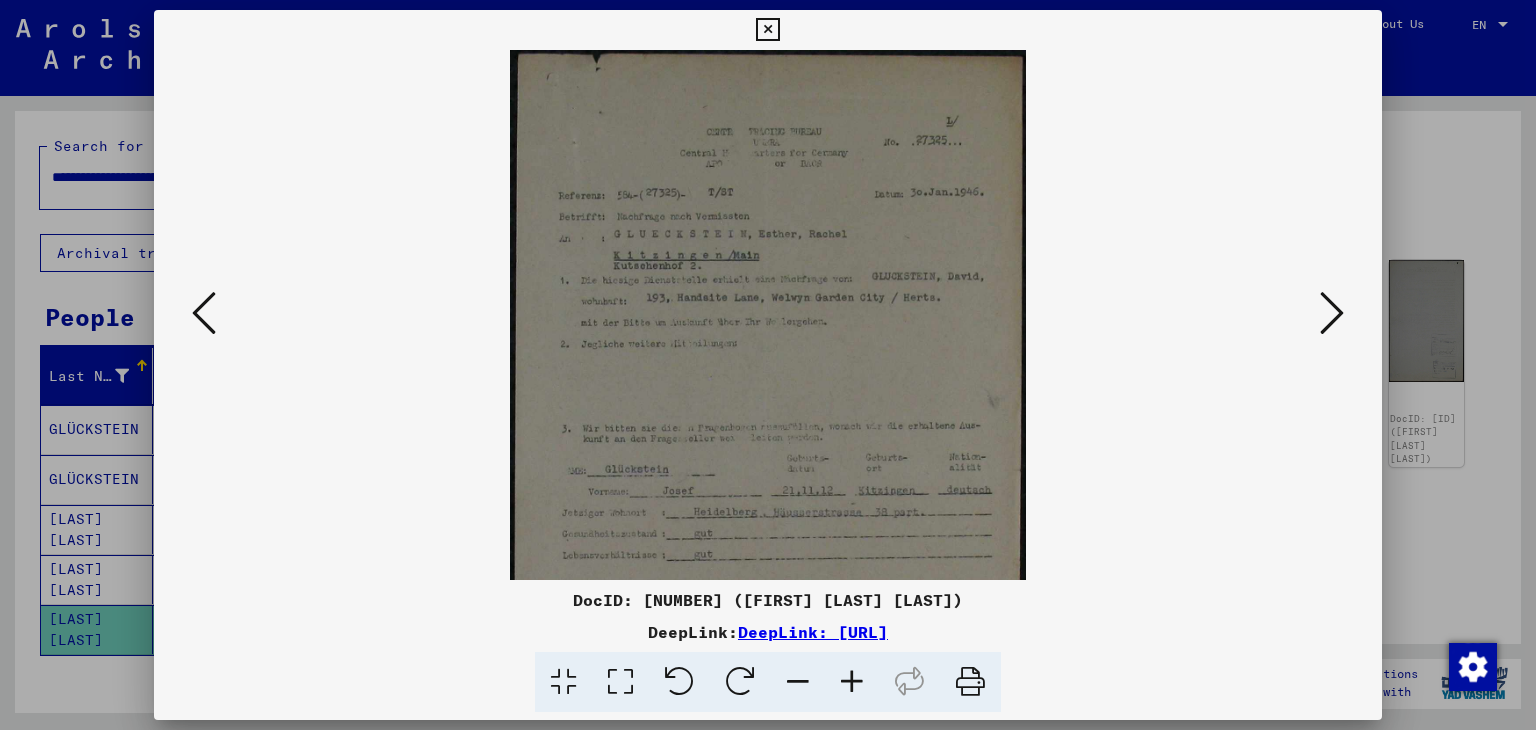 click at bounding box center [852, 682] 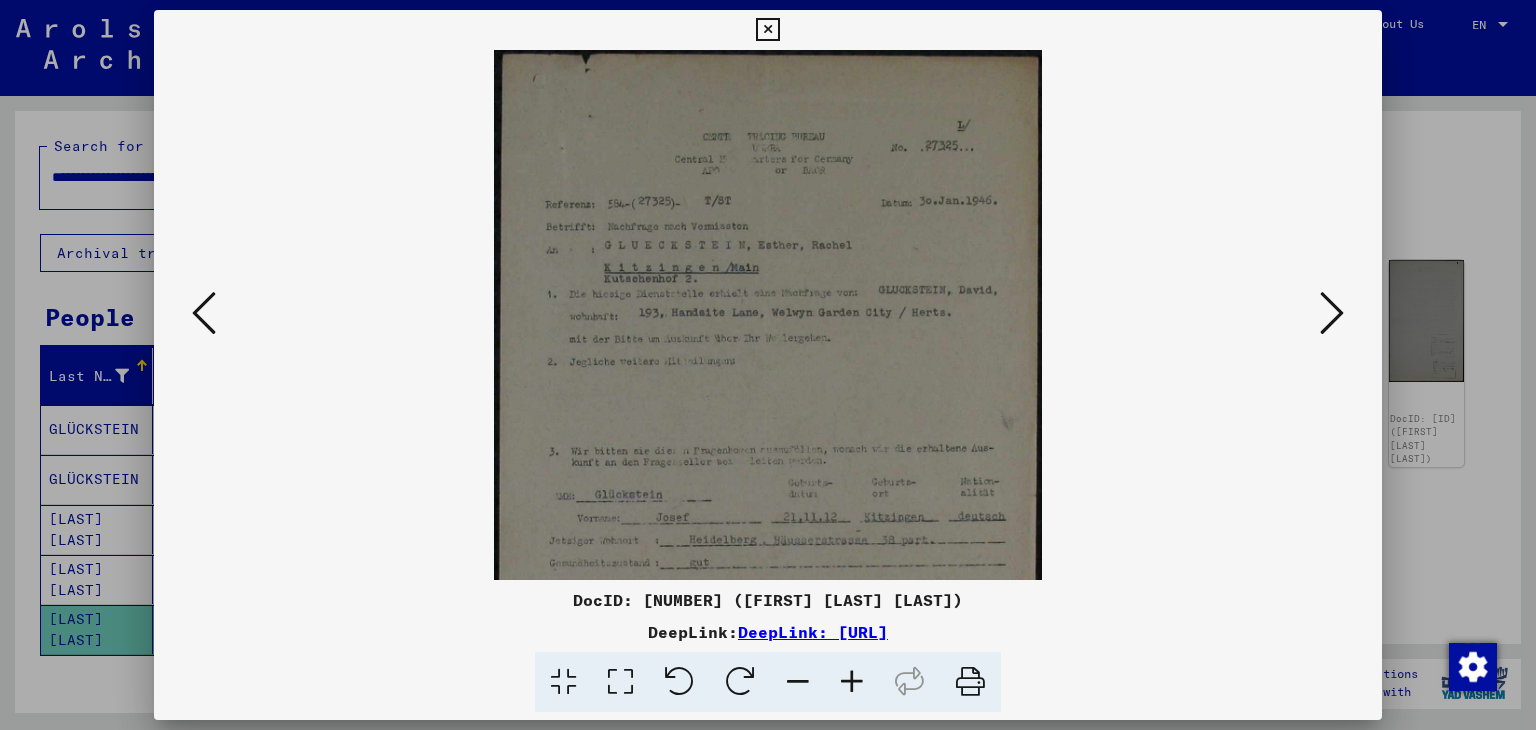 click at bounding box center [852, 682] 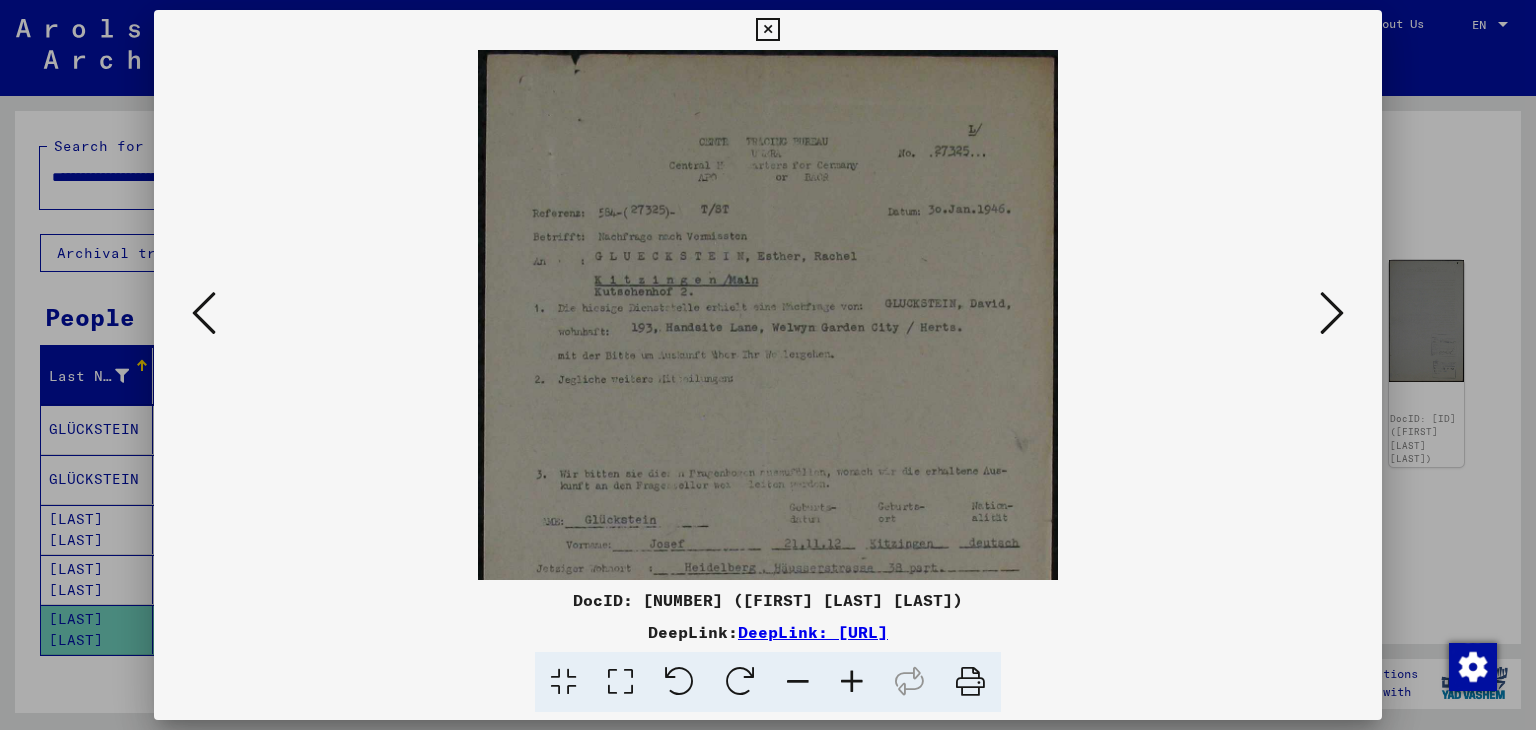 click at bounding box center [852, 682] 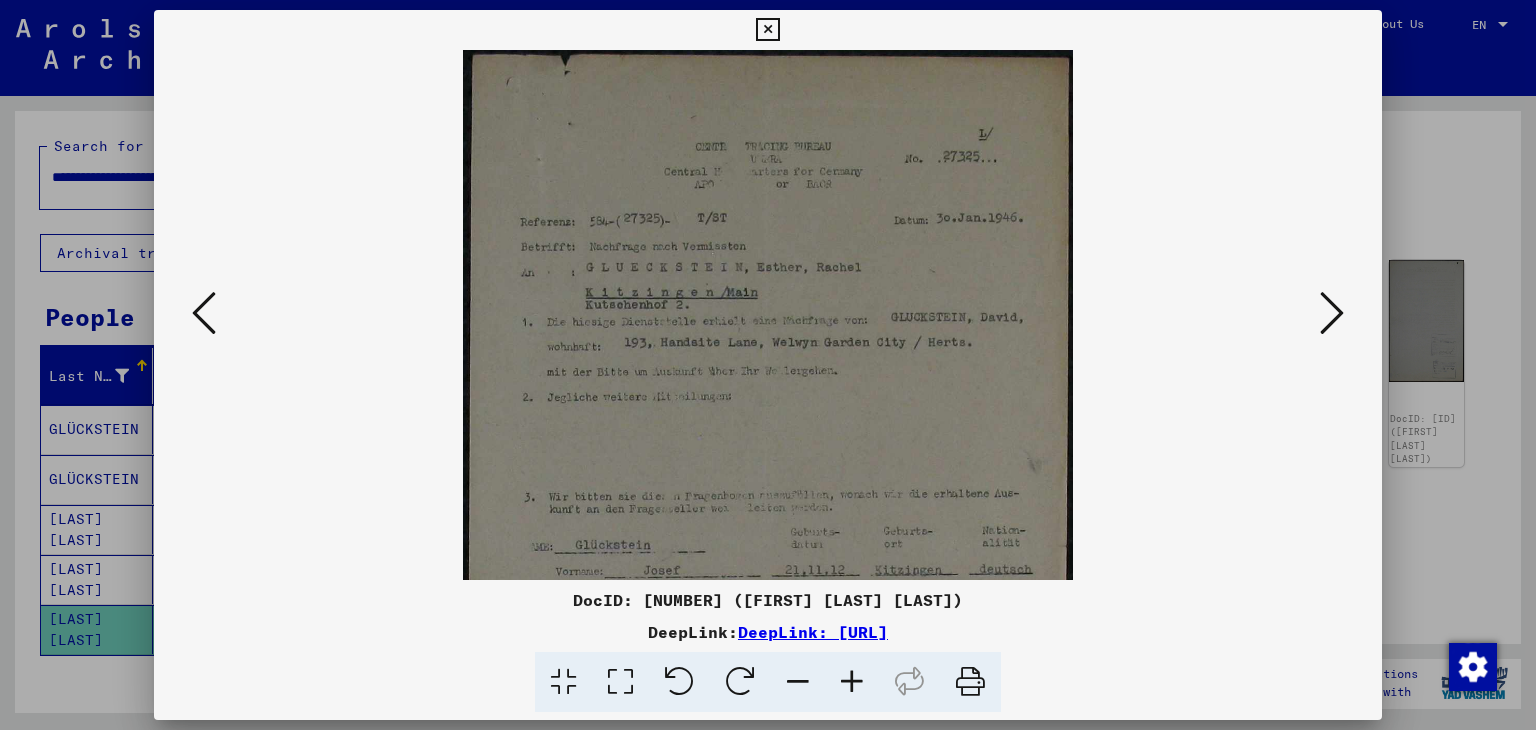 click at bounding box center (852, 682) 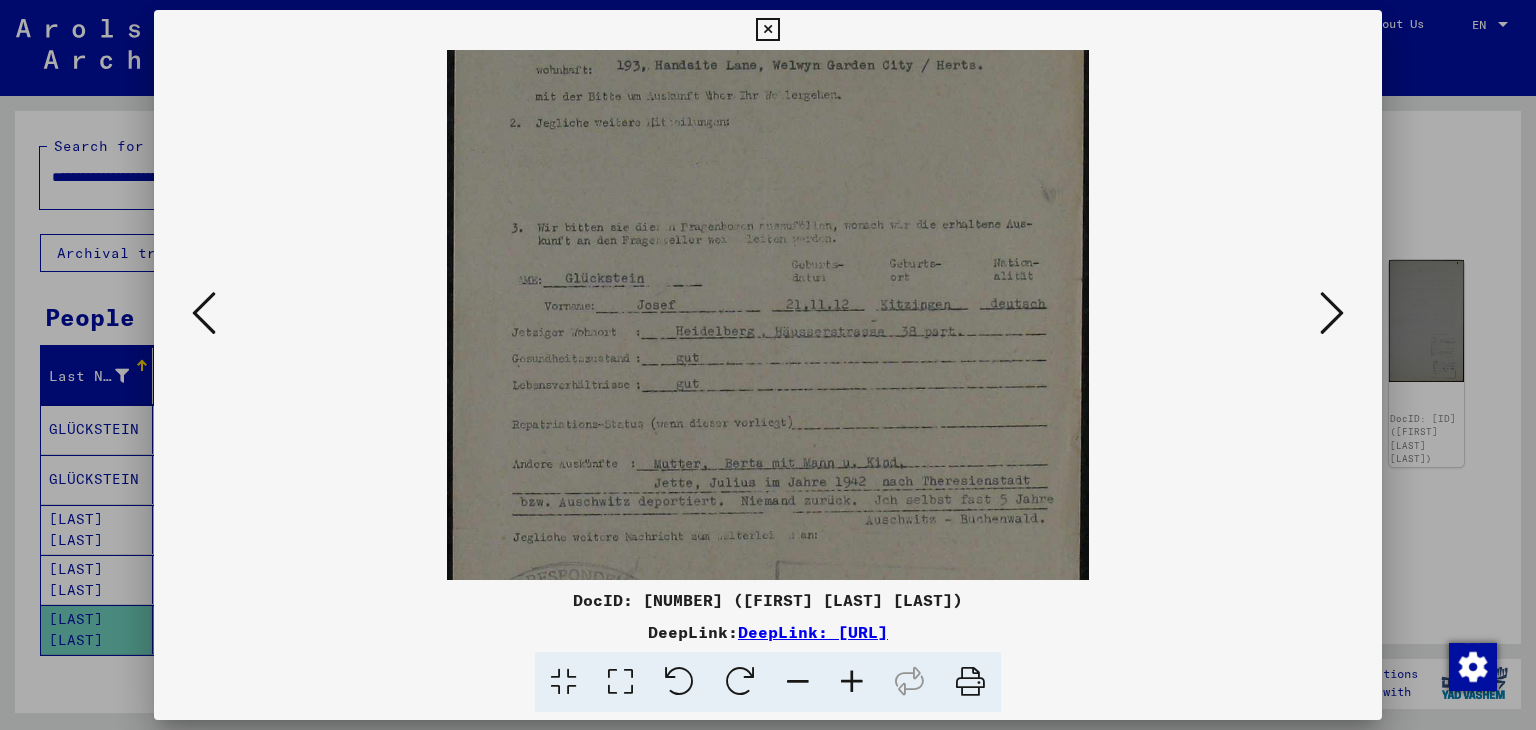 scroll, scrollTop: 319, scrollLeft: 0, axis: vertical 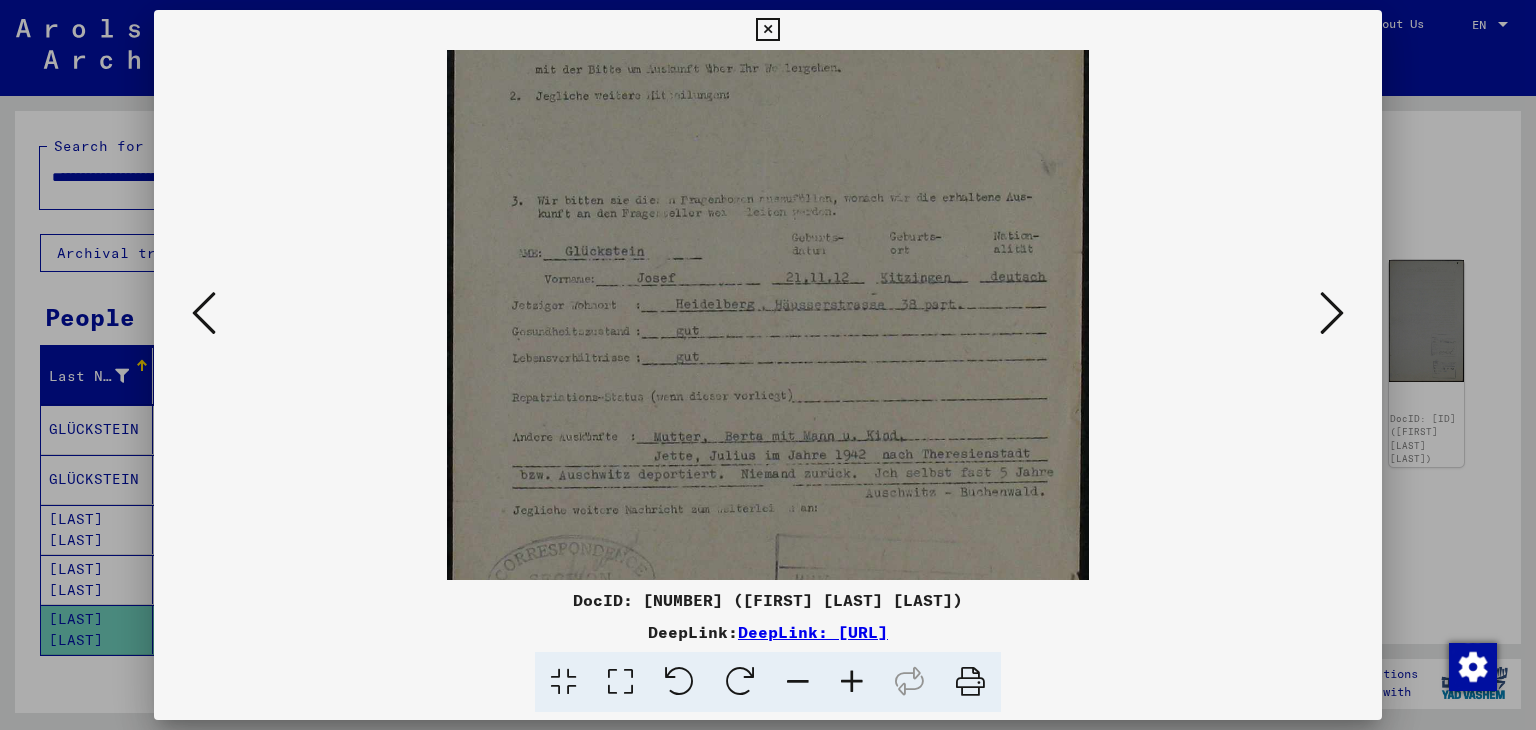 drag, startPoint x: 847, startPoint y: 454, endPoint x: 847, endPoint y: 139, distance: 315 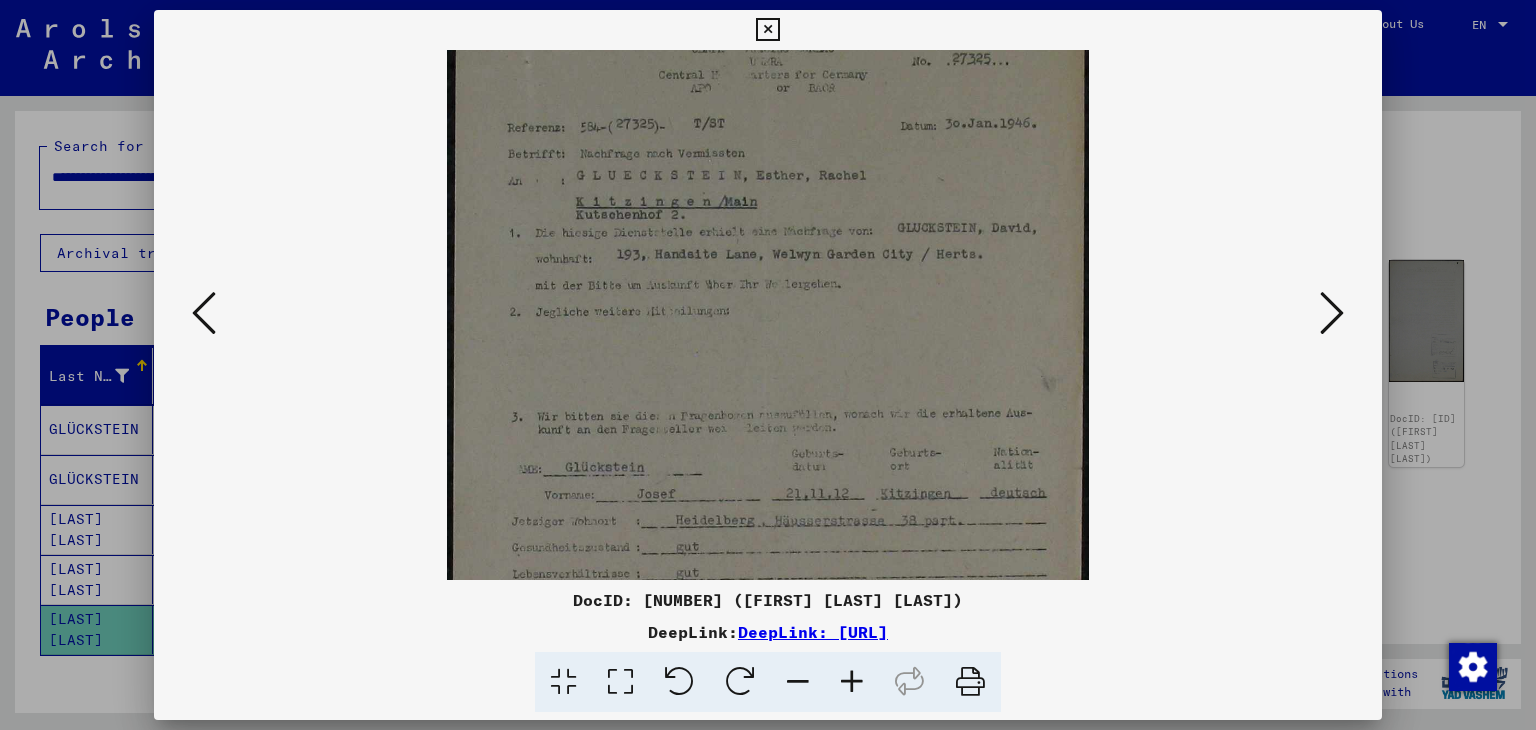 scroll, scrollTop: 102, scrollLeft: 0, axis: vertical 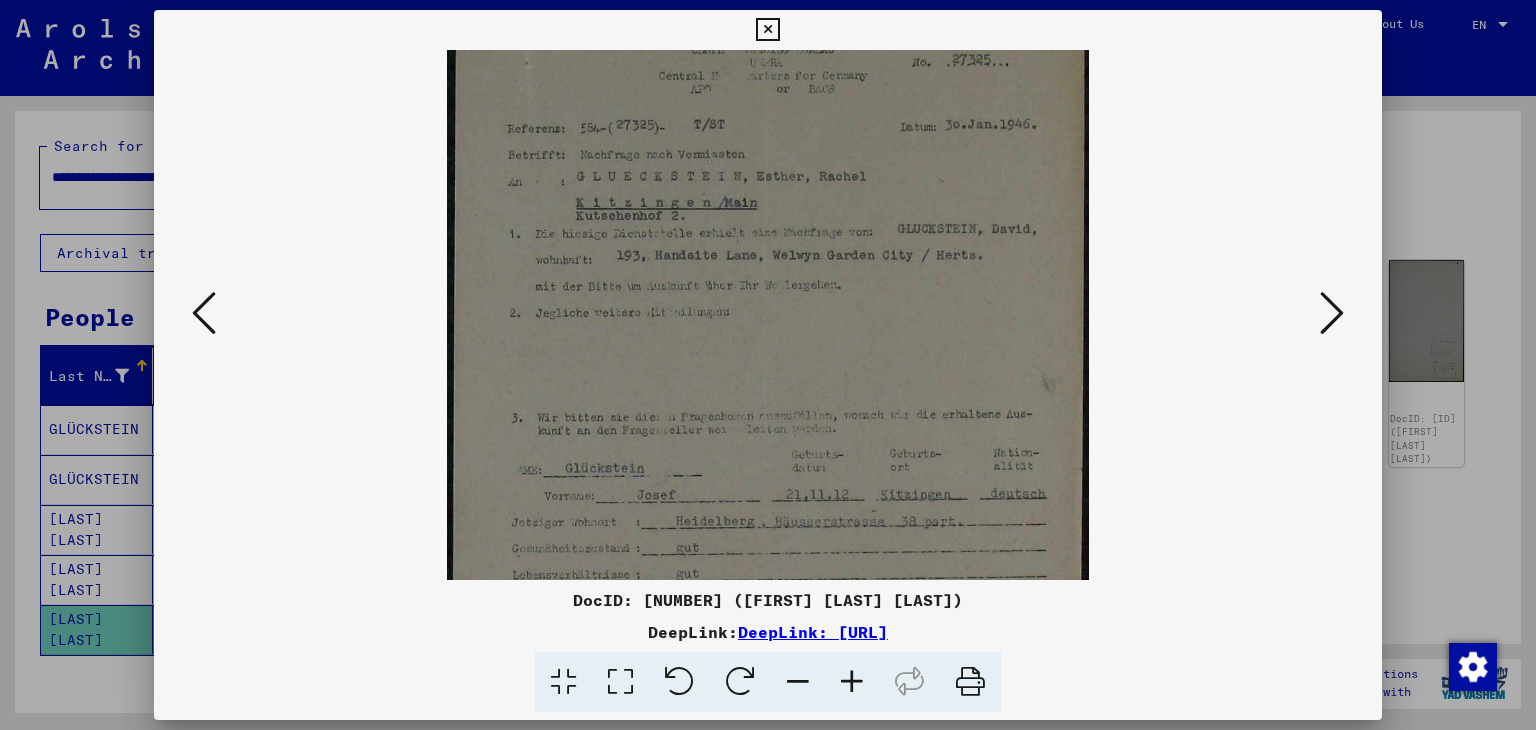 drag, startPoint x: 873, startPoint y: 343, endPoint x: 788, endPoint y: 565, distance: 237.71622 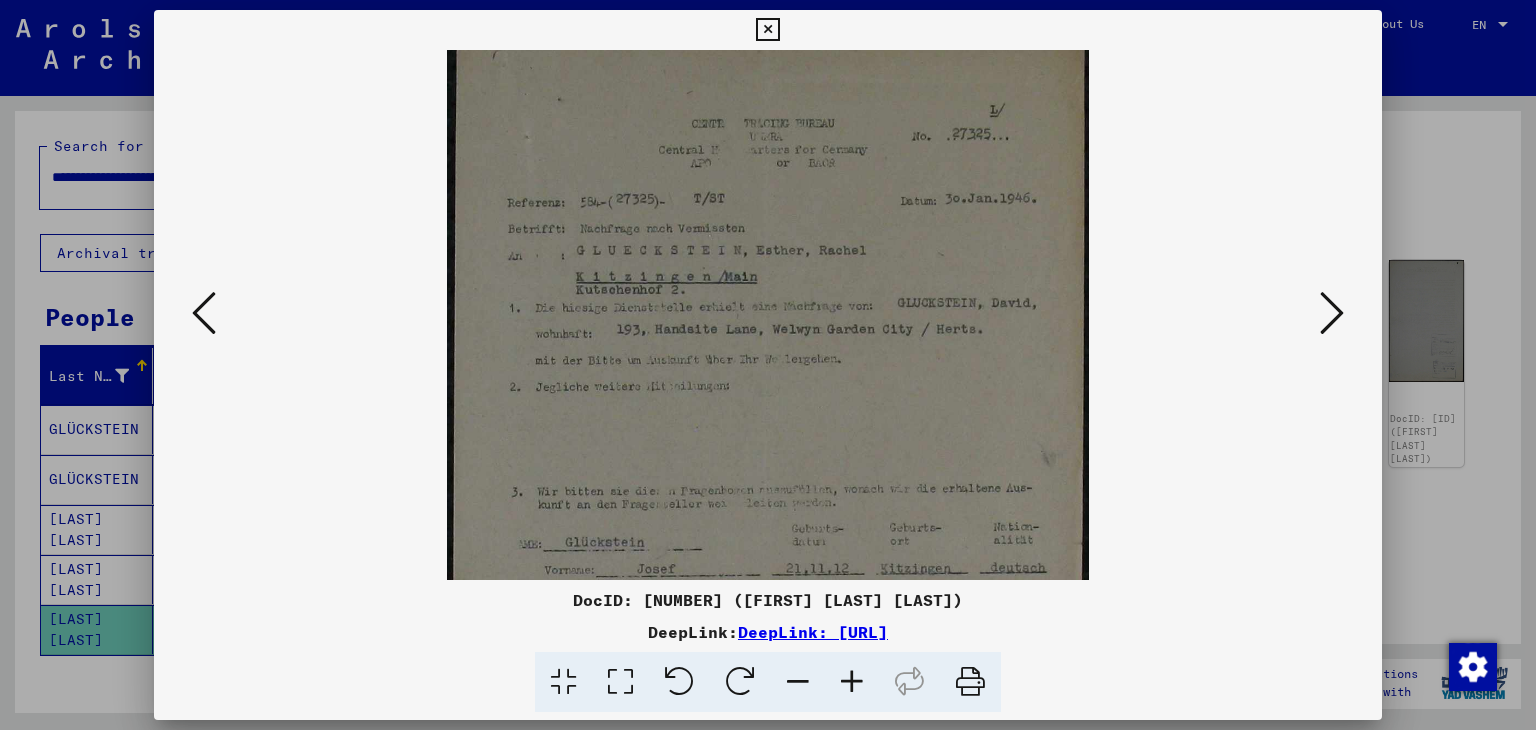 scroll, scrollTop: 0, scrollLeft: 0, axis: both 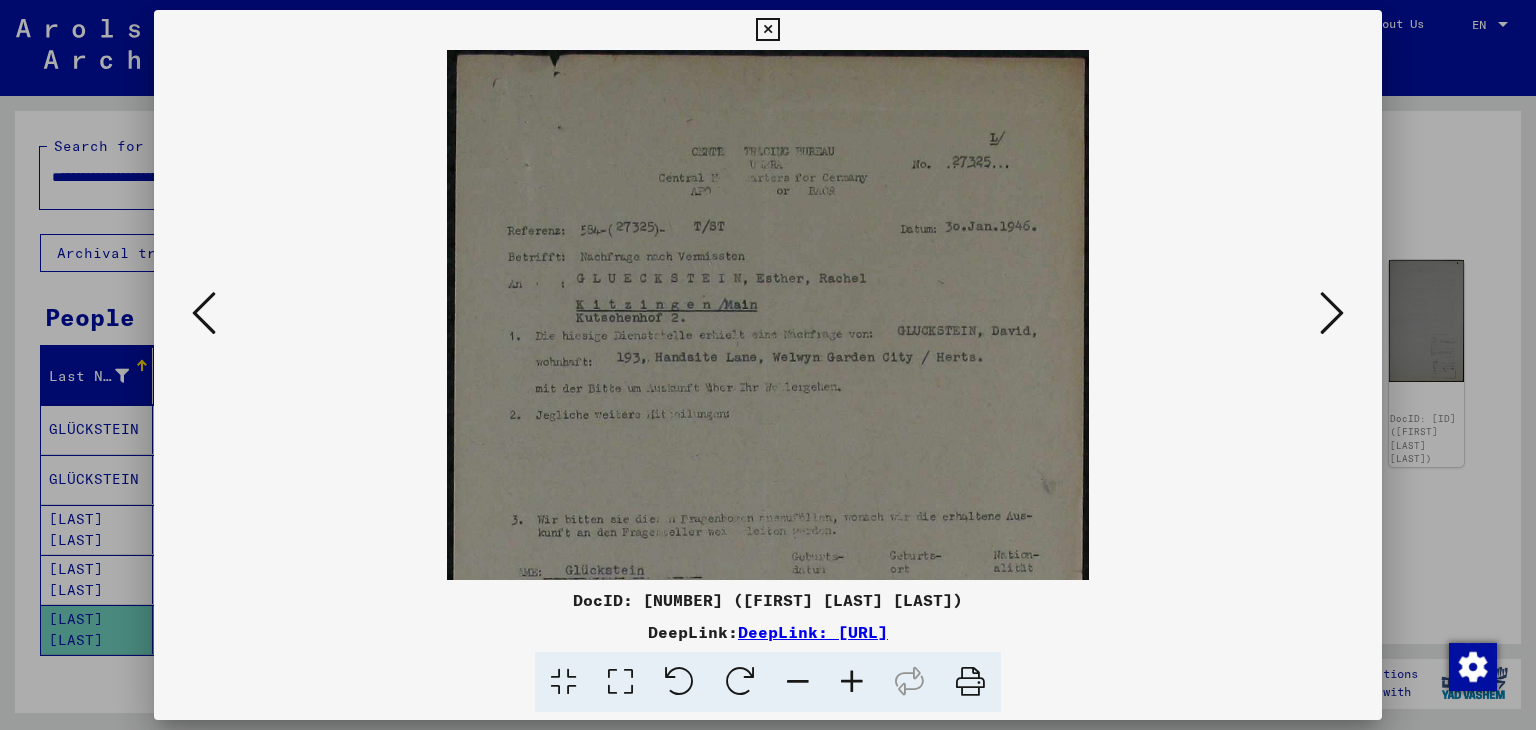 drag, startPoint x: 834, startPoint y: 347, endPoint x: 779, endPoint y: 489, distance: 152.27934 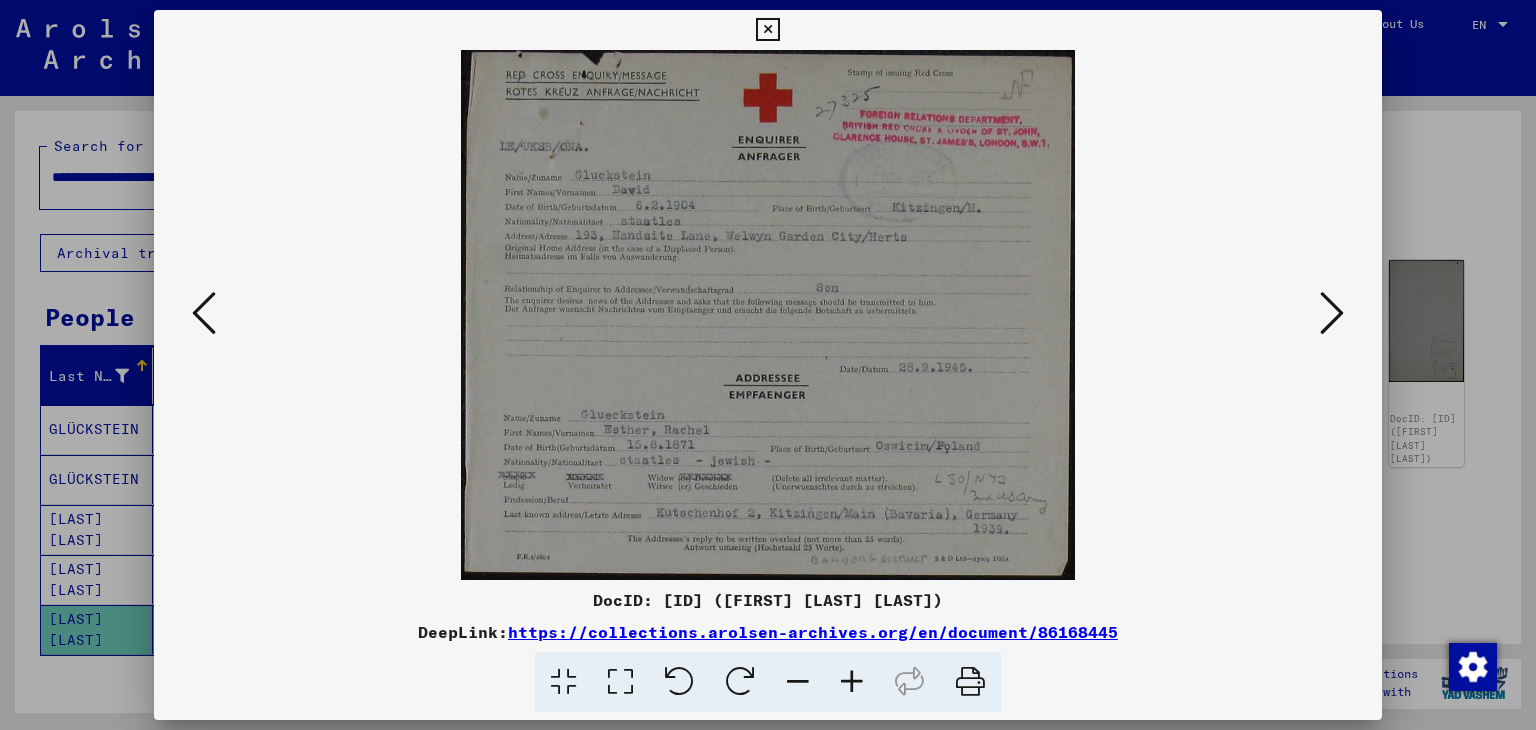 click at bounding box center (768, 315) 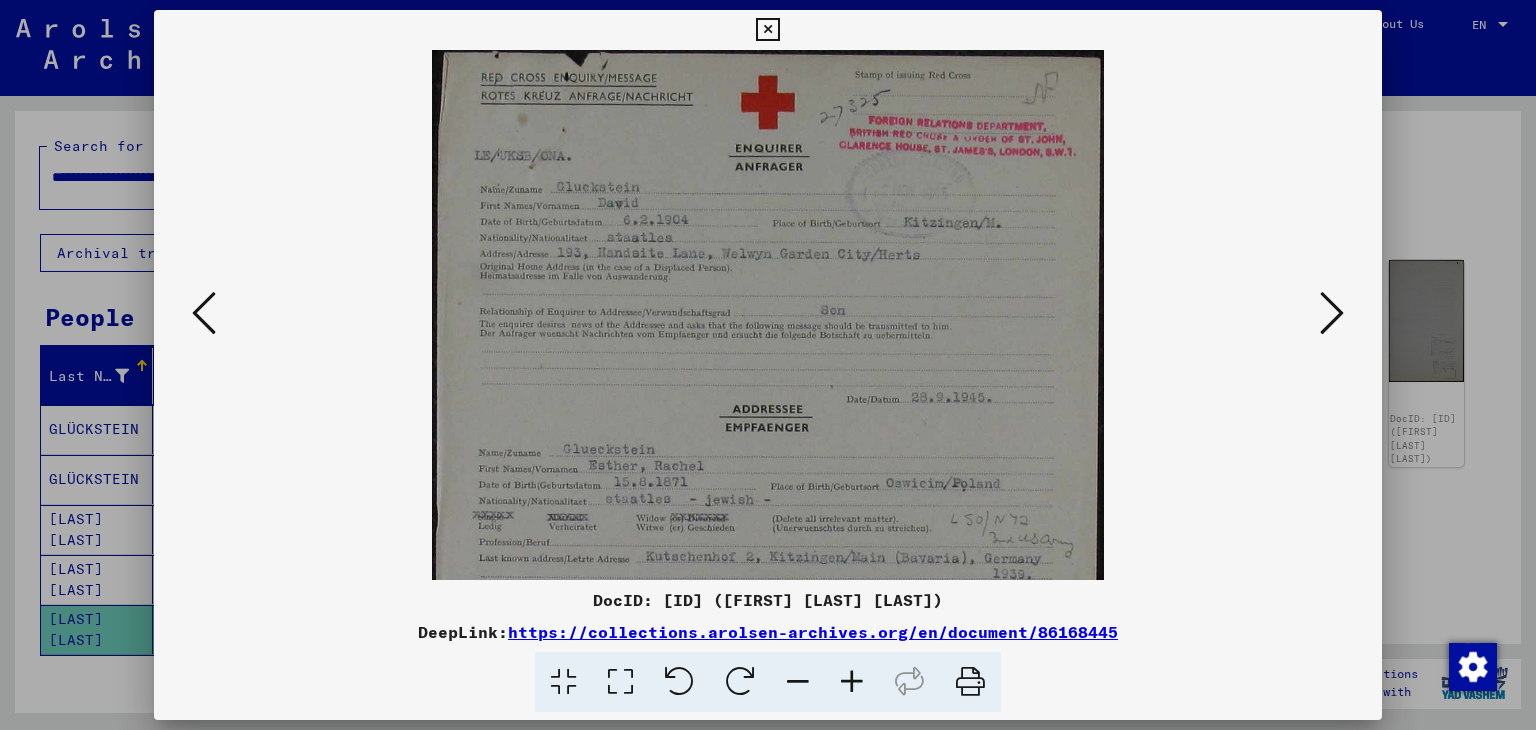 click at bounding box center [852, 682] 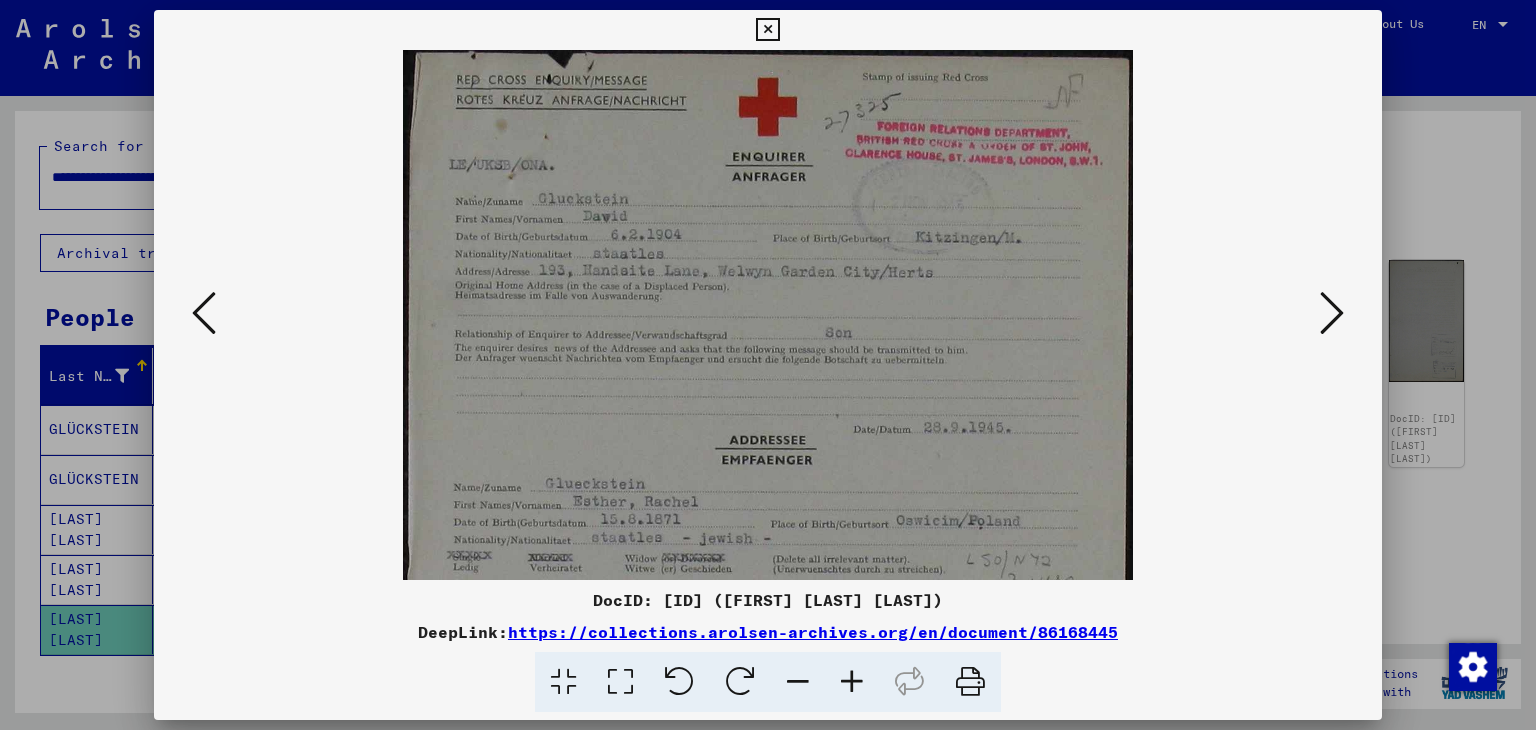 click at bounding box center (852, 682) 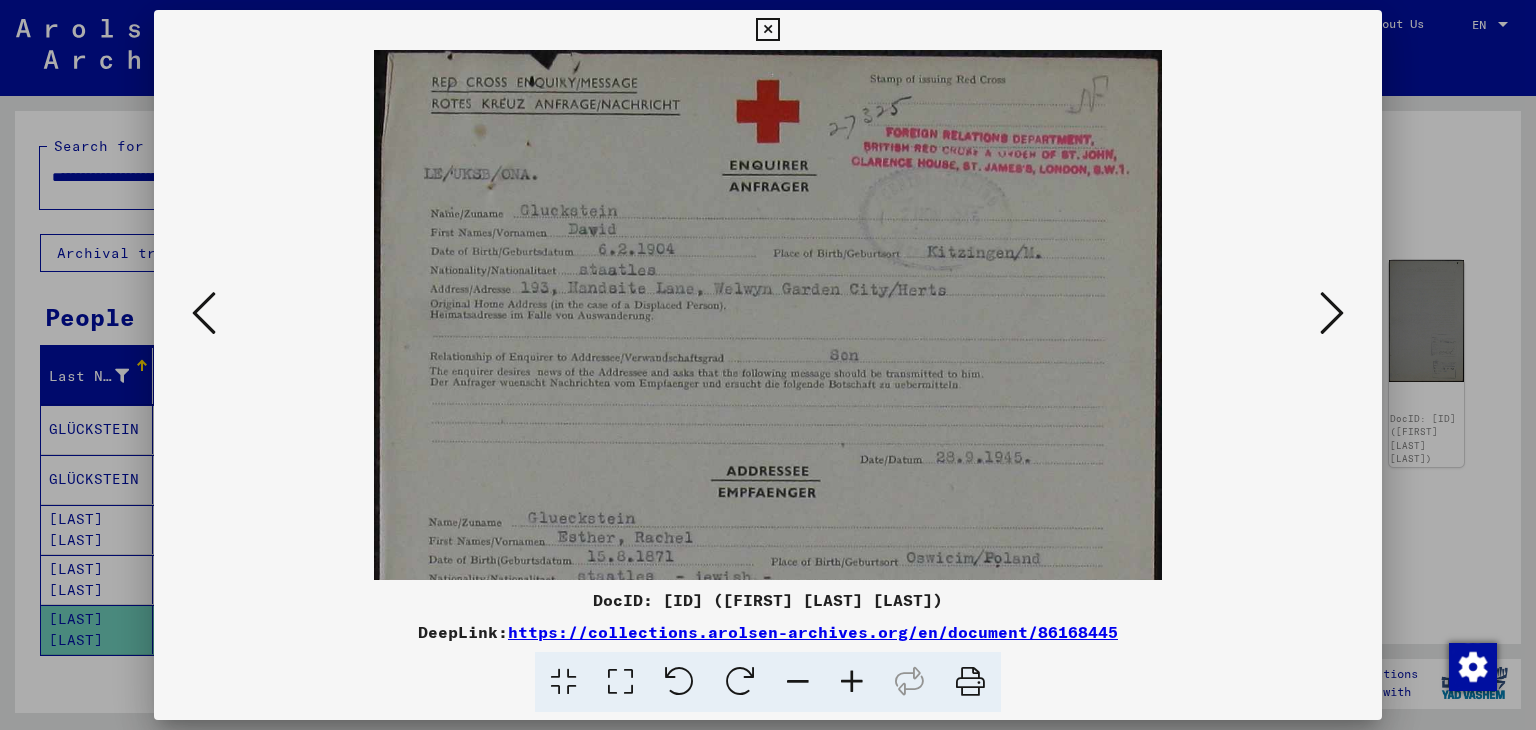 scroll, scrollTop: 149, scrollLeft: 0, axis: vertical 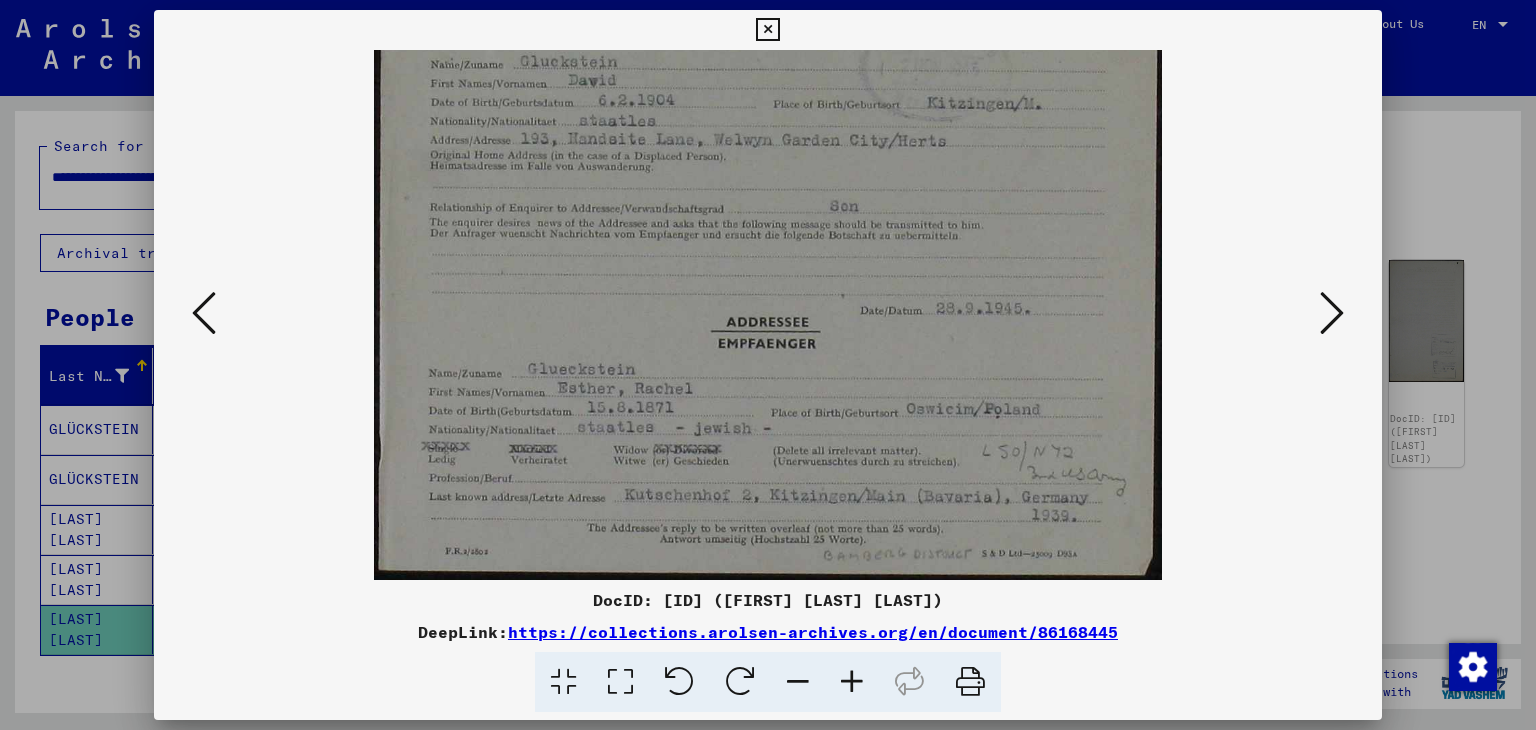 drag, startPoint x: 954, startPoint y: 430, endPoint x: 1024, endPoint y: 65, distance: 371.65173 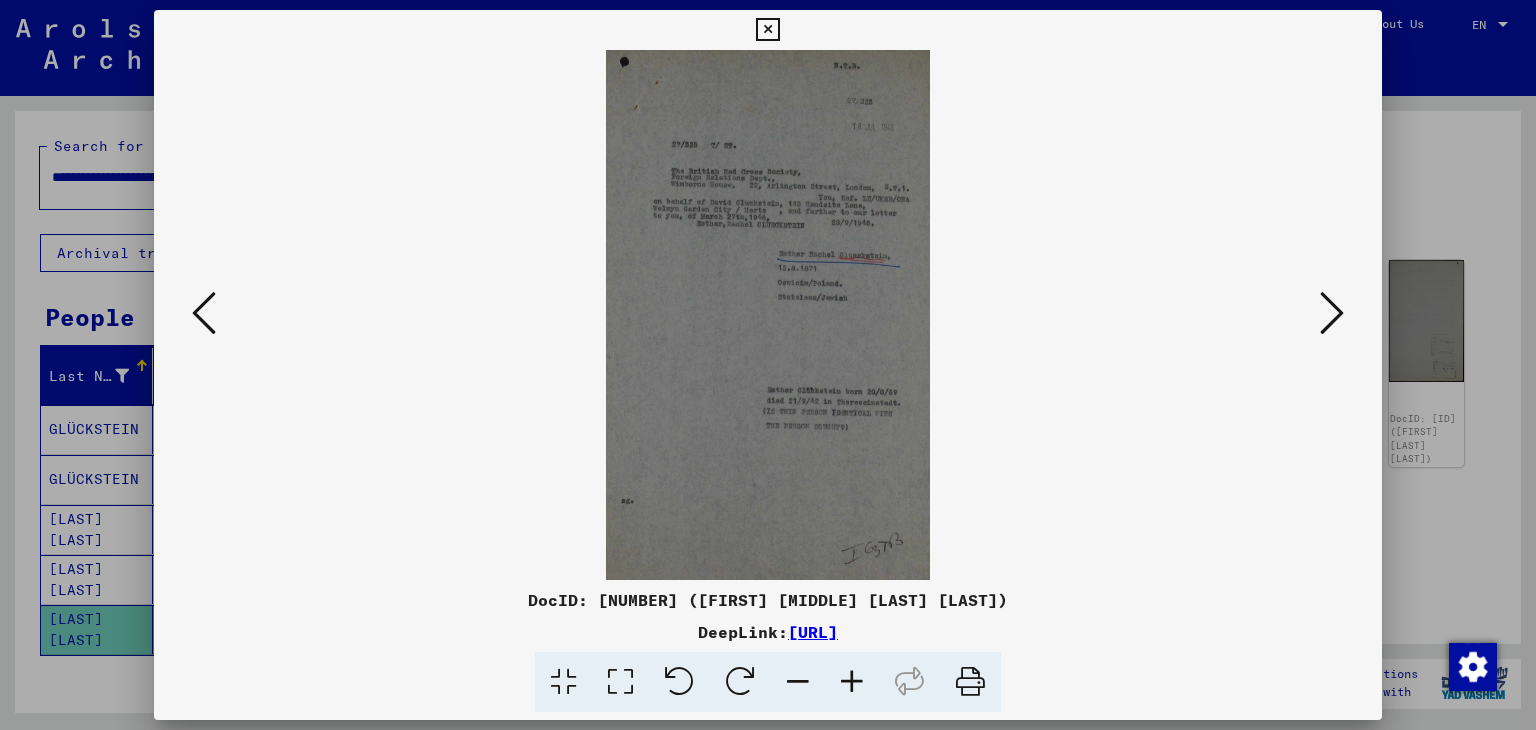 scroll, scrollTop: 0, scrollLeft: 0, axis: both 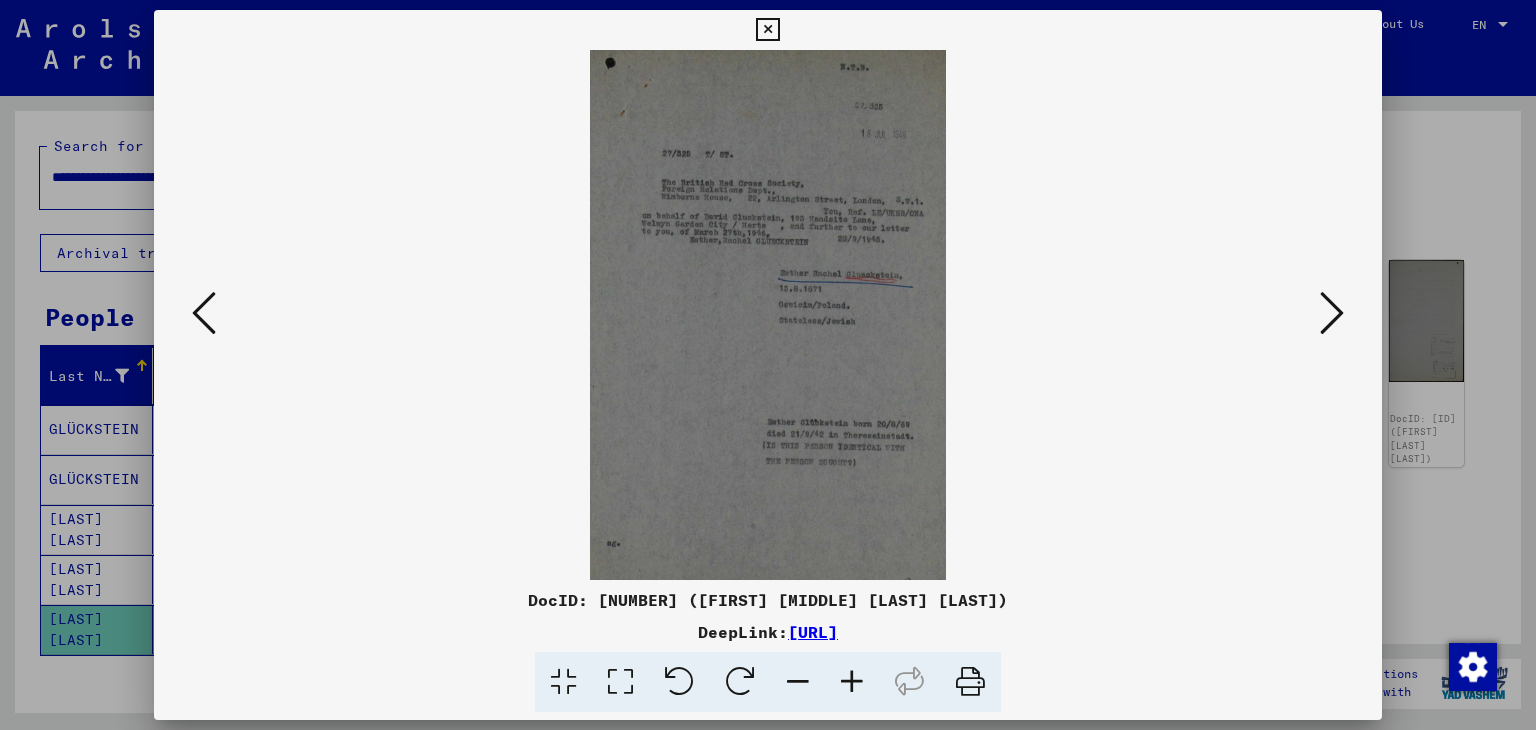 click at bounding box center [852, 682] 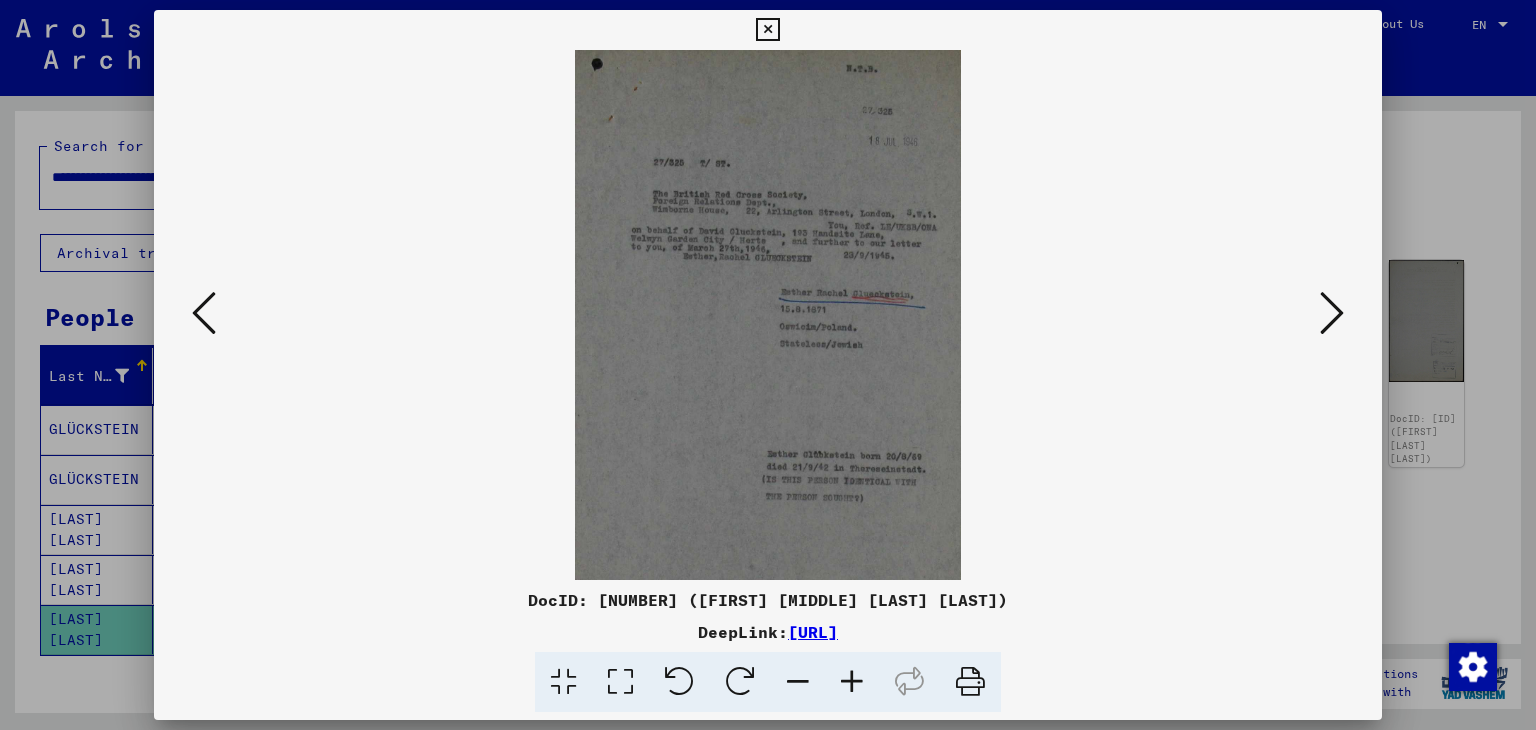 click at bounding box center (852, 682) 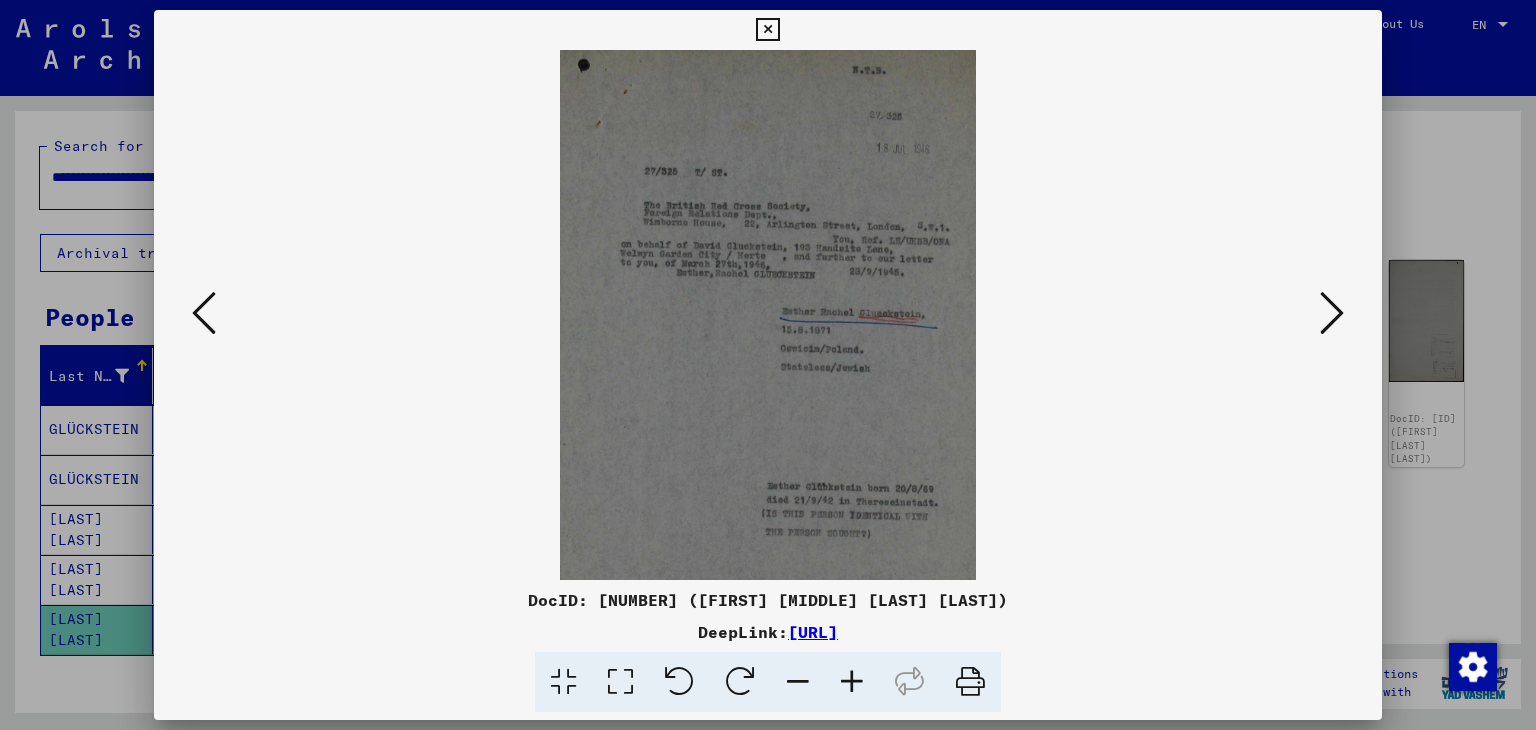 click at bounding box center (852, 682) 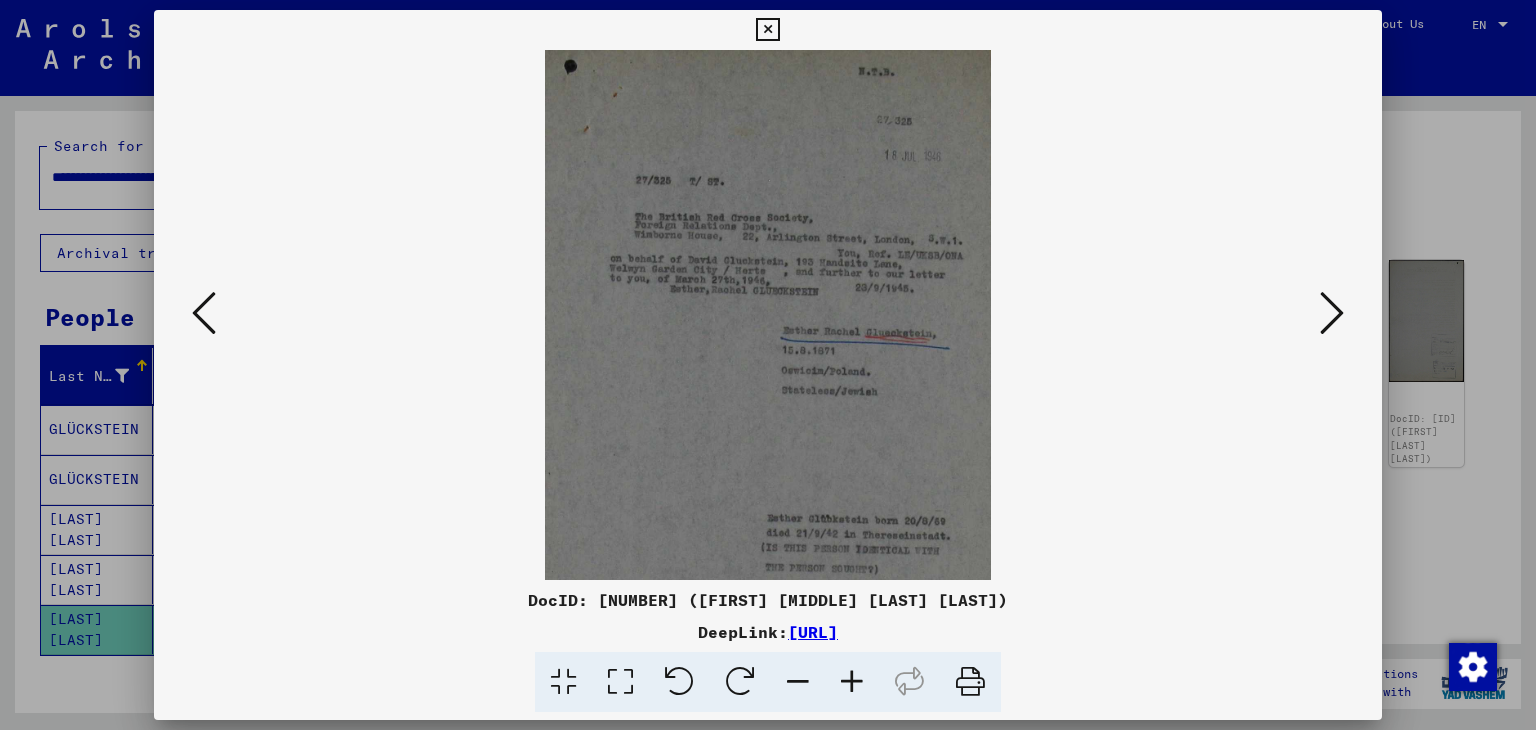 click at bounding box center [852, 682] 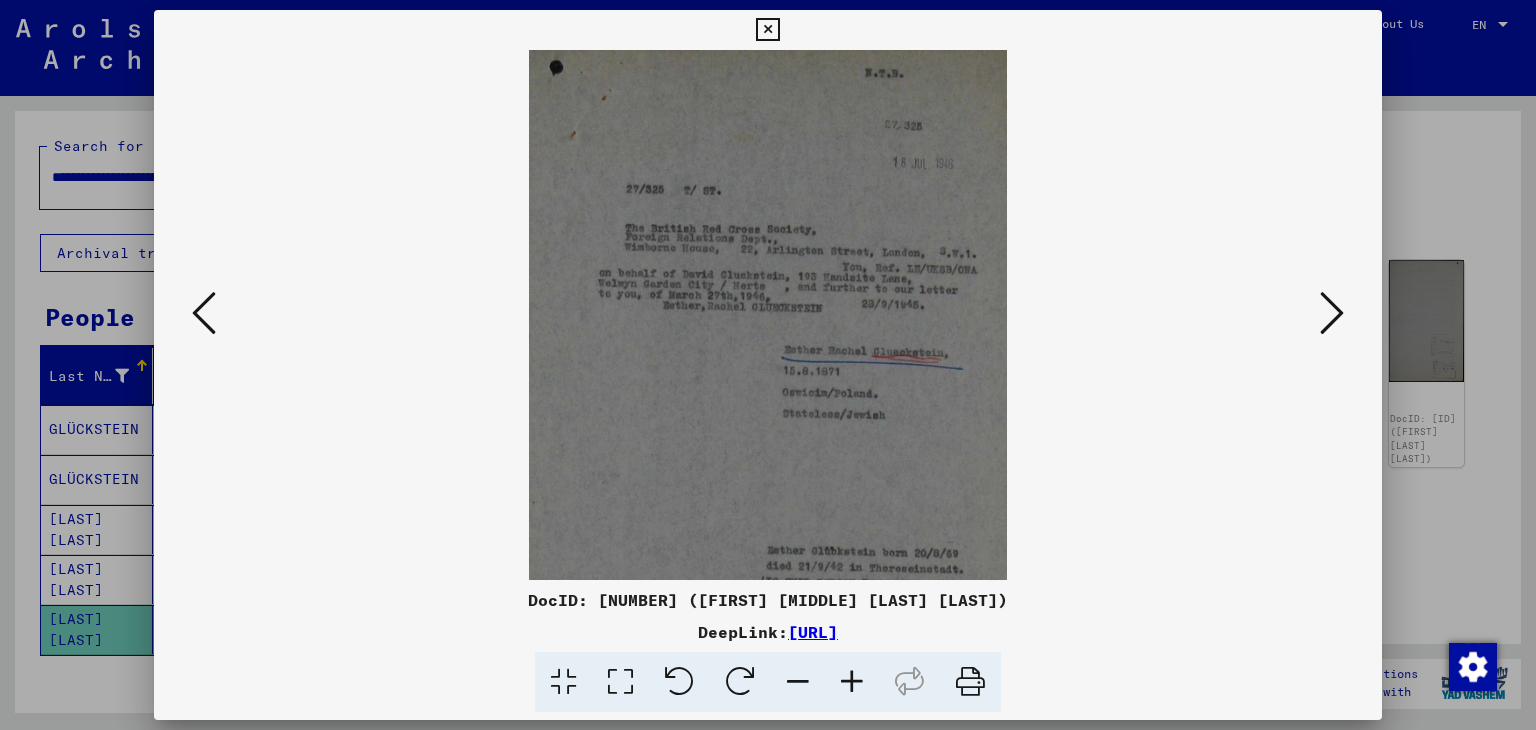 click at bounding box center (852, 682) 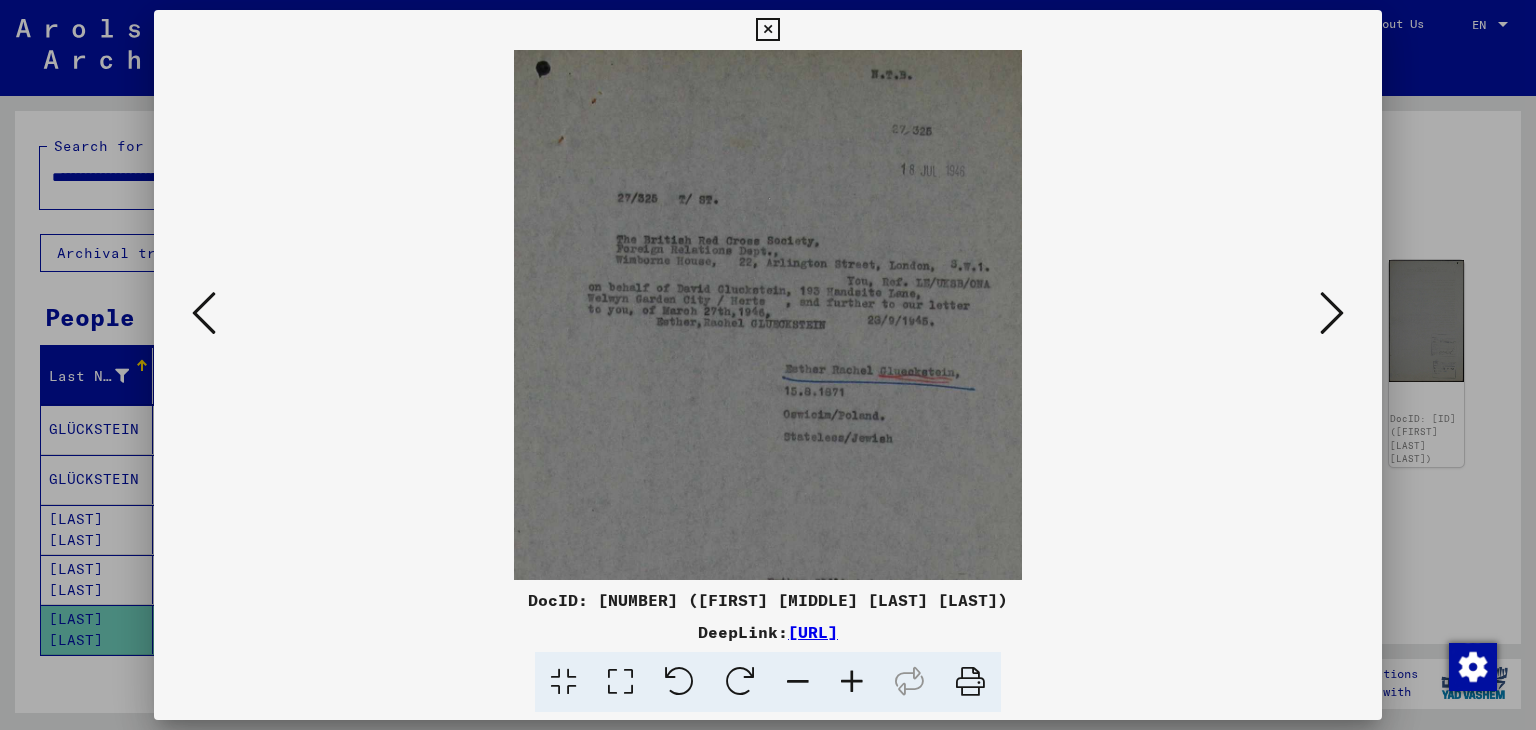 click at bounding box center [852, 682] 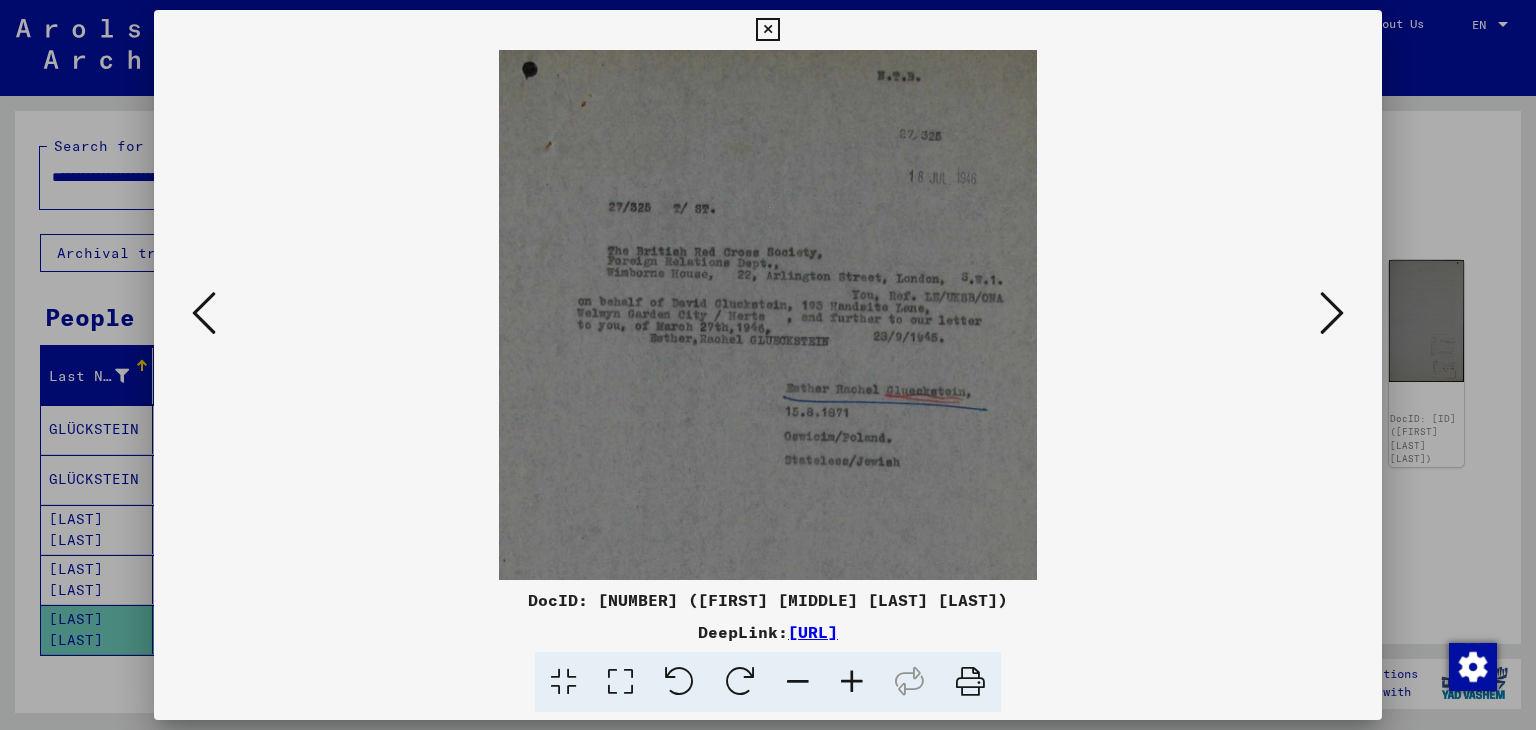 click at bounding box center [852, 682] 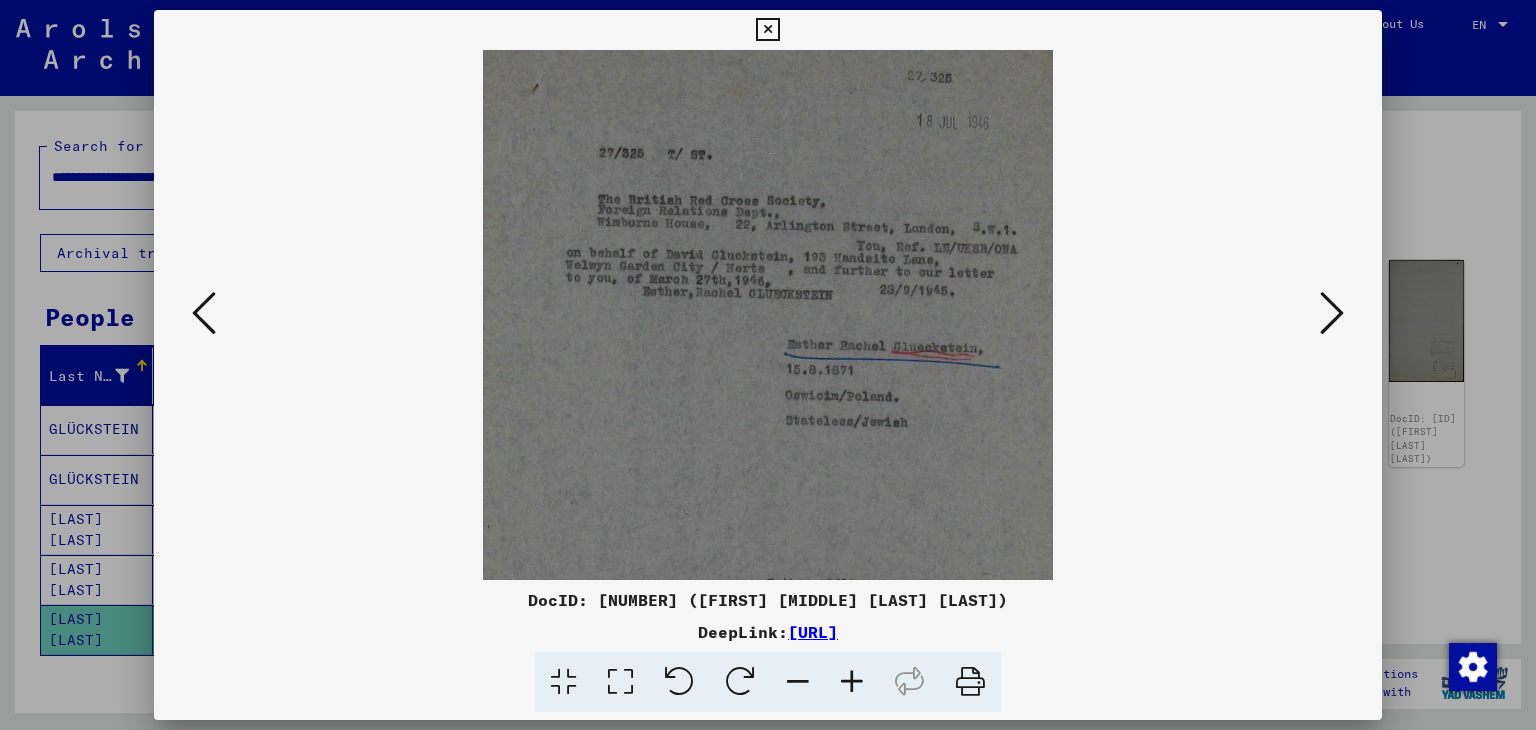scroll, scrollTop: 79, scrollLeft: 0, axis: vertical 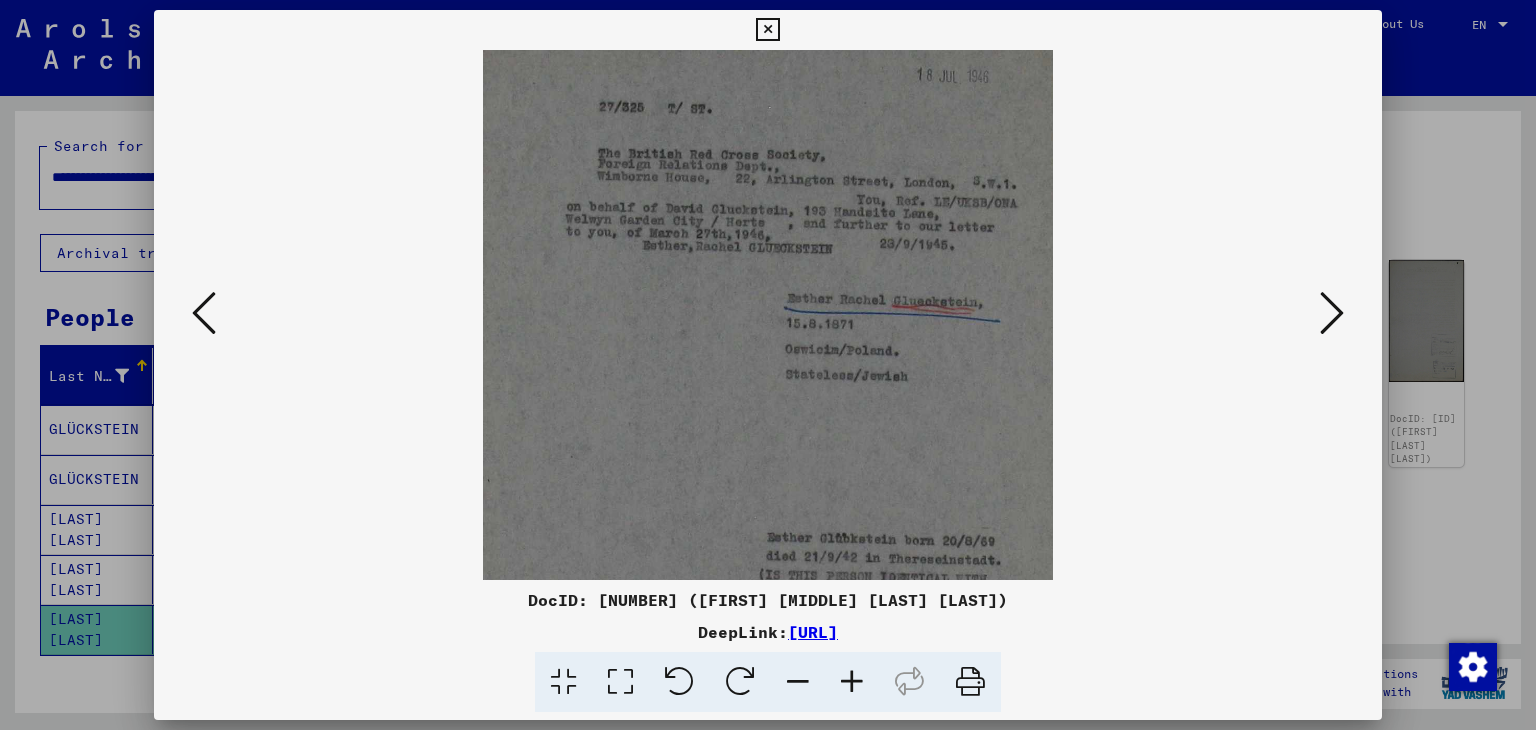 drag, startPoint x: 774, startPoint y: 452, endPoint x: 736, endPoint y: 429, distance: 44.418465 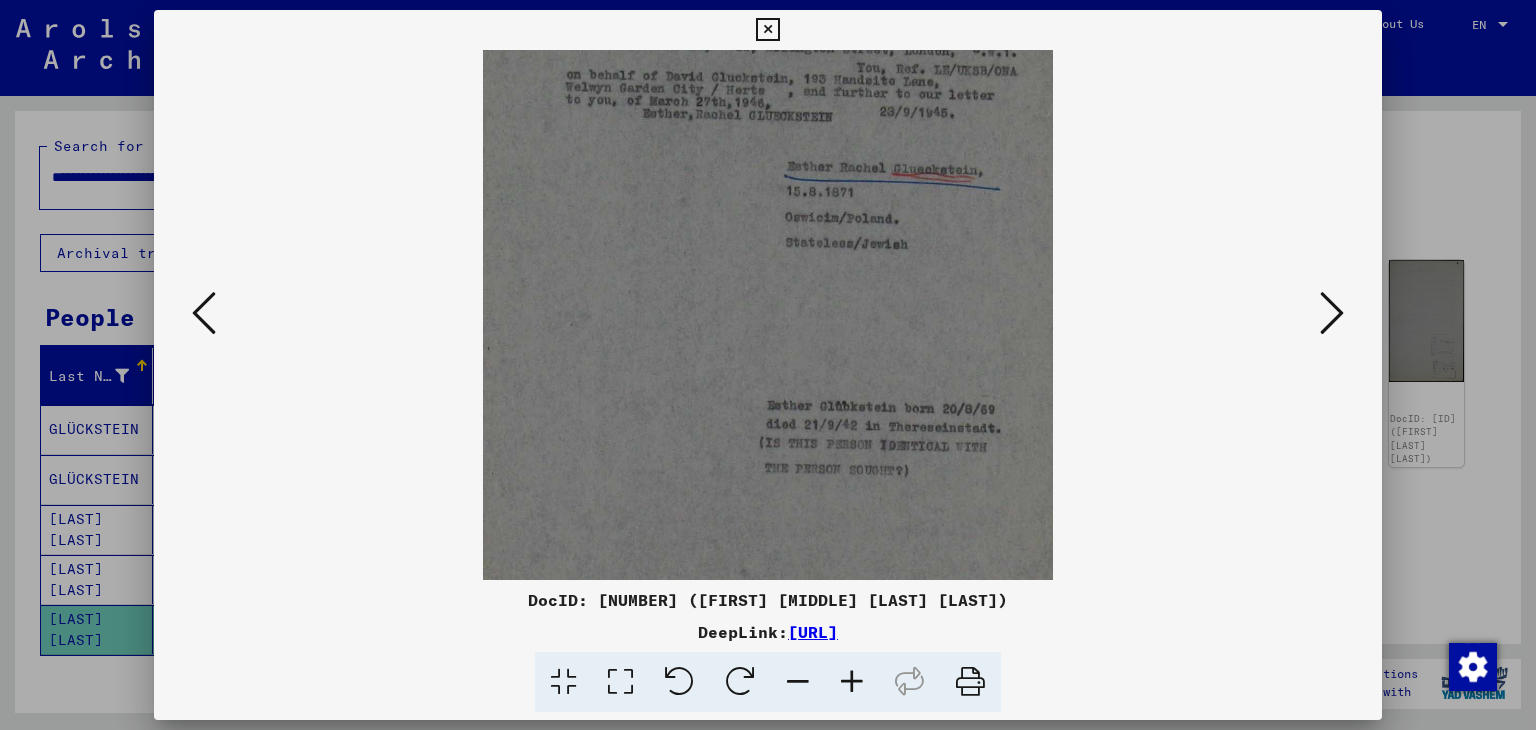 scroll, scrollTop: 251, scrollLeft: 0, axis: vertical 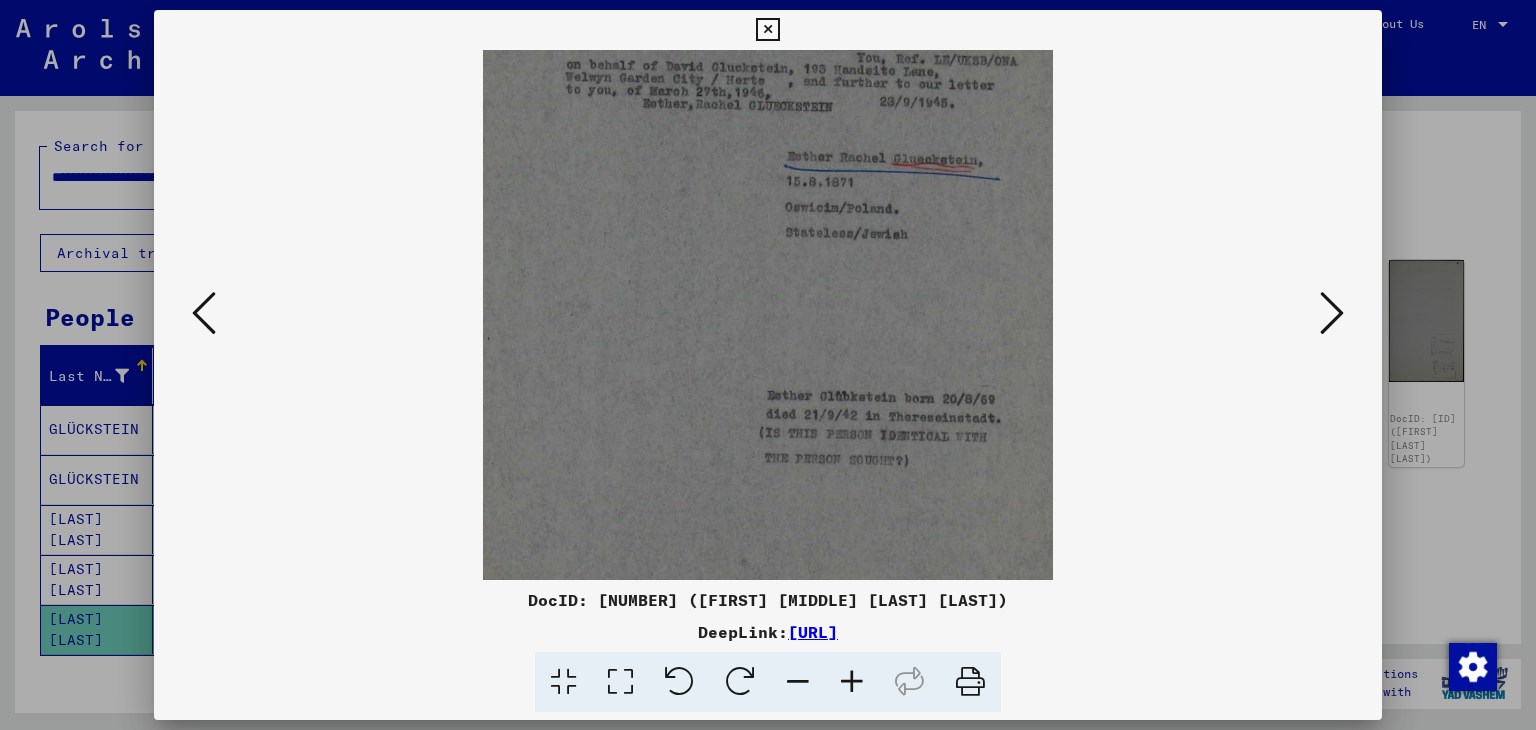 drag, startPoint x: 734, startPoint y: 494, endPoint x: 716, endPoint y: 349, distance: 146.11298 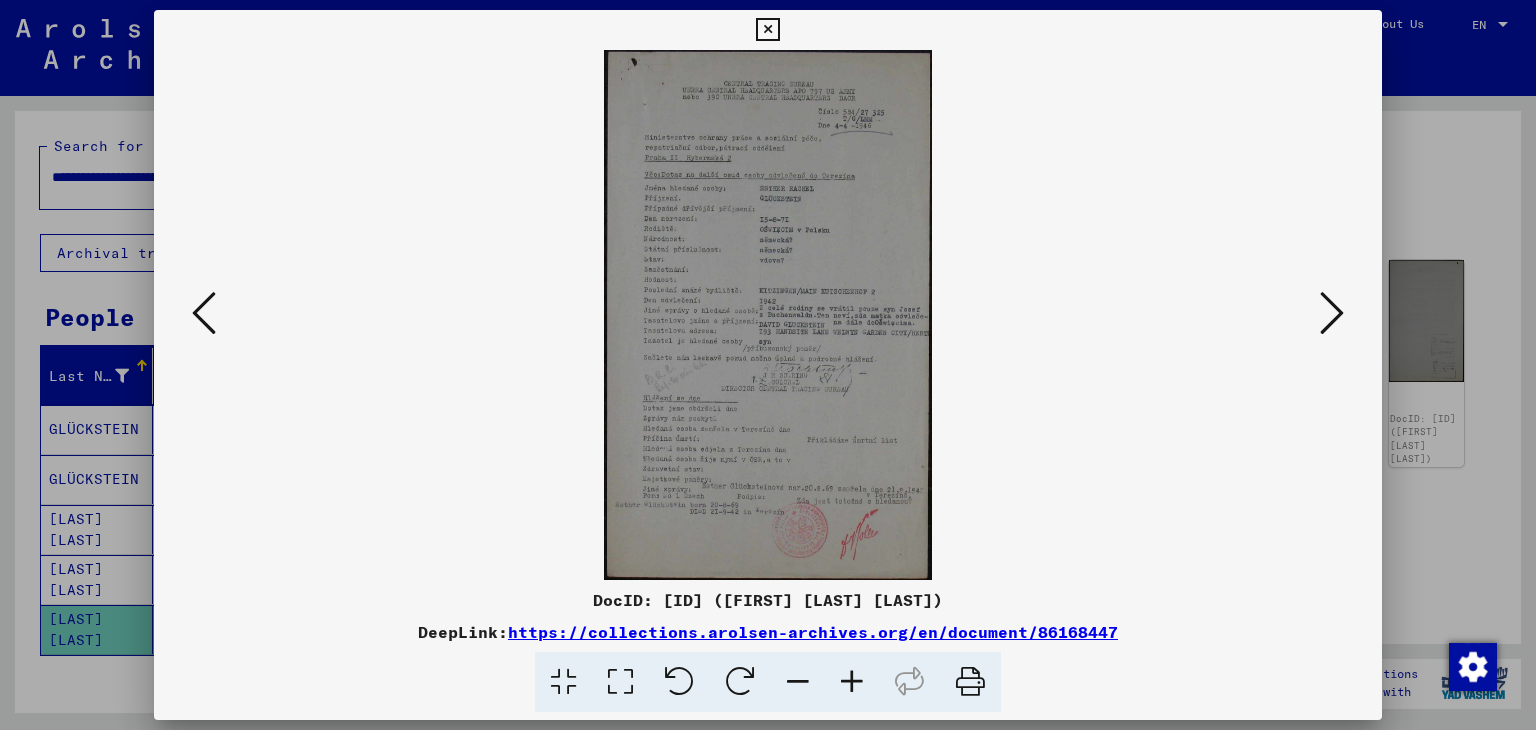 scroll, scrollTop: 0, scrollLeft: 0, axis: both 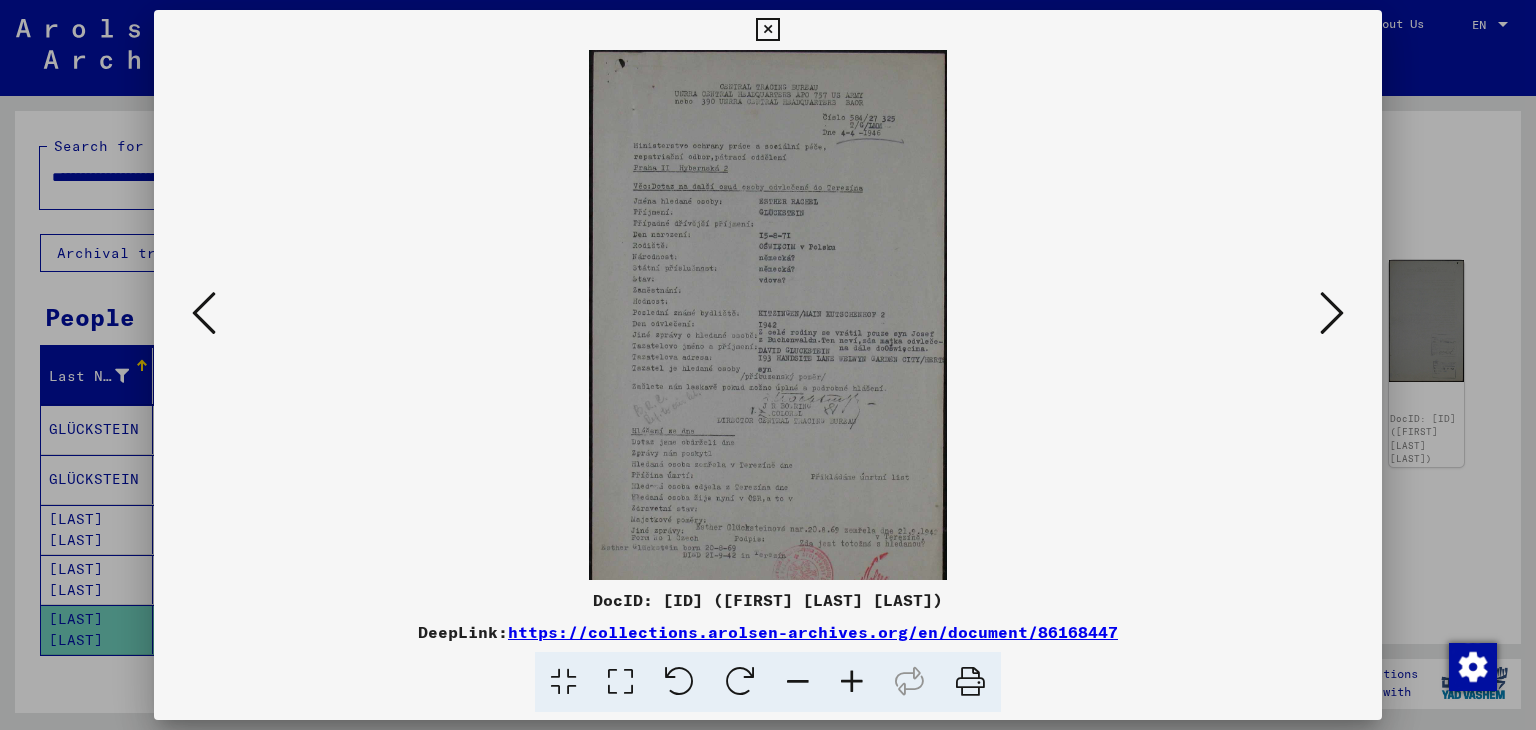 click at bounding box center [852, 682] 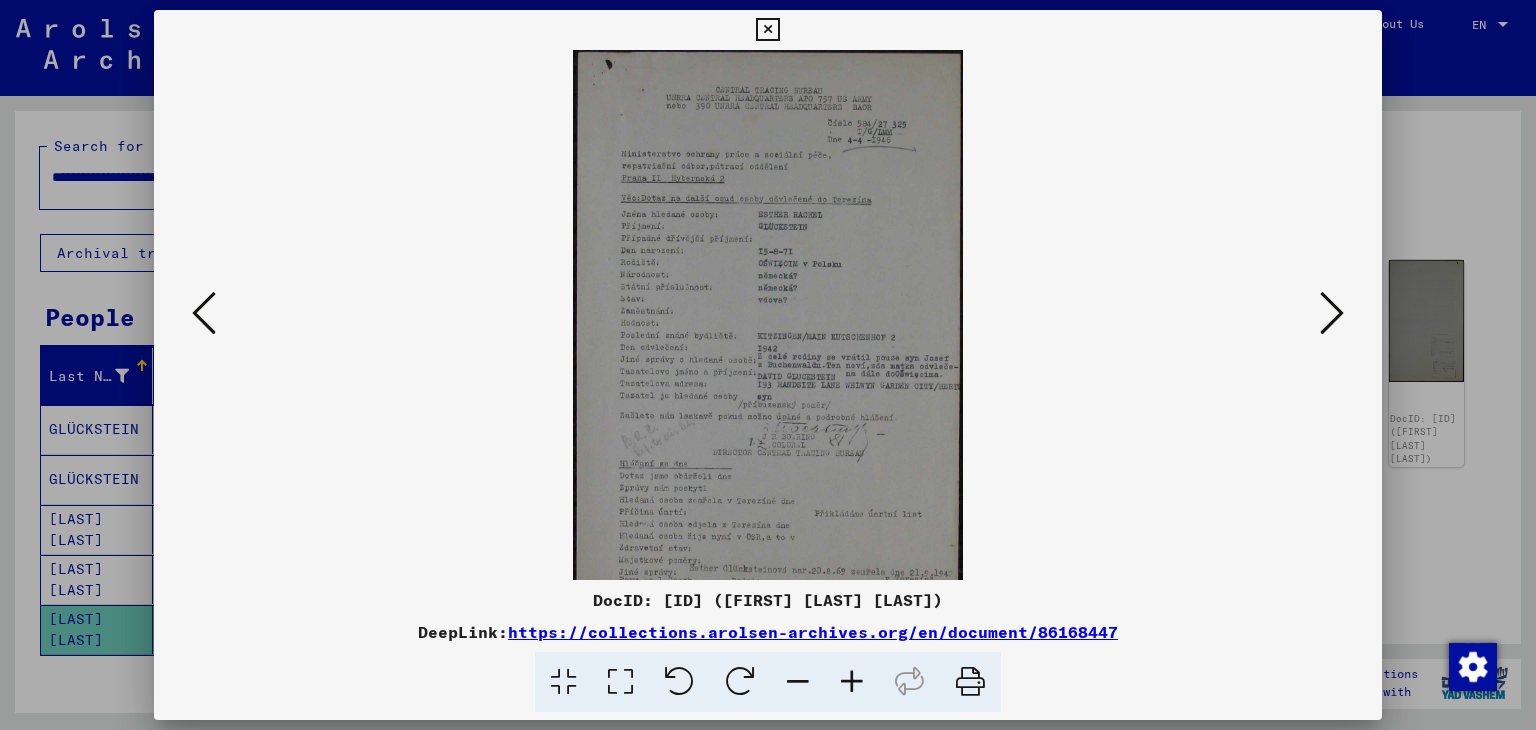 click at bounding box center (852, 682) 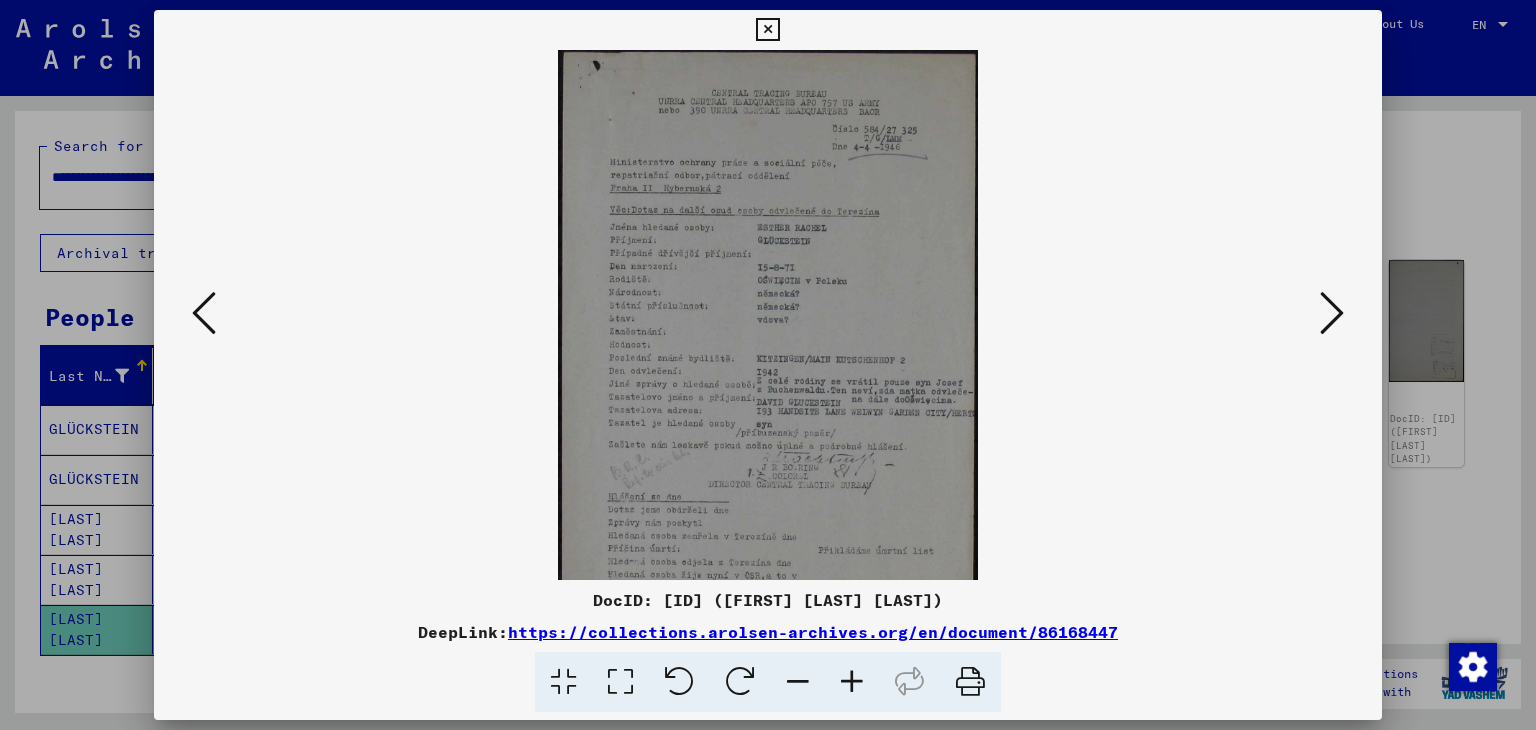 click at bounding box center [852, 682] 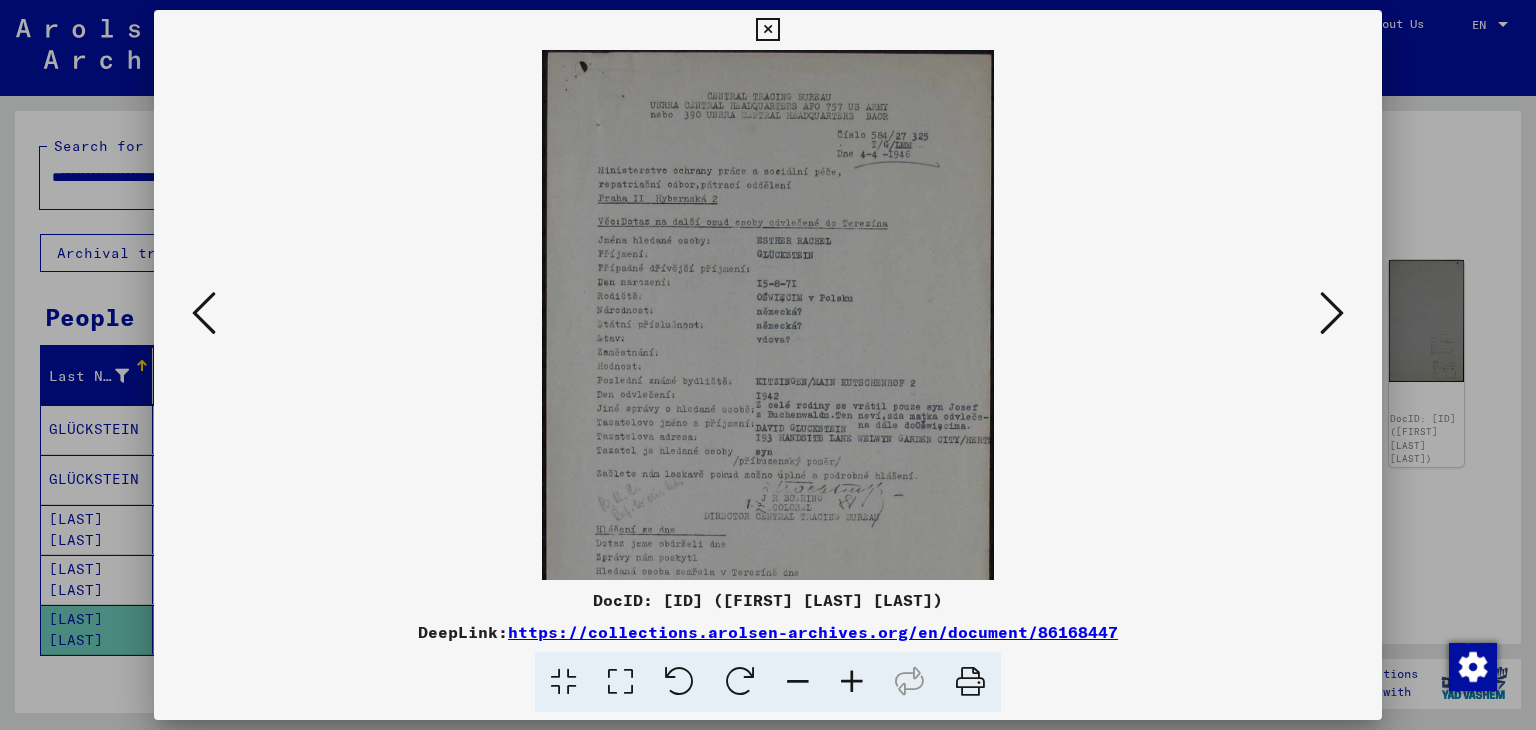 click at bounding box center [852, 682] 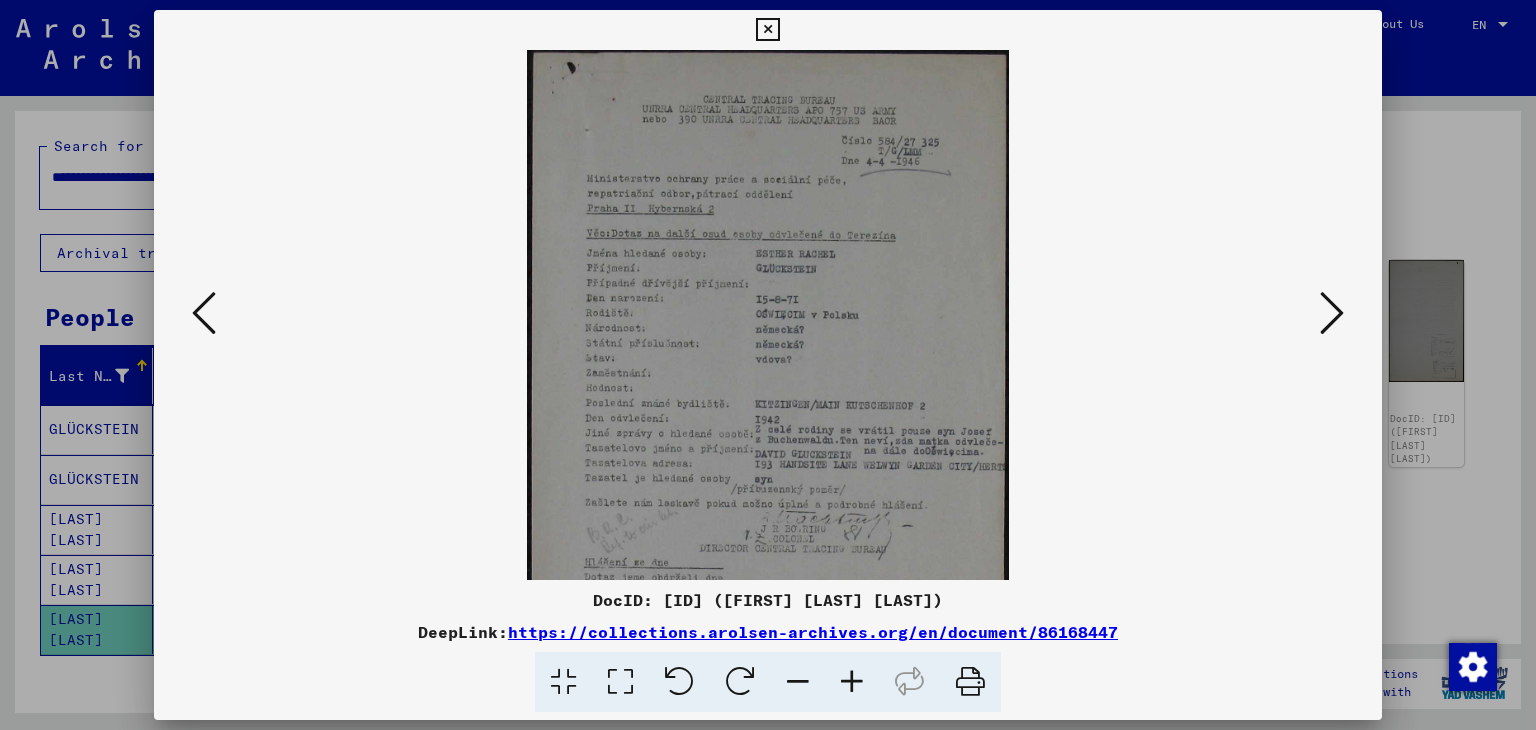 click at bounding box center (852, 682) 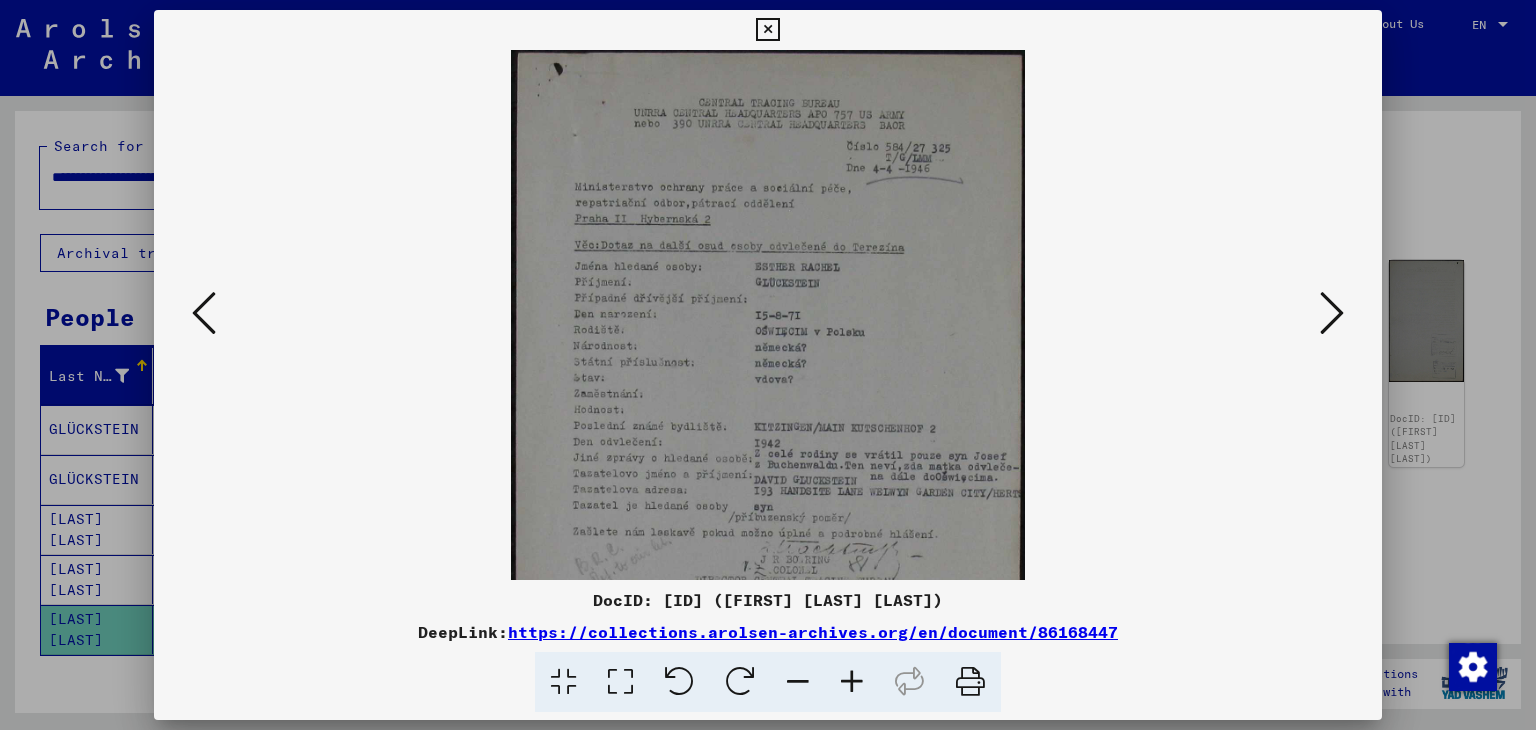 click at bounding box center [852, 682] 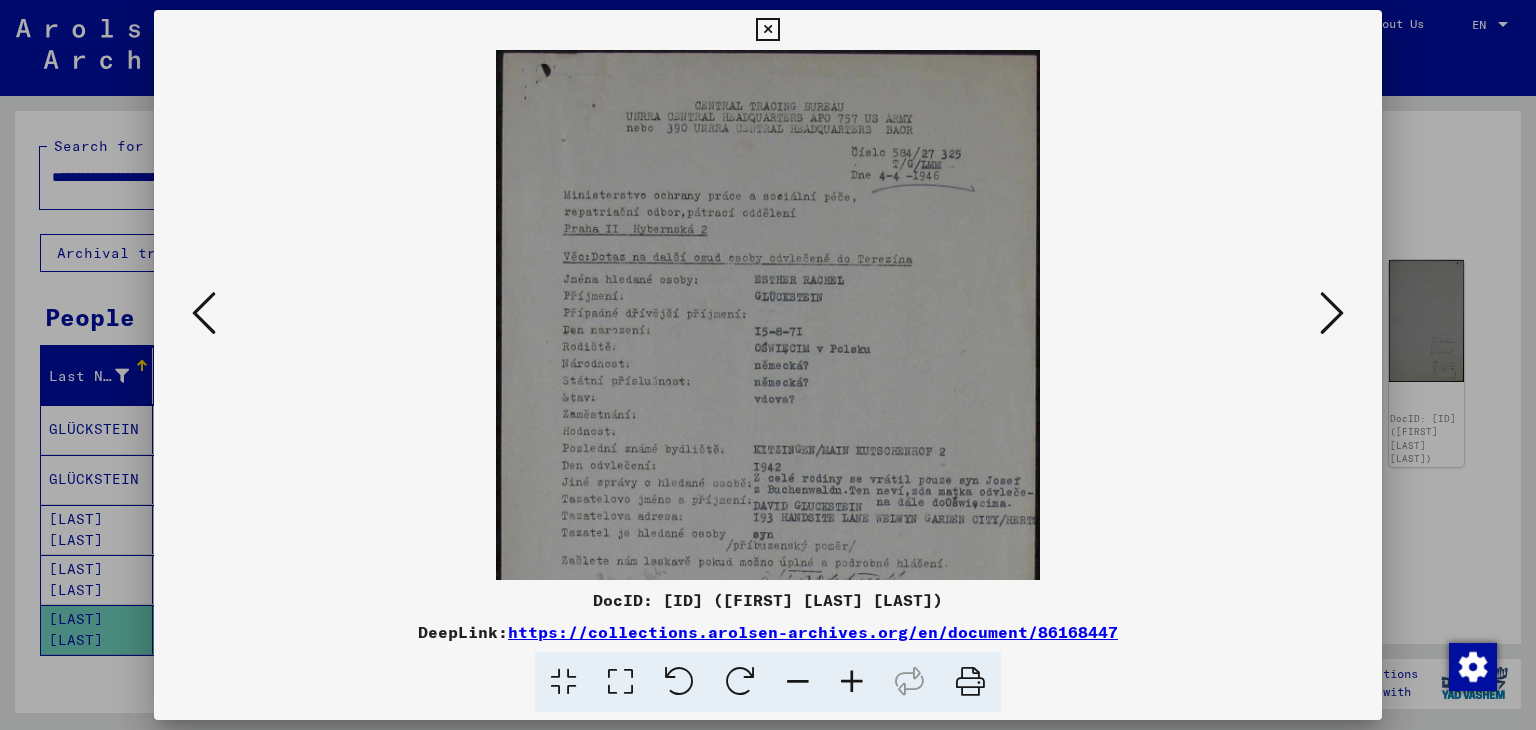 click at bounding box center [852, 682] 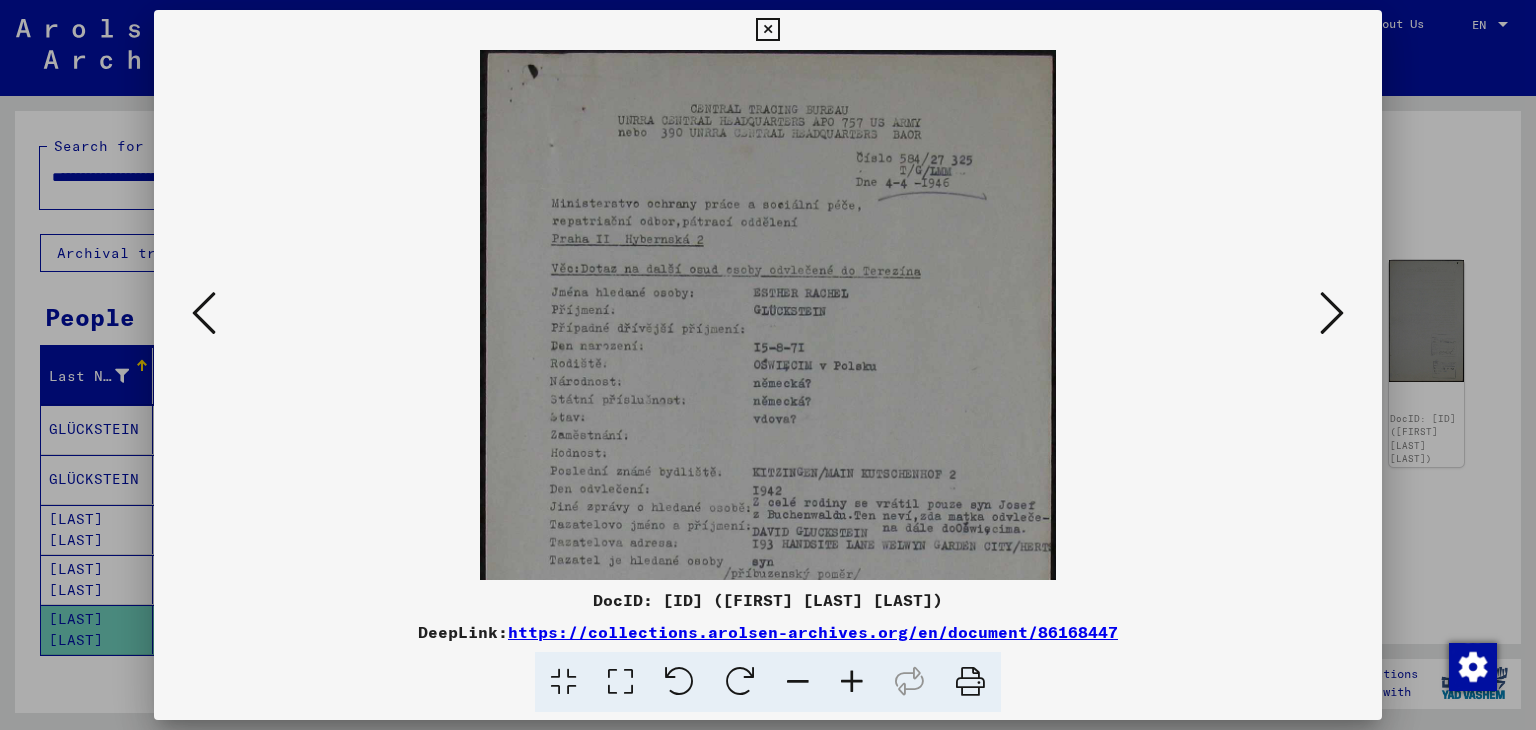 click at bounding box center [852, 682] 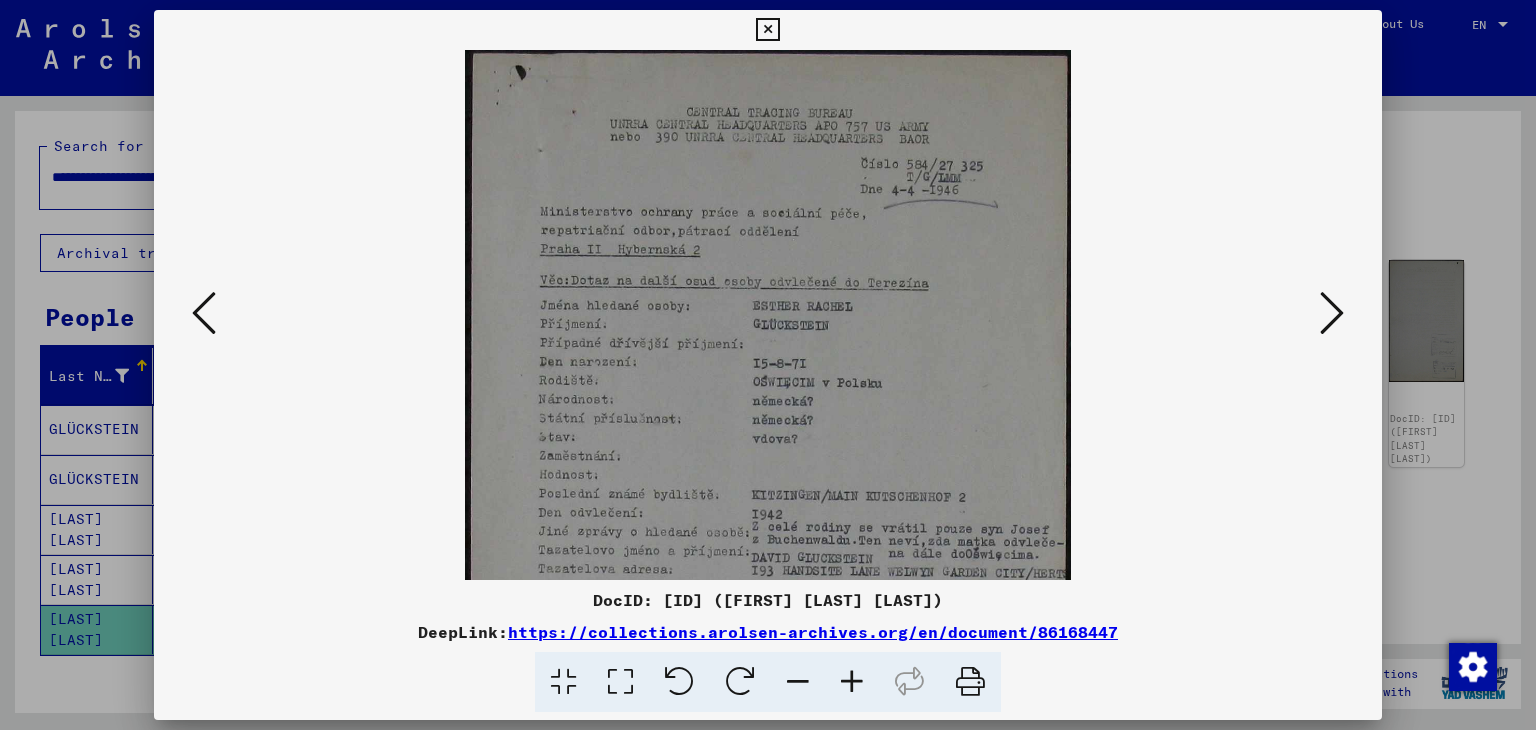 click at bounding box center (852, 682) 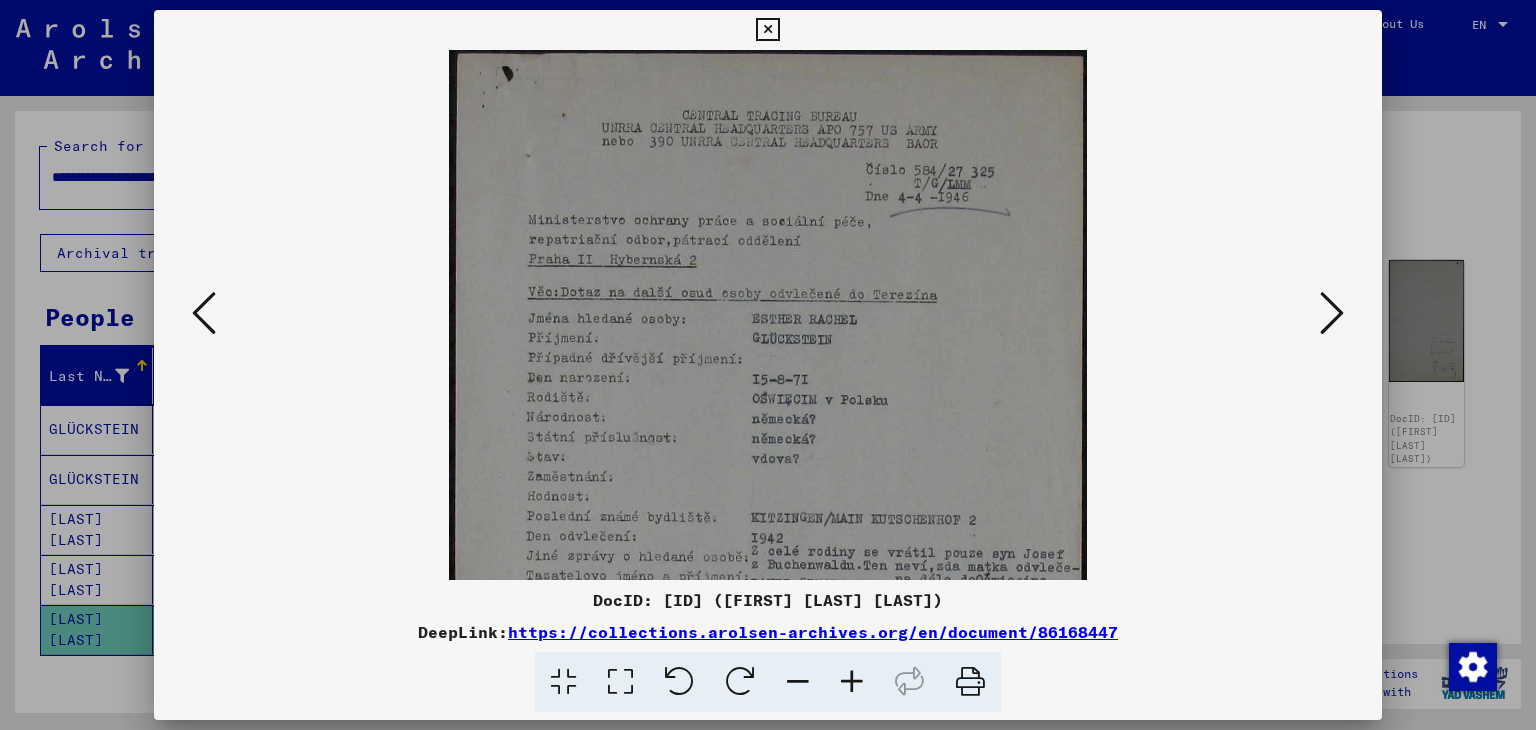 click at bounding box center [852, 682] 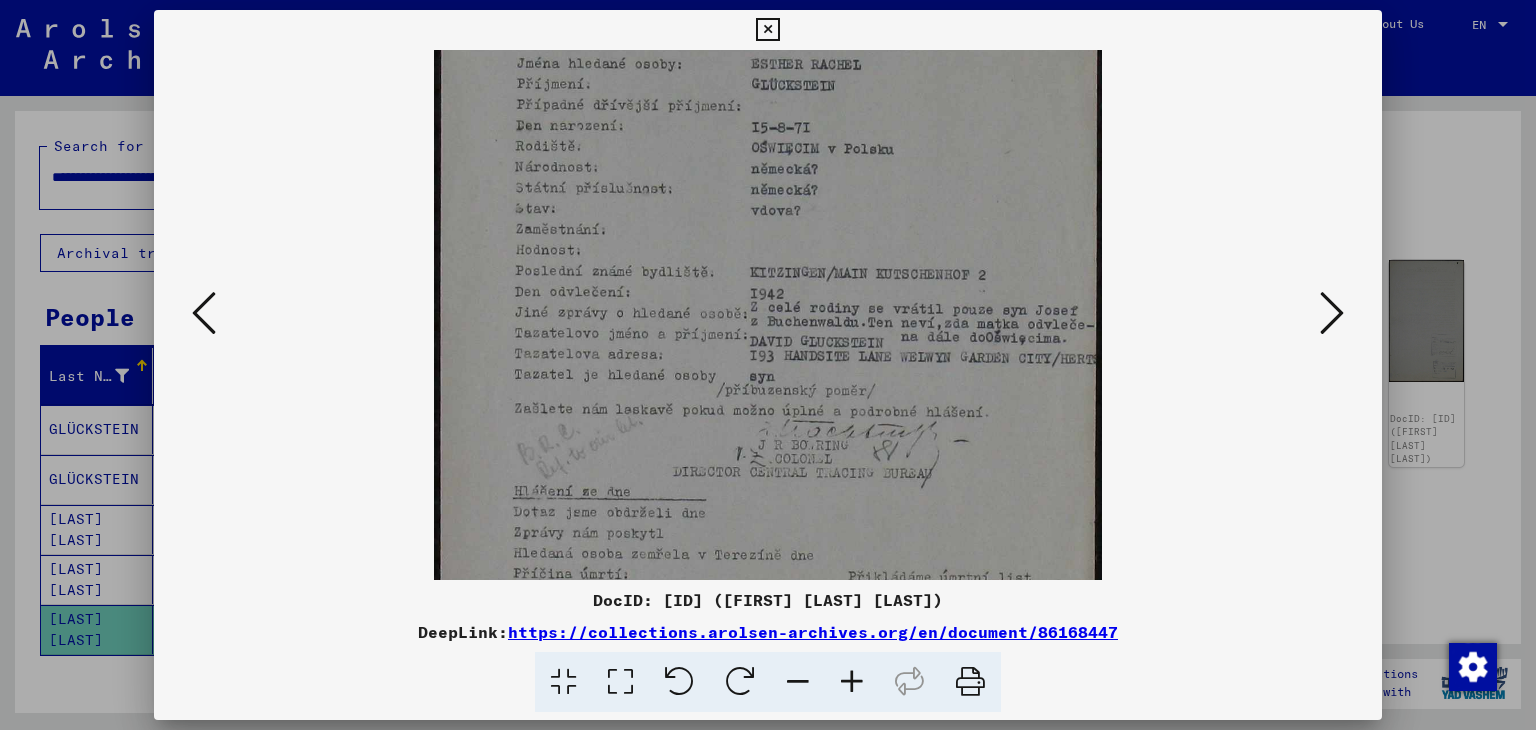 scroll, scrollTop: 322, scrollLeft: 0, axis: vertical 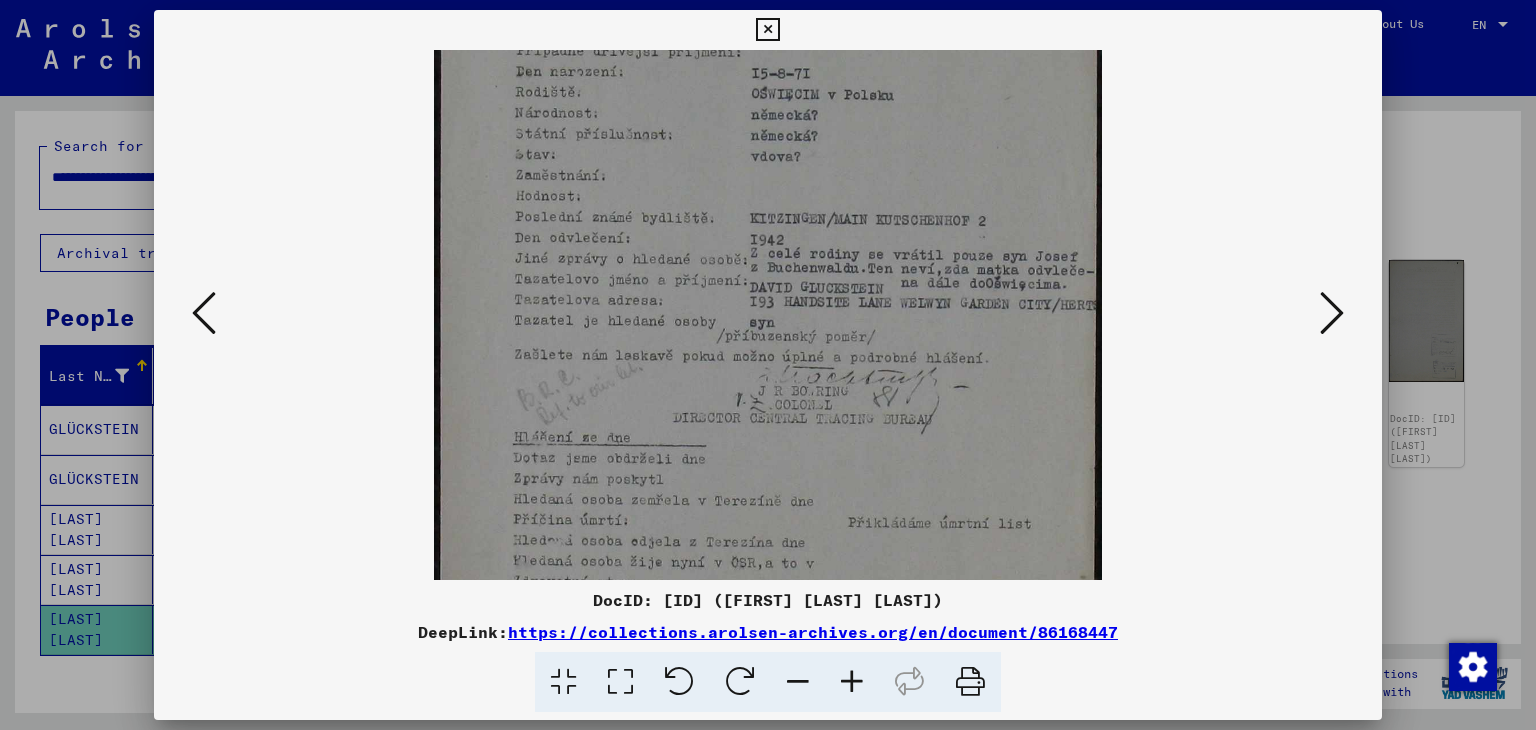 drag, startPoint x: 1004, startPoint y: 411, endPoint x: 1030, endPoint y: 93, distance: 319.06113 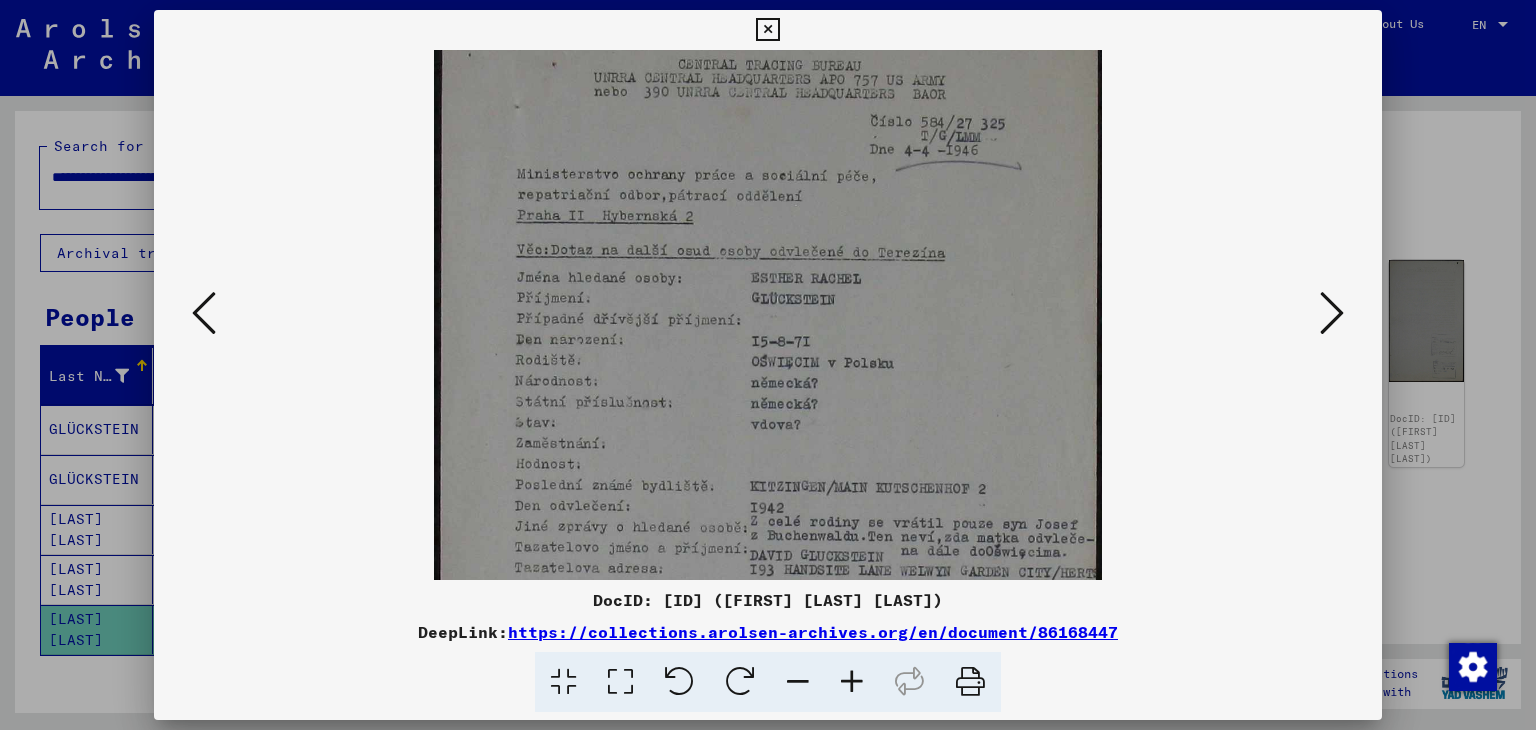 scroll, scrollTop: 52, scrollLeft: 0, axis: vertical 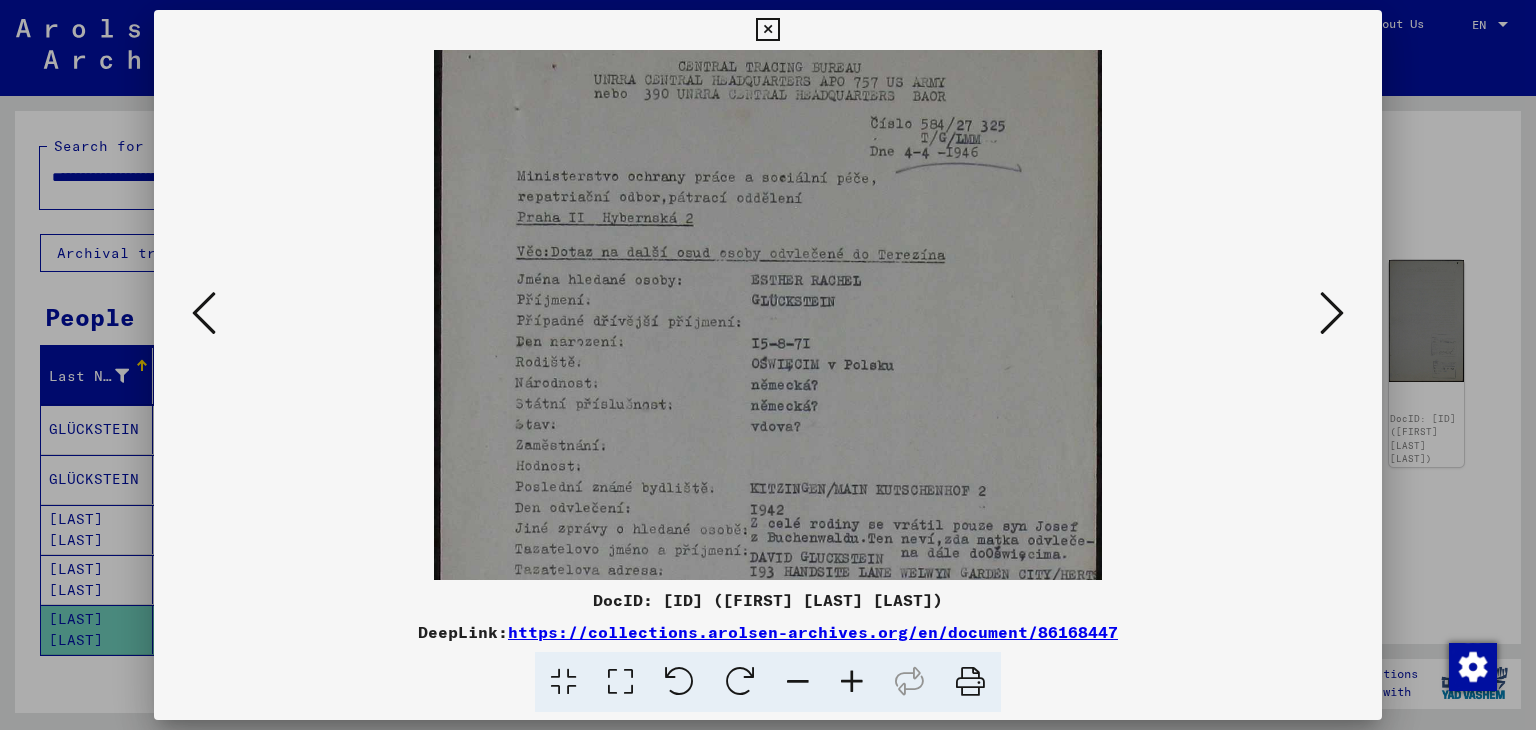 drag, startPoint x: 962, startPoint y: 437, endPoint x: 836, endPoint y: 667, distance: 262.2518 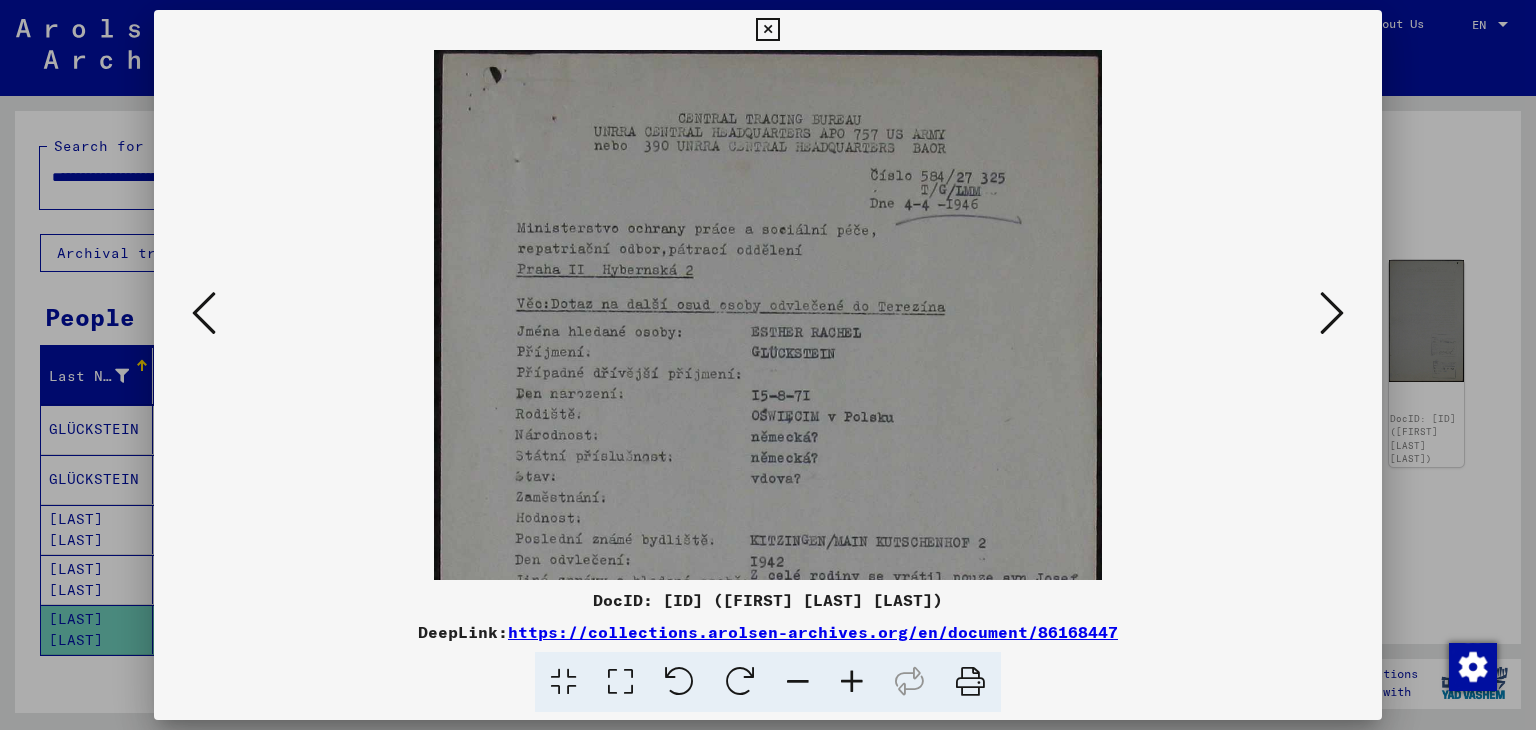 drag, startPoint x: 950, startPoint y: 307, endPoint x: 888, endPoint y: 527, distance: 228.56946 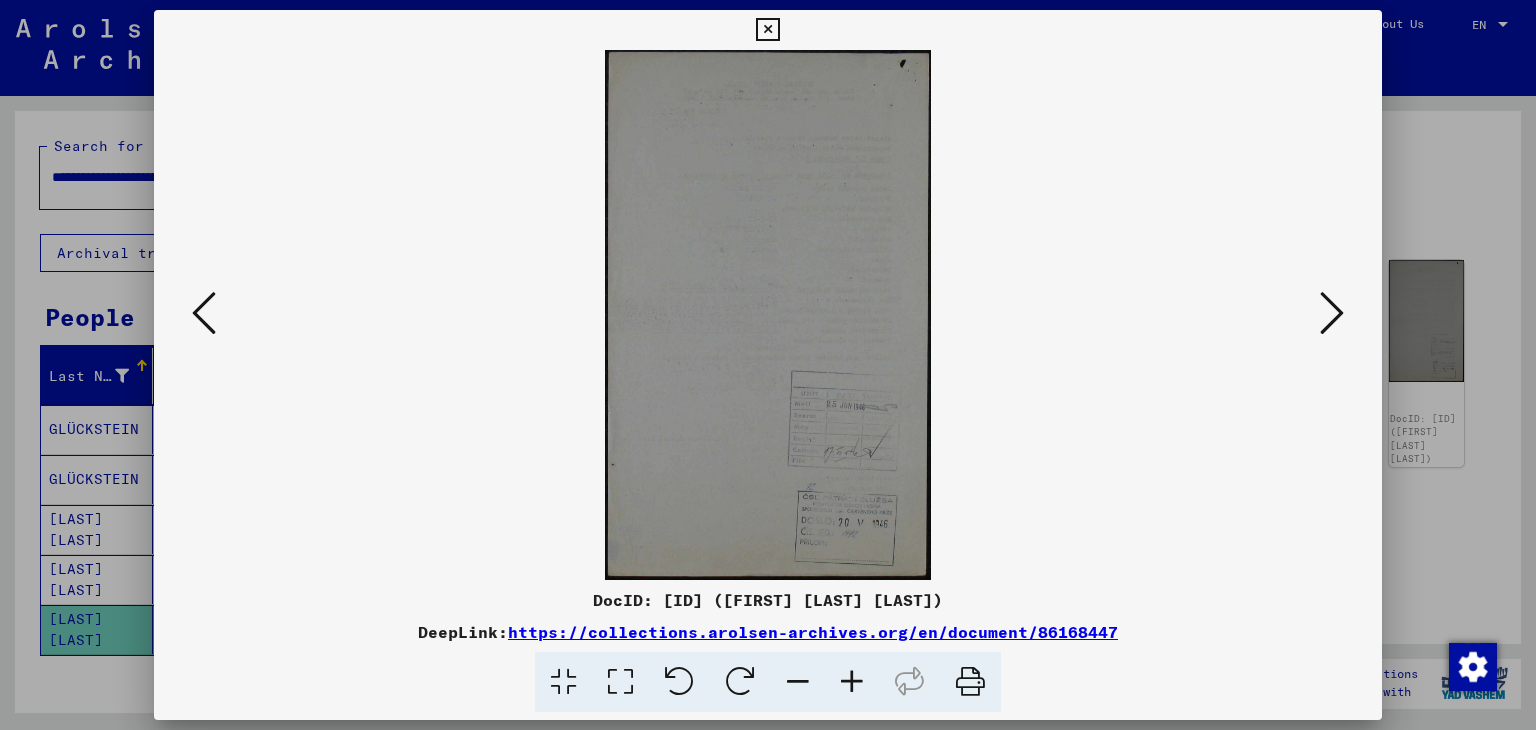 click at bounding box center [1332, 313] 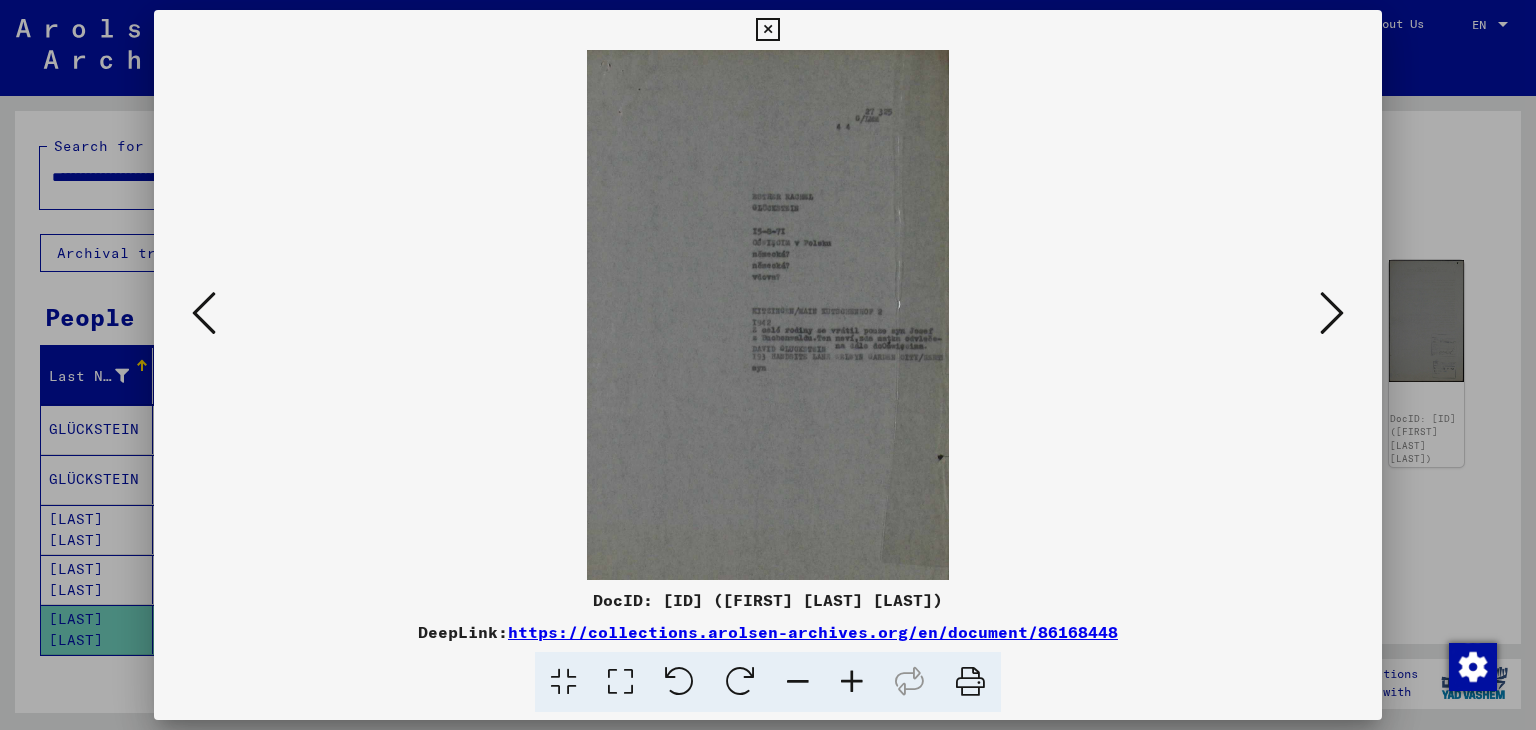 click at bounding box center (852, 682) 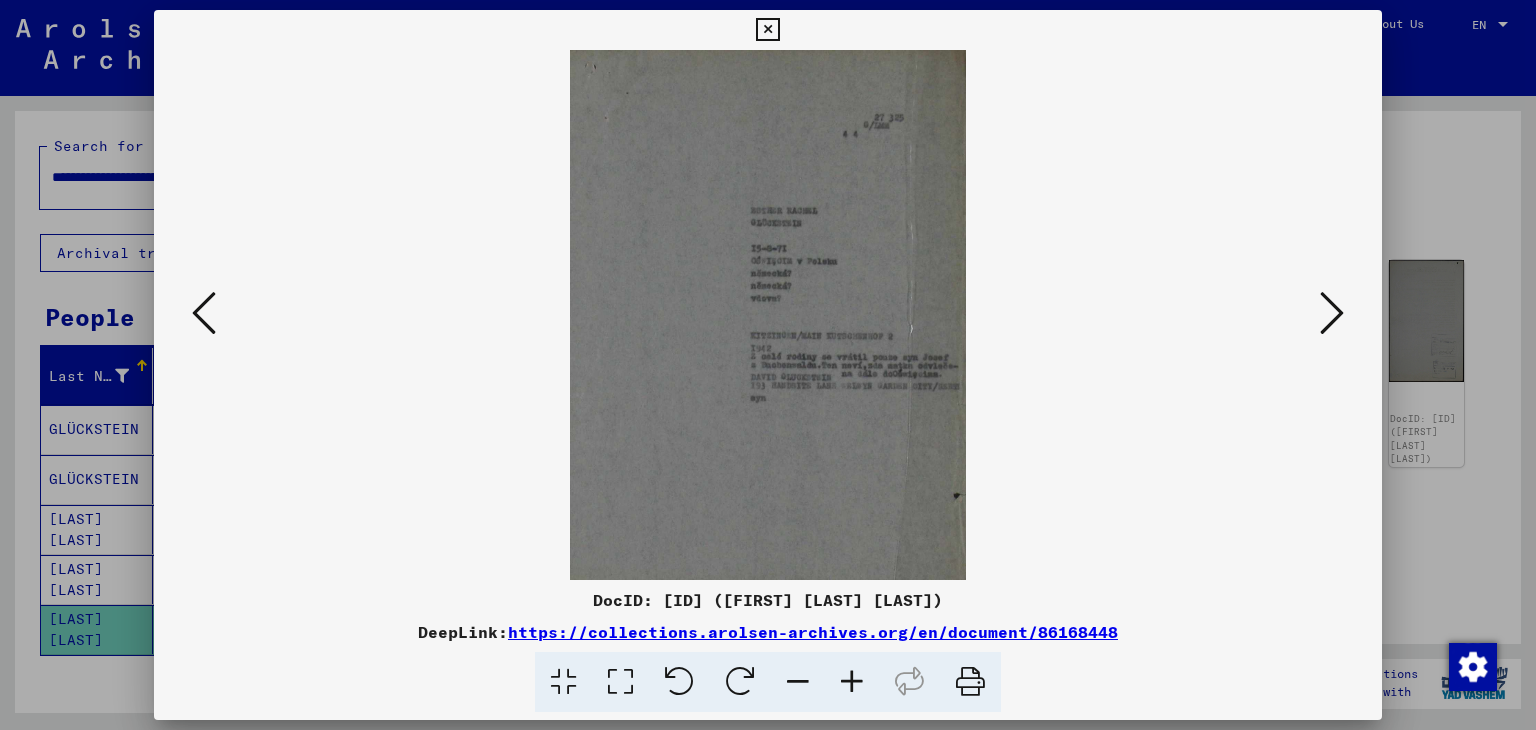 click at bounding box center (852, 682) 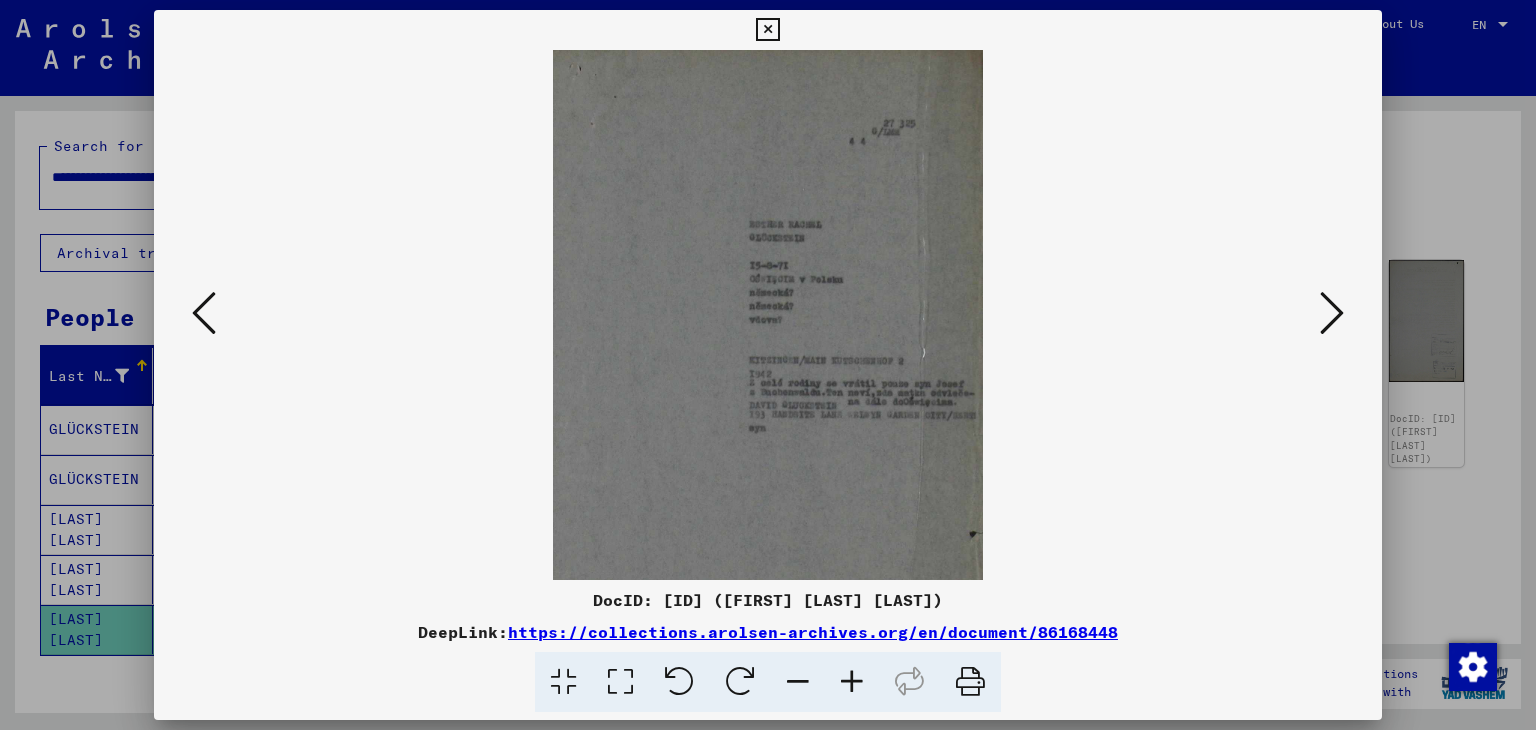 click at bounding box center [852, 682] 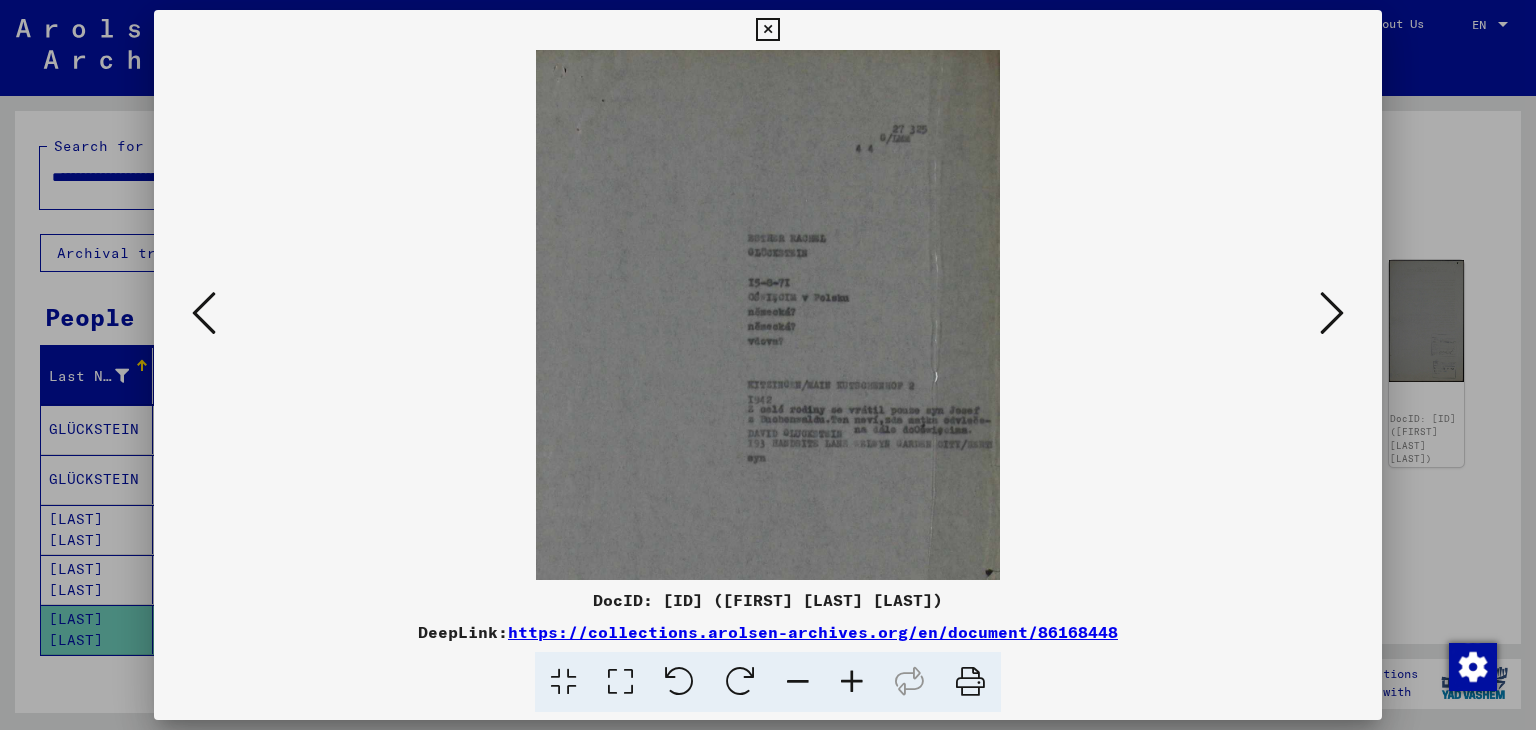 click at bounding box center [852, 682] 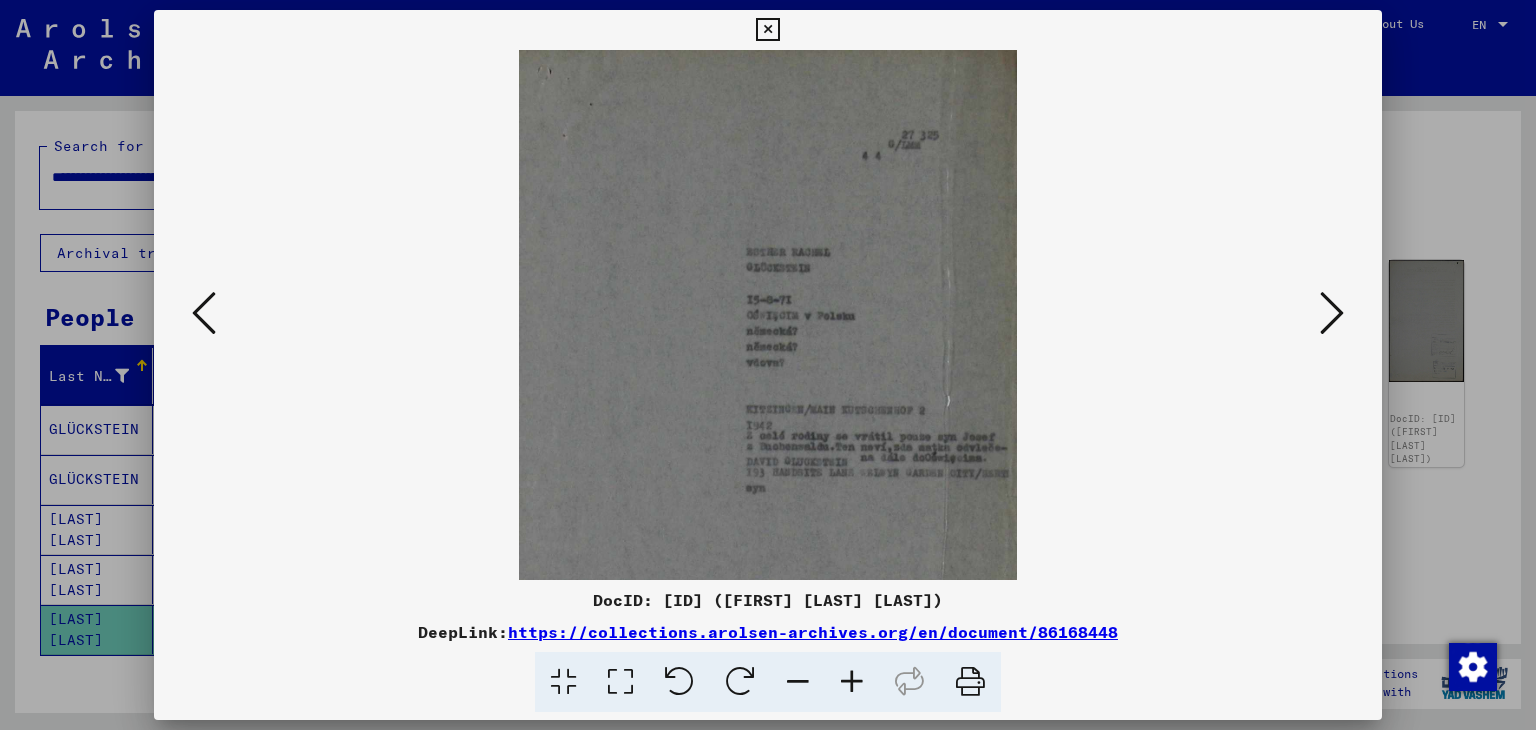 click at bounding box center [852, 682] 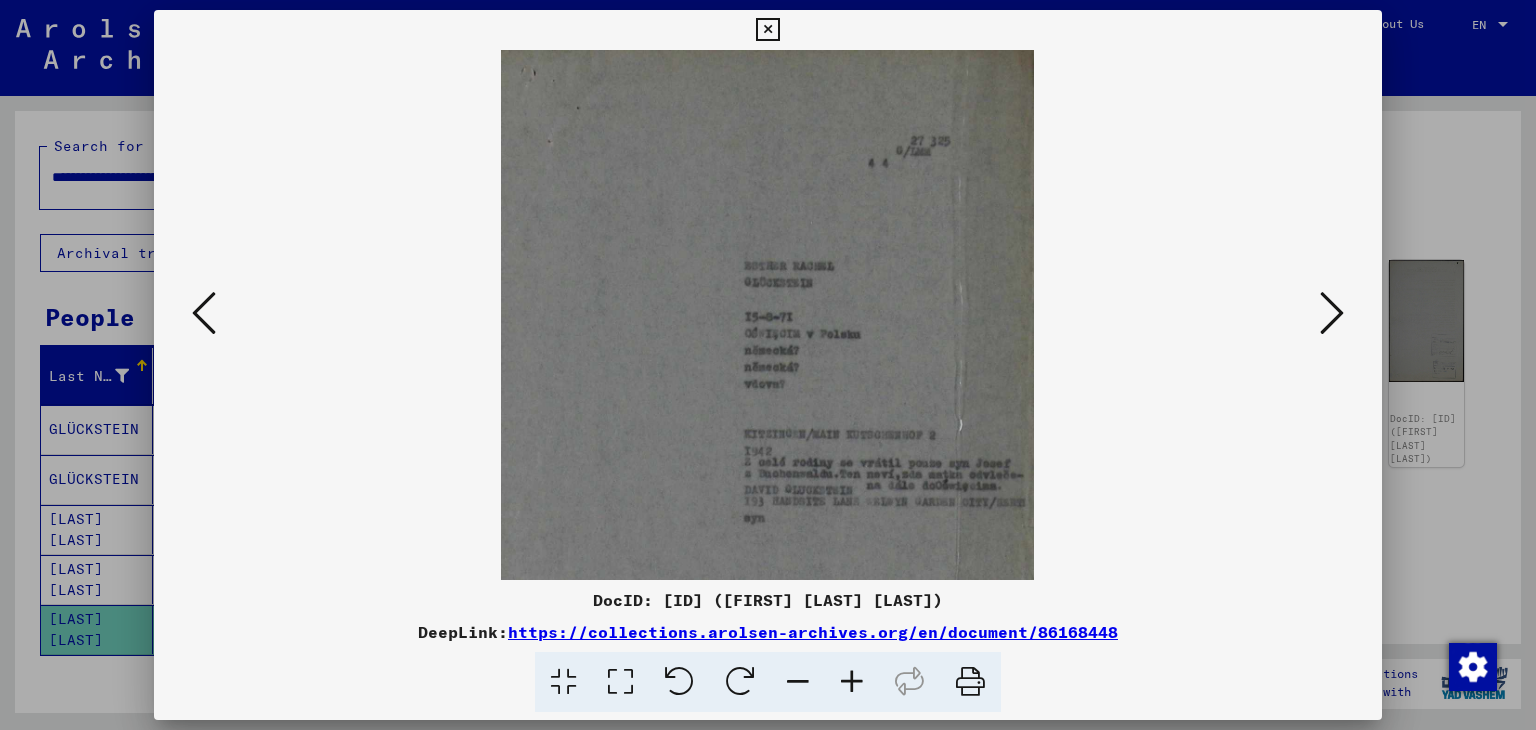 click at bounding box center (852, 682) 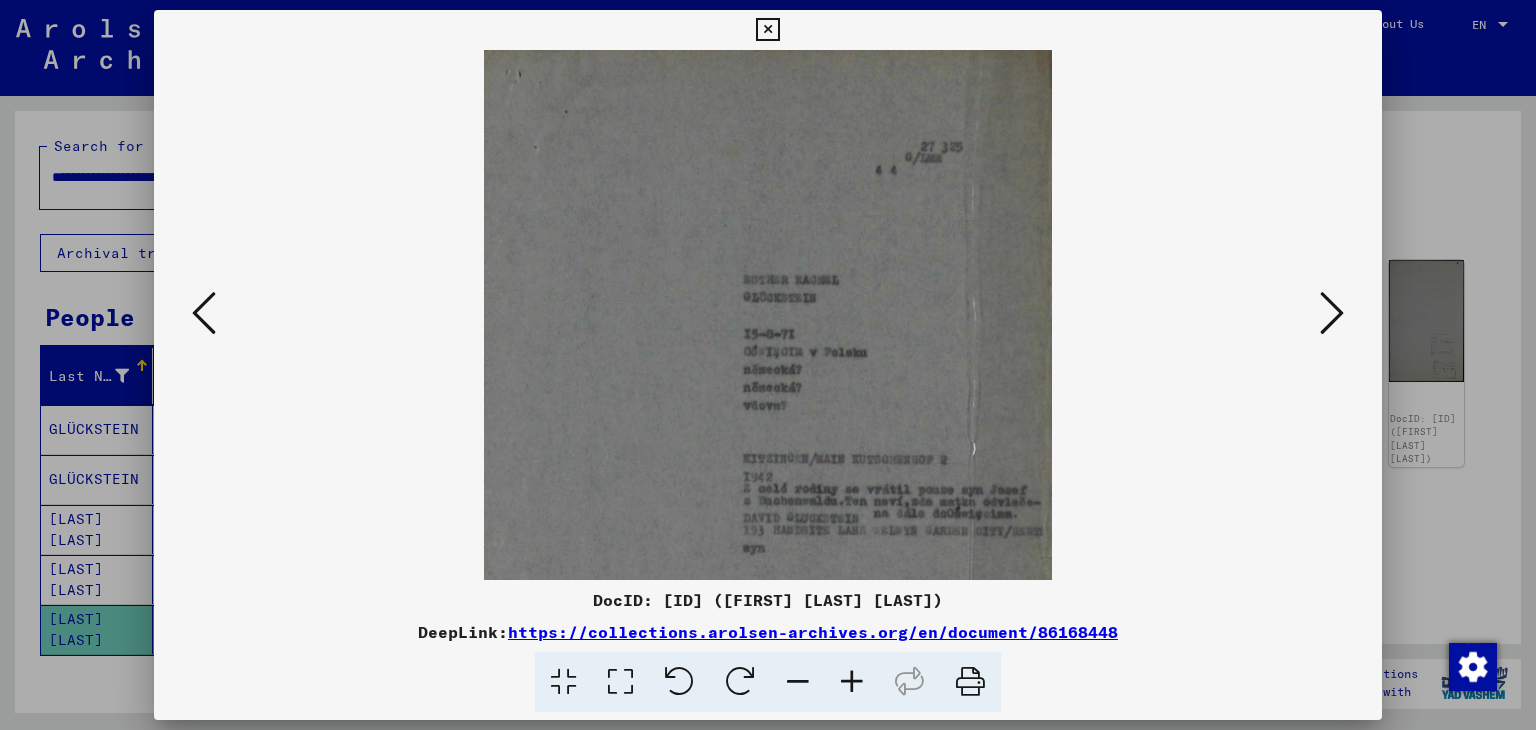 click at bounding box center [852, 682] 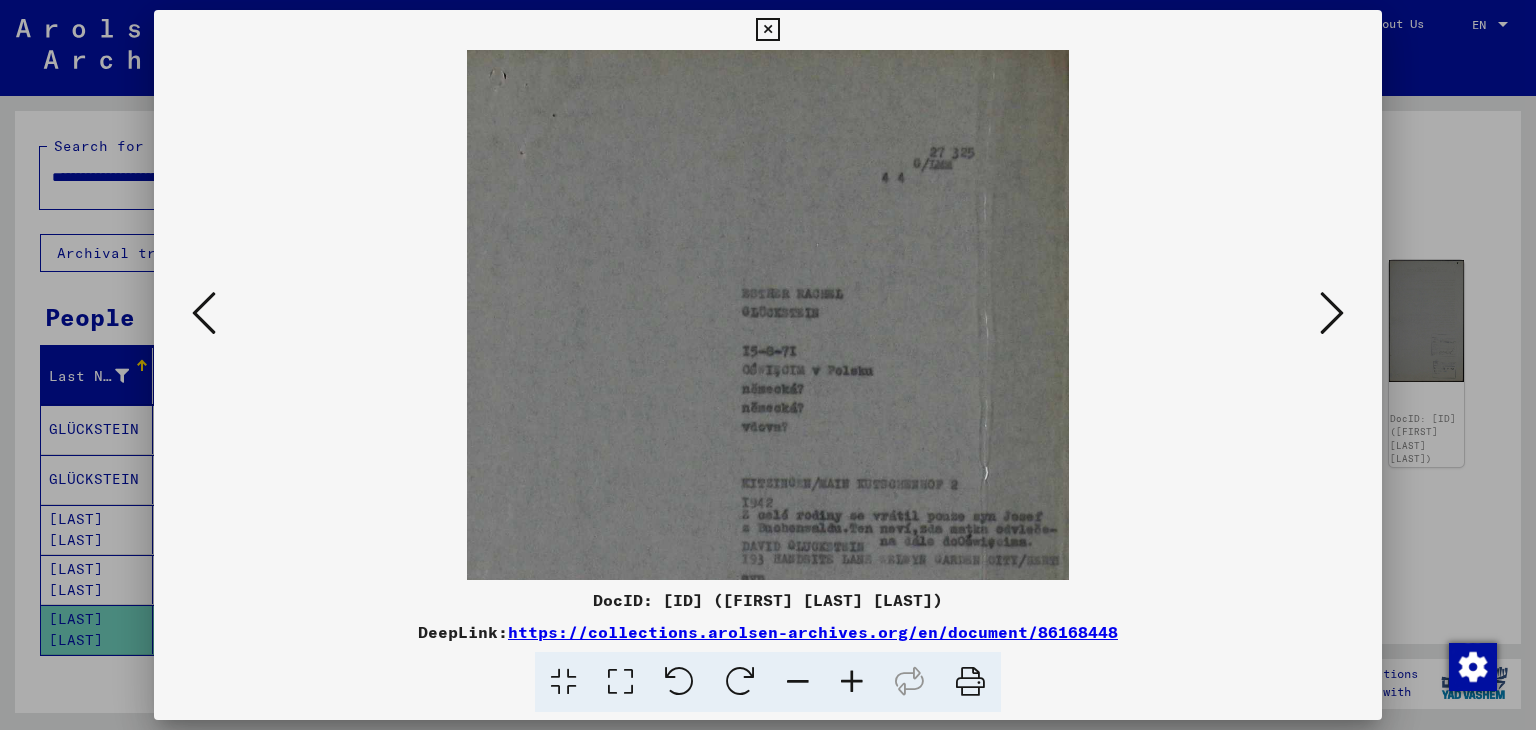 click at bounding box center [1332, 313] 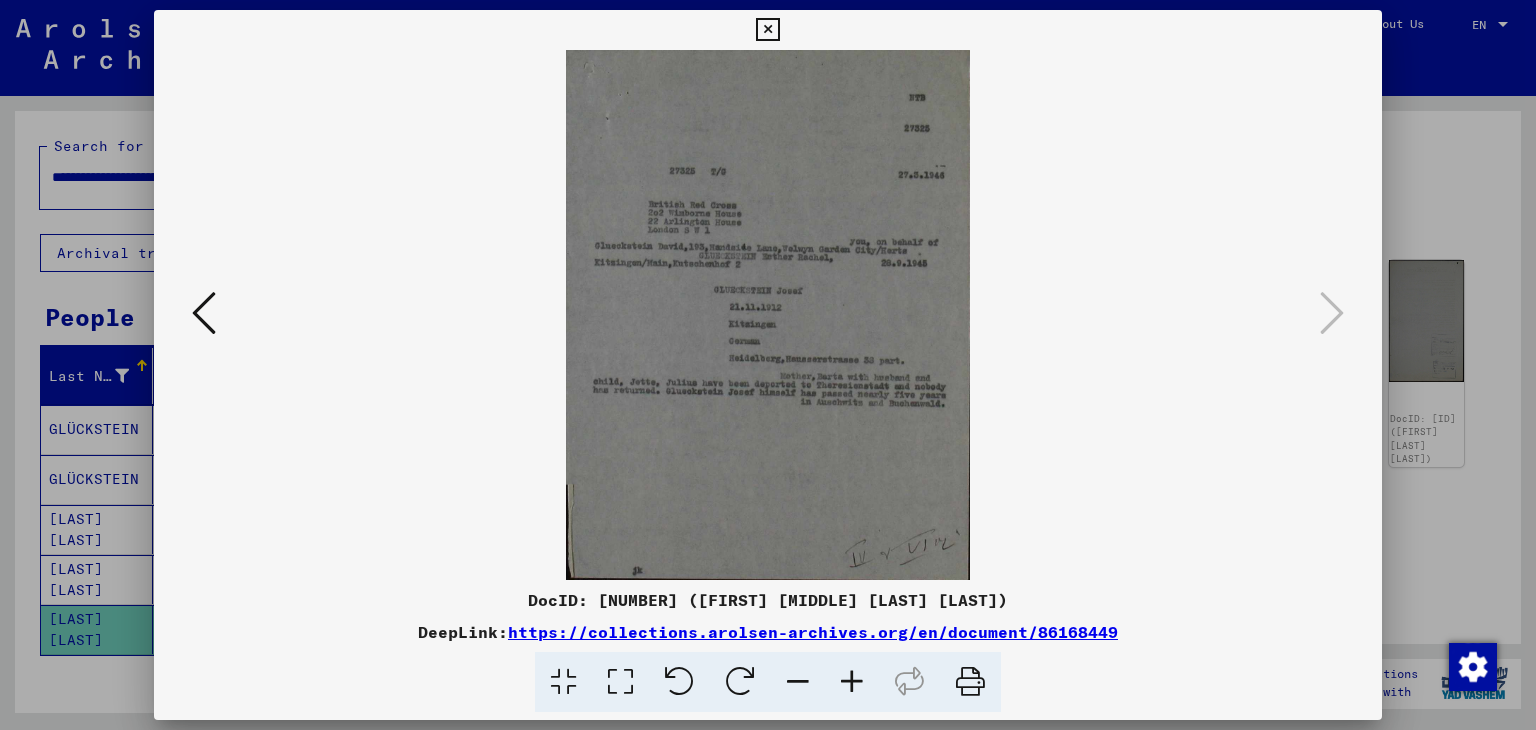 click at bounding box center [852, 682] 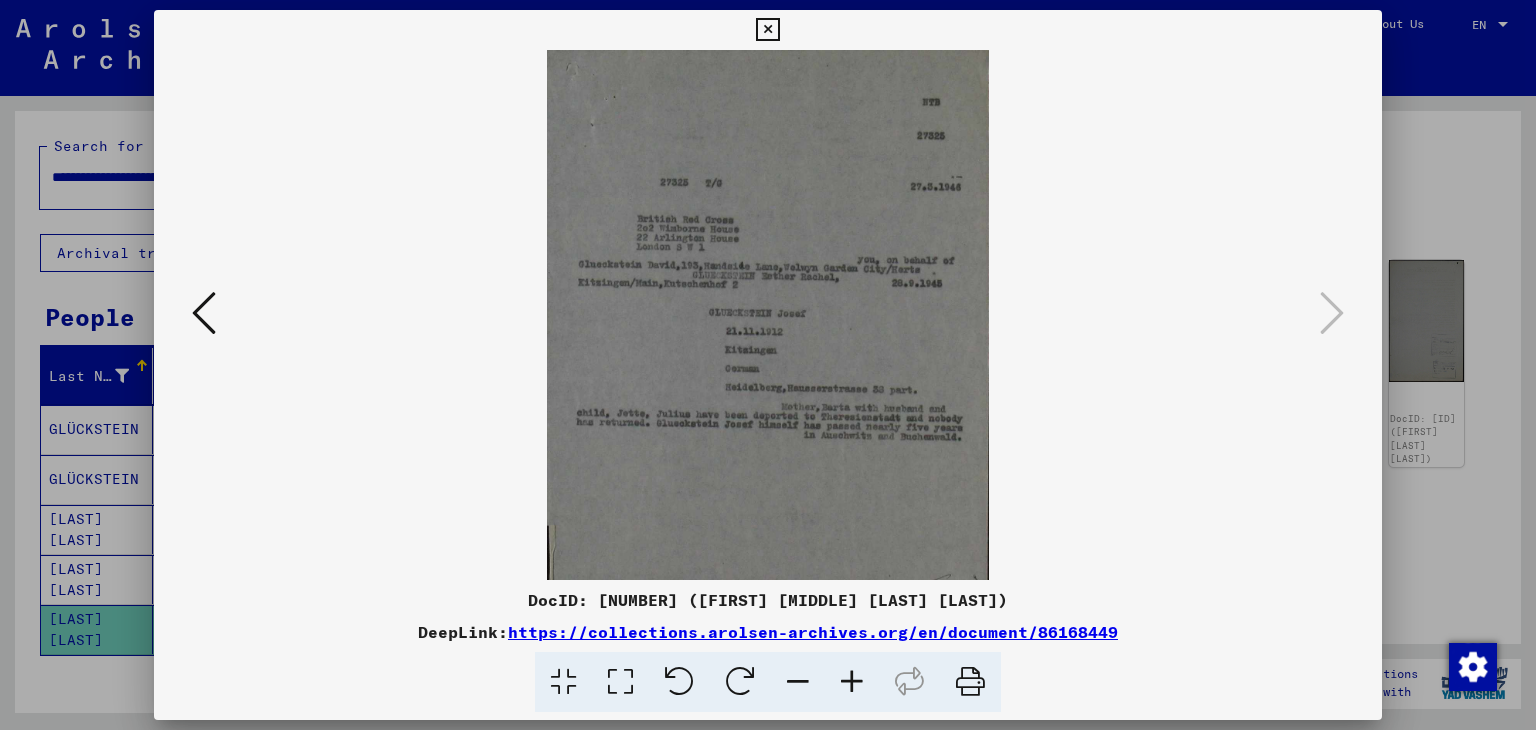 click at bounding box center (852, 682) 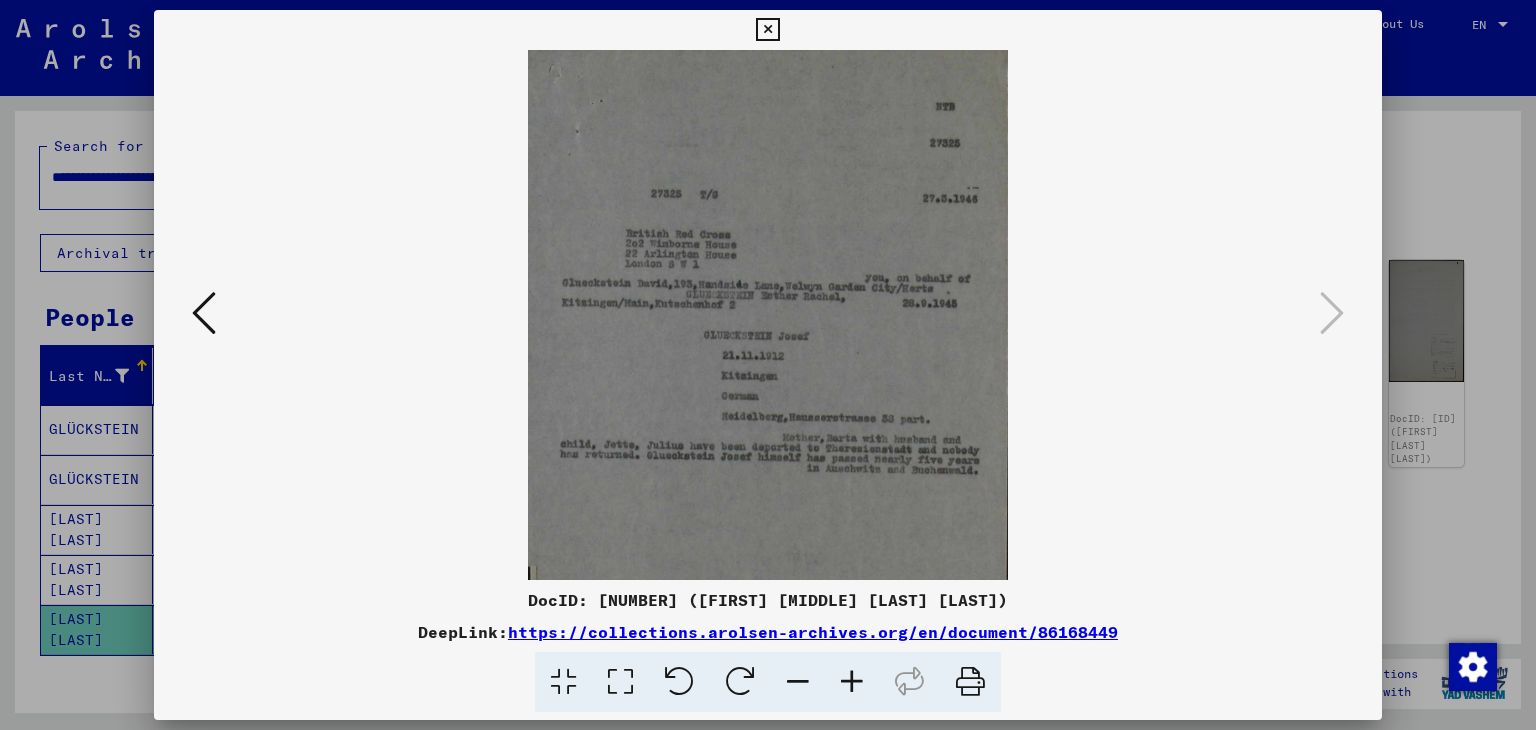 click at bounding box center (852, 682) 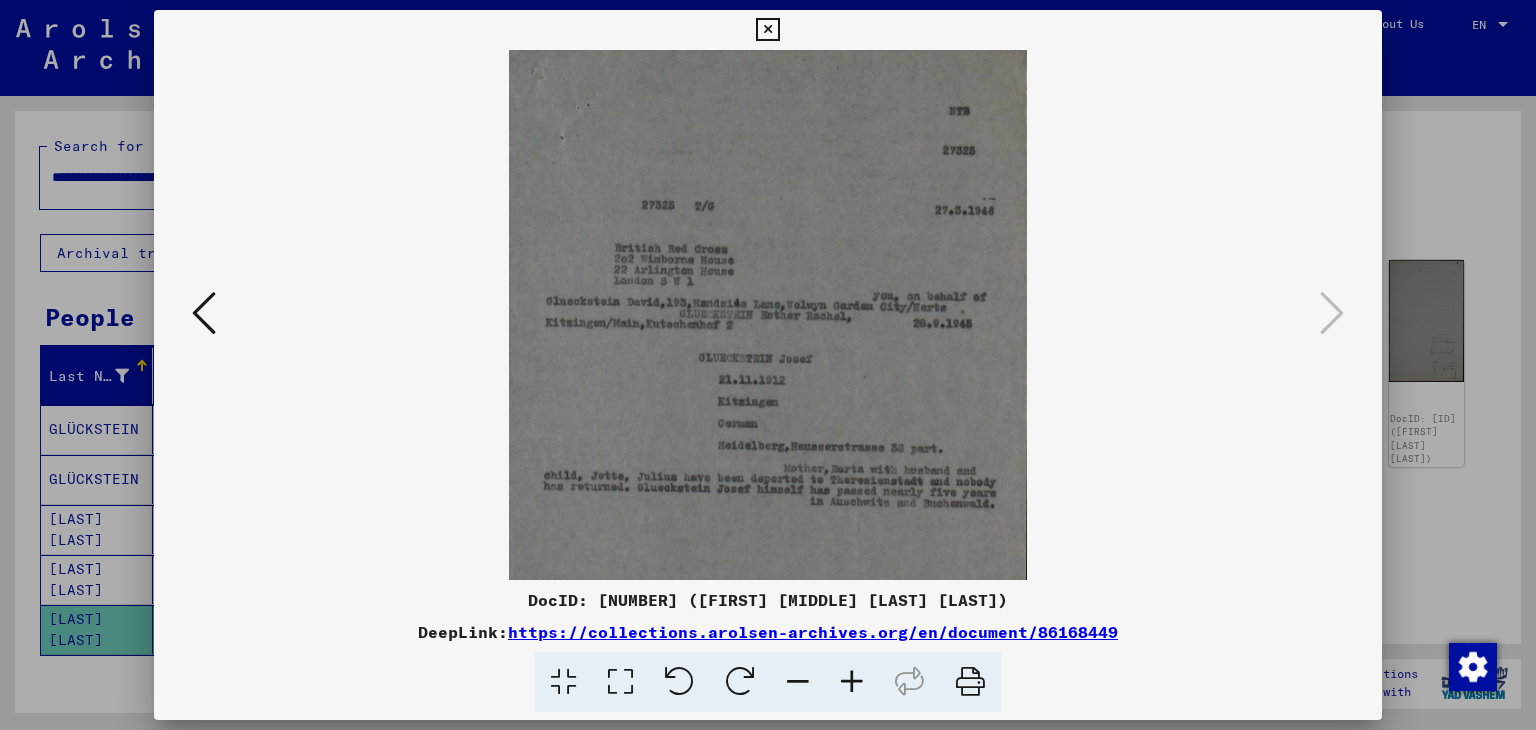 click at bounding box center [852, 682] 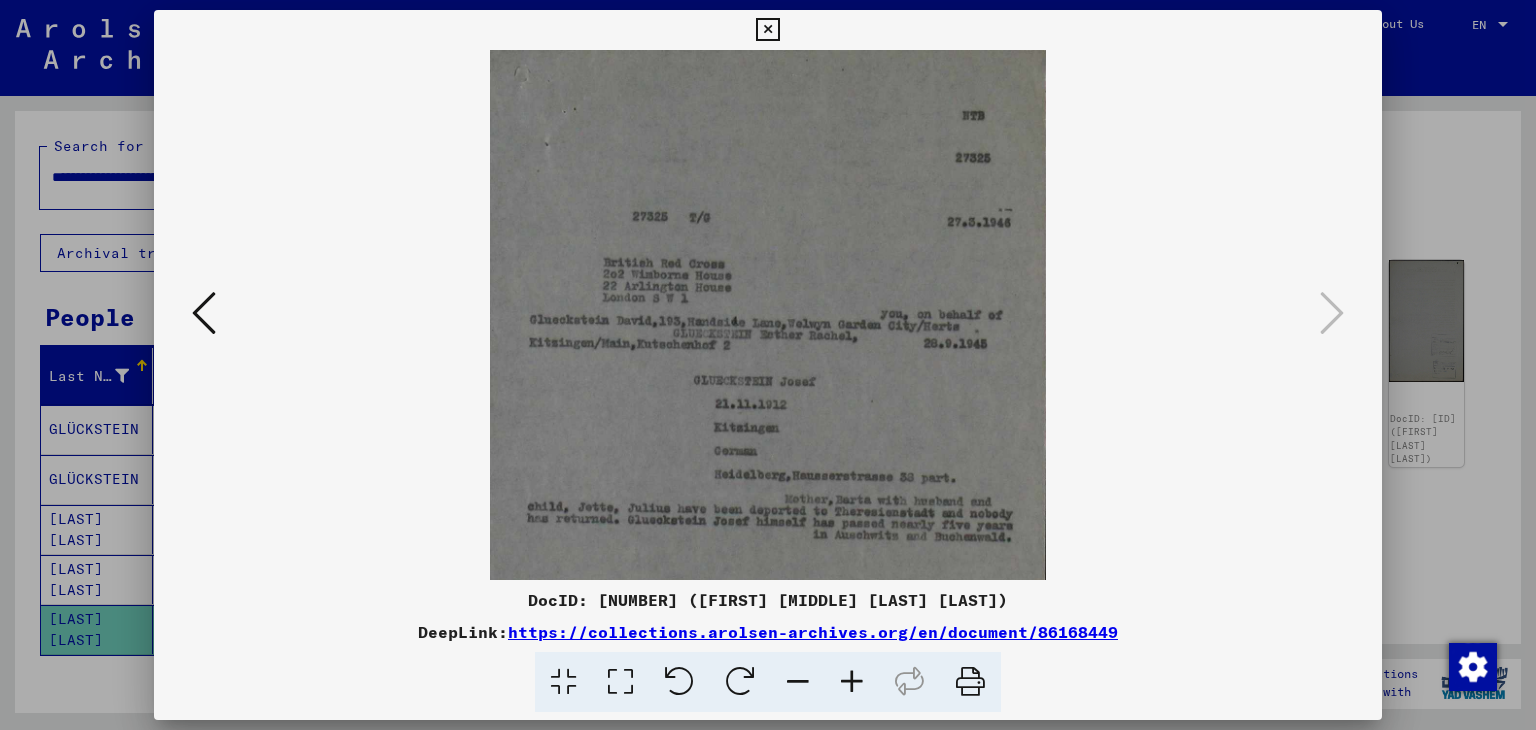 click at bounding box center (852, 682) 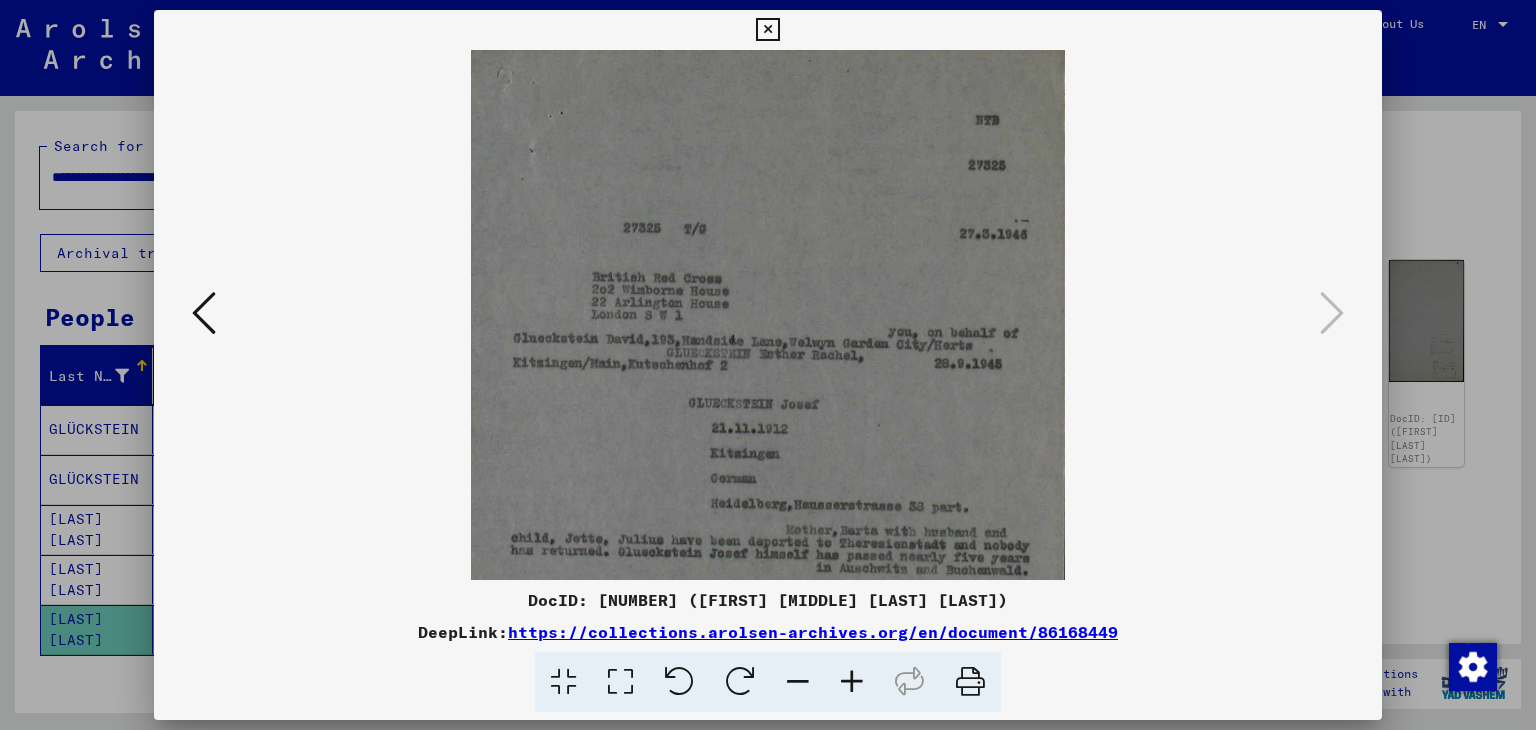 click at bounding box center (852, 682) 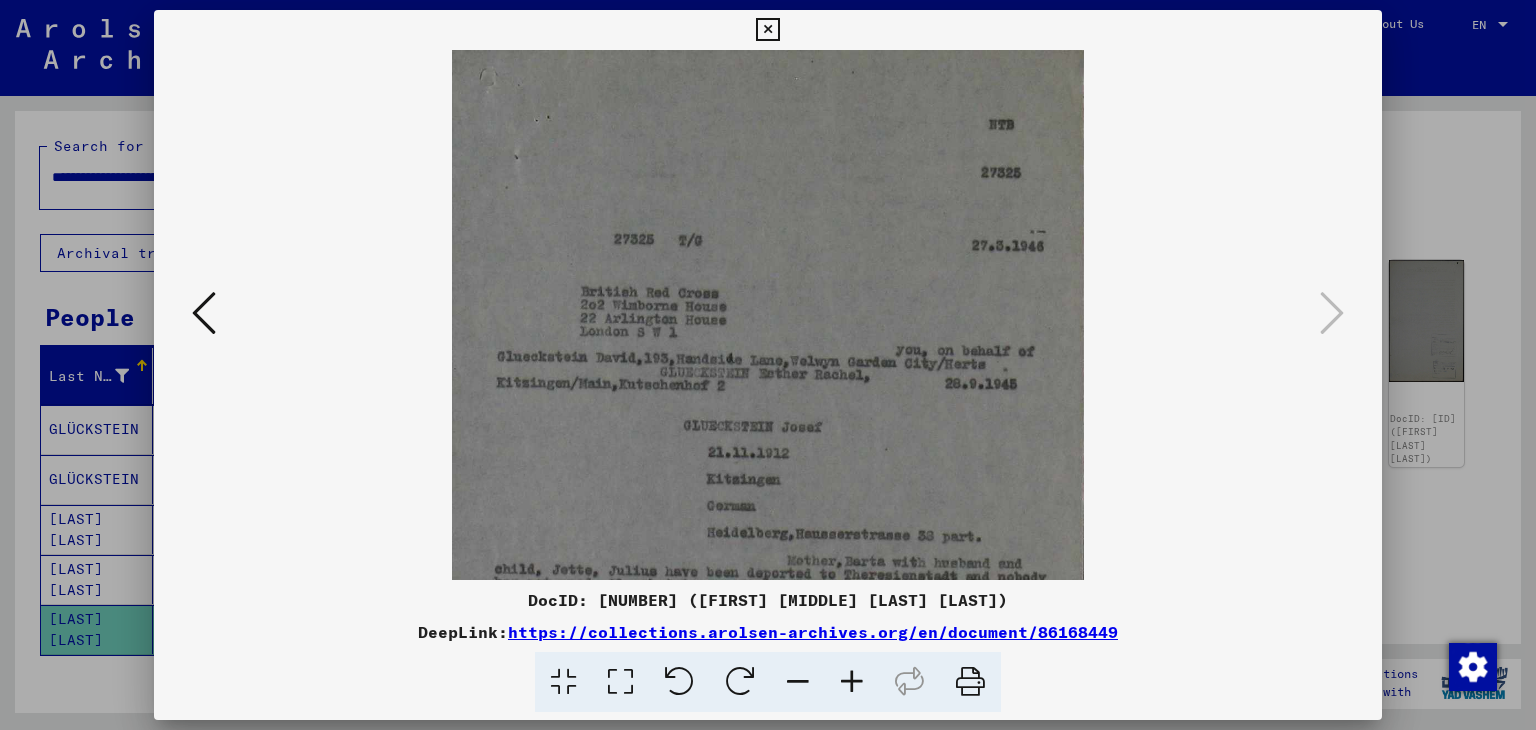 click at bounding box center (852, 682) 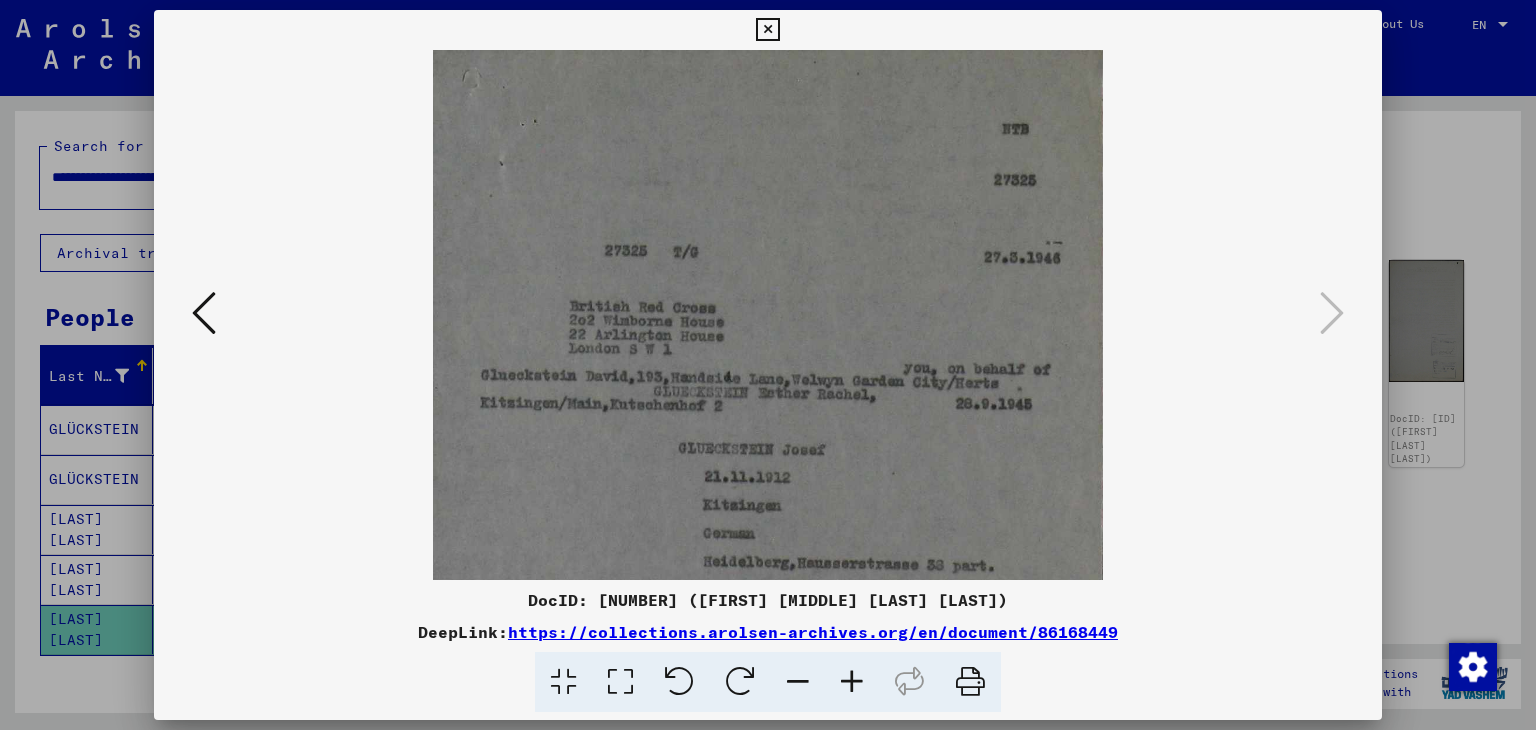 click at bounding box center [852, 682] 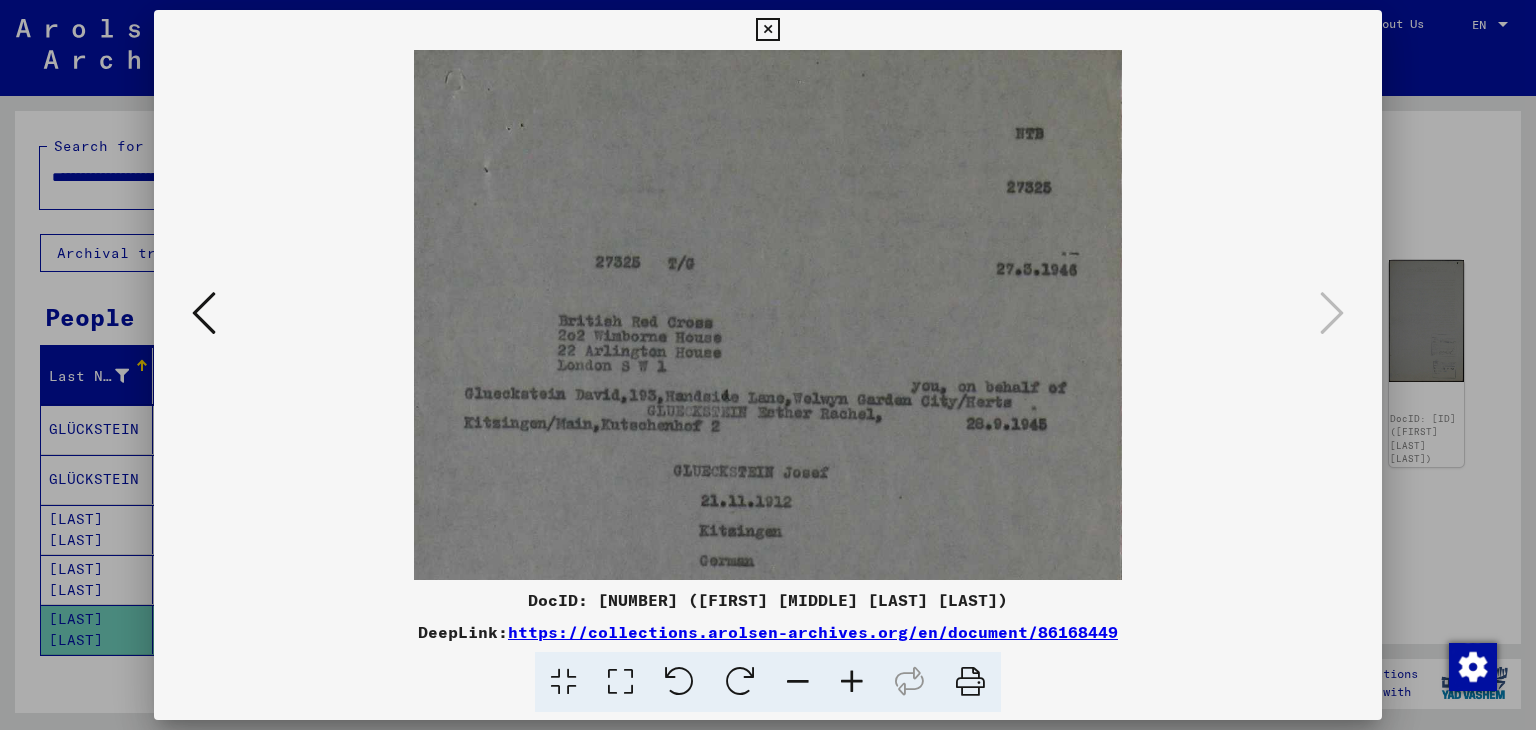click at bounding box center [852, 682] 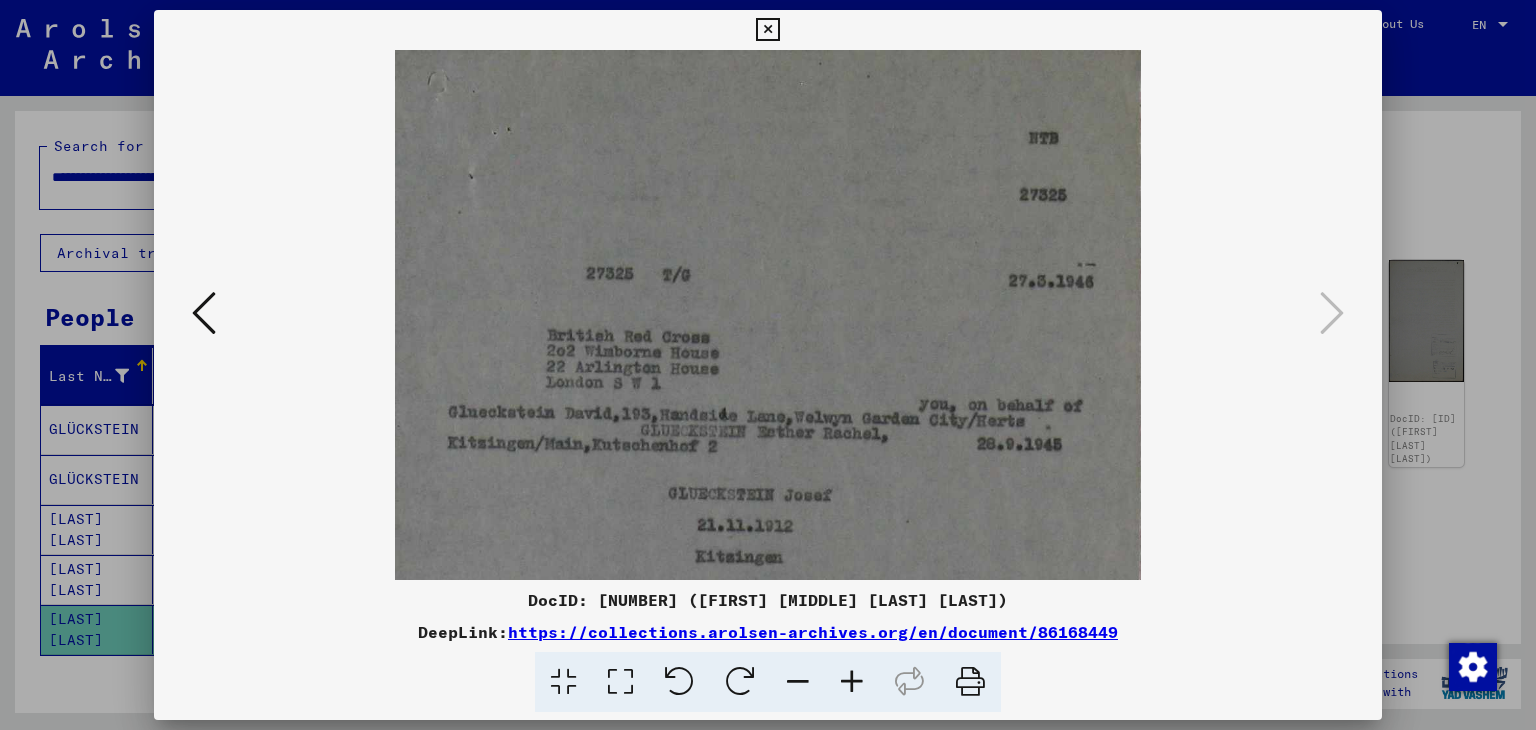 click at bounding box center [852, 682] 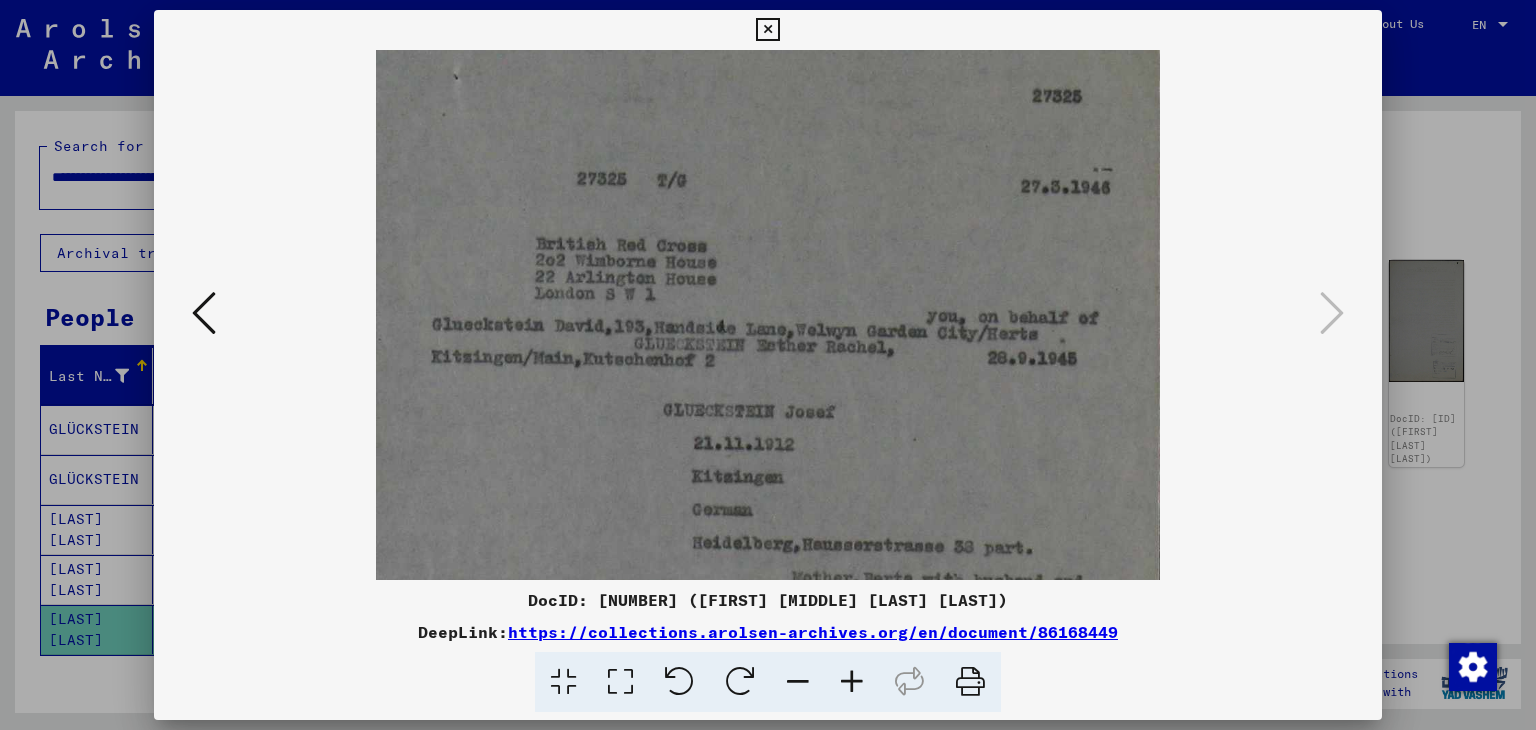 scroll, scrollTop: 119, scrollLeft: 0, axis: vertical 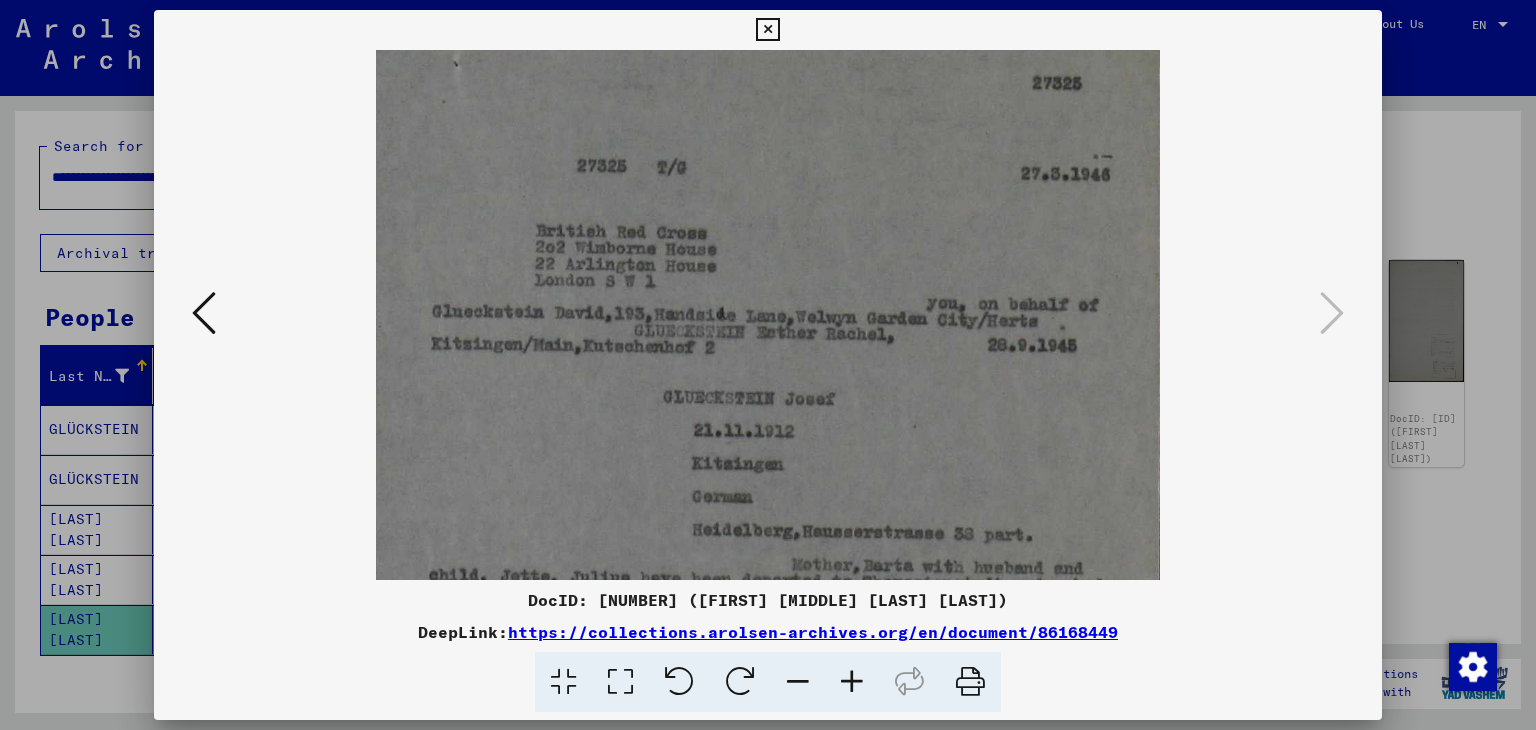 drag, startPoint x: 903, startPoint y: 374, endPoint x: 877, endPoint y: 257, distance: 119.85408 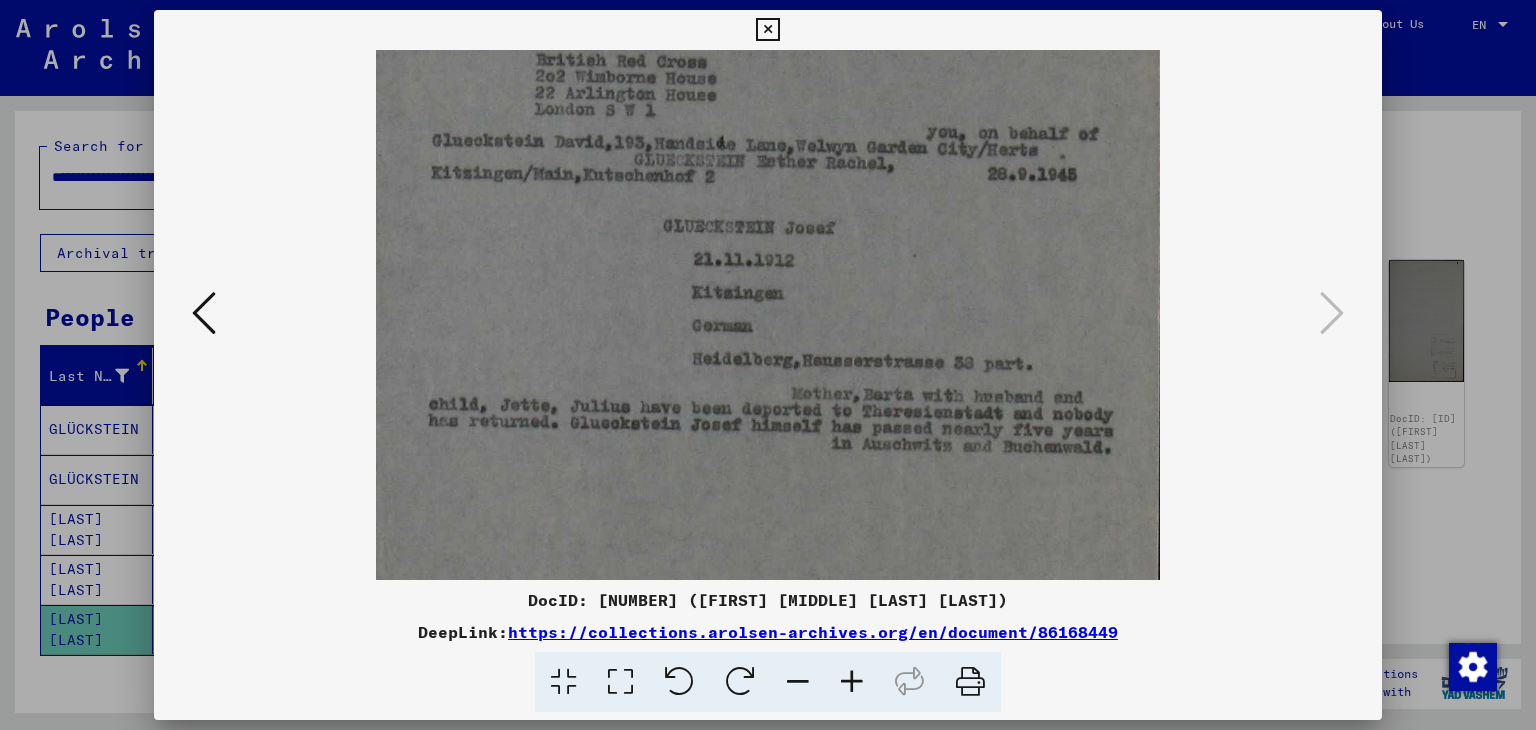 scroll, scrollTop: 299, scrollLeft: 0, axis: vertical 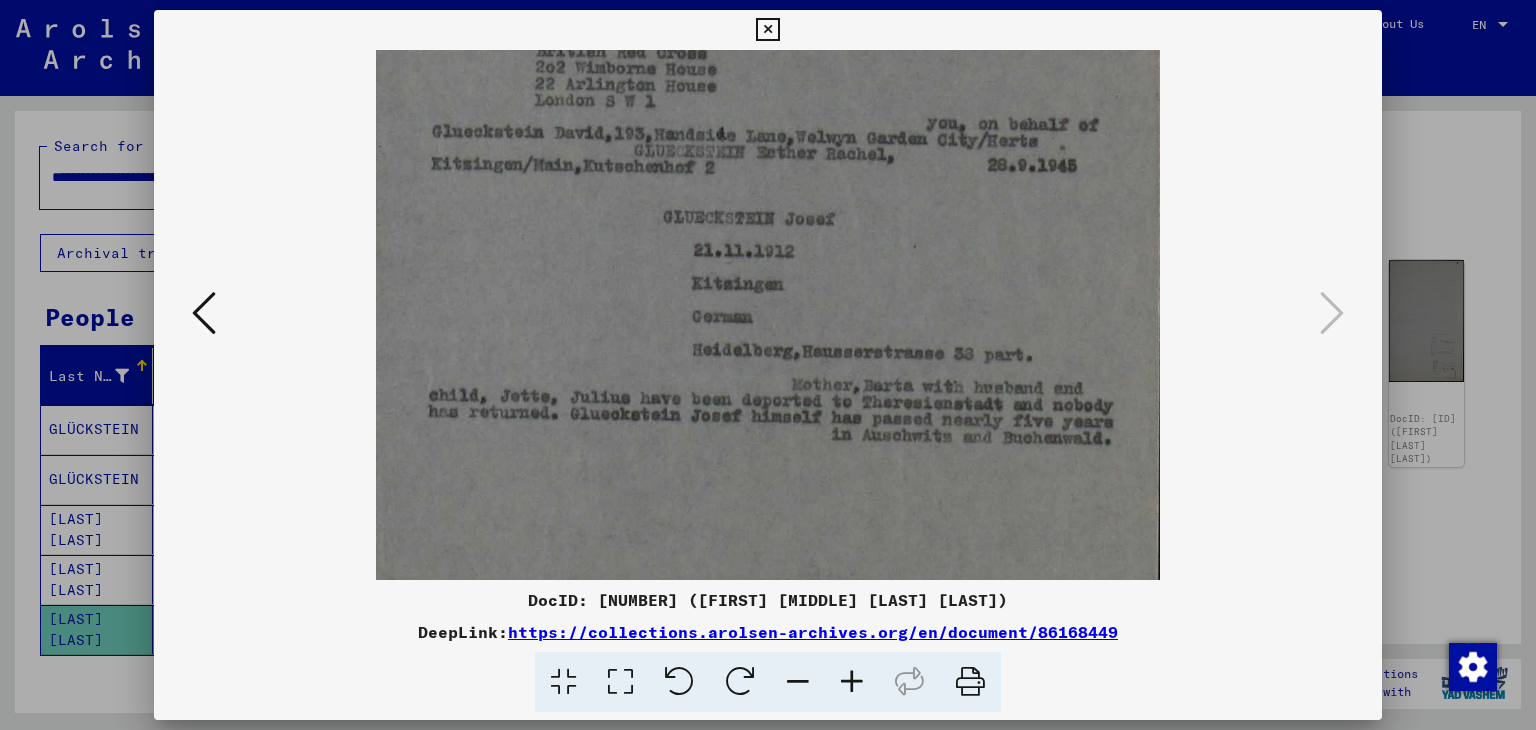 drag, startPoint x: 1108, startPoint y: 506, endPoint x: 1073, endPoint y: 329, distance: 180.42728 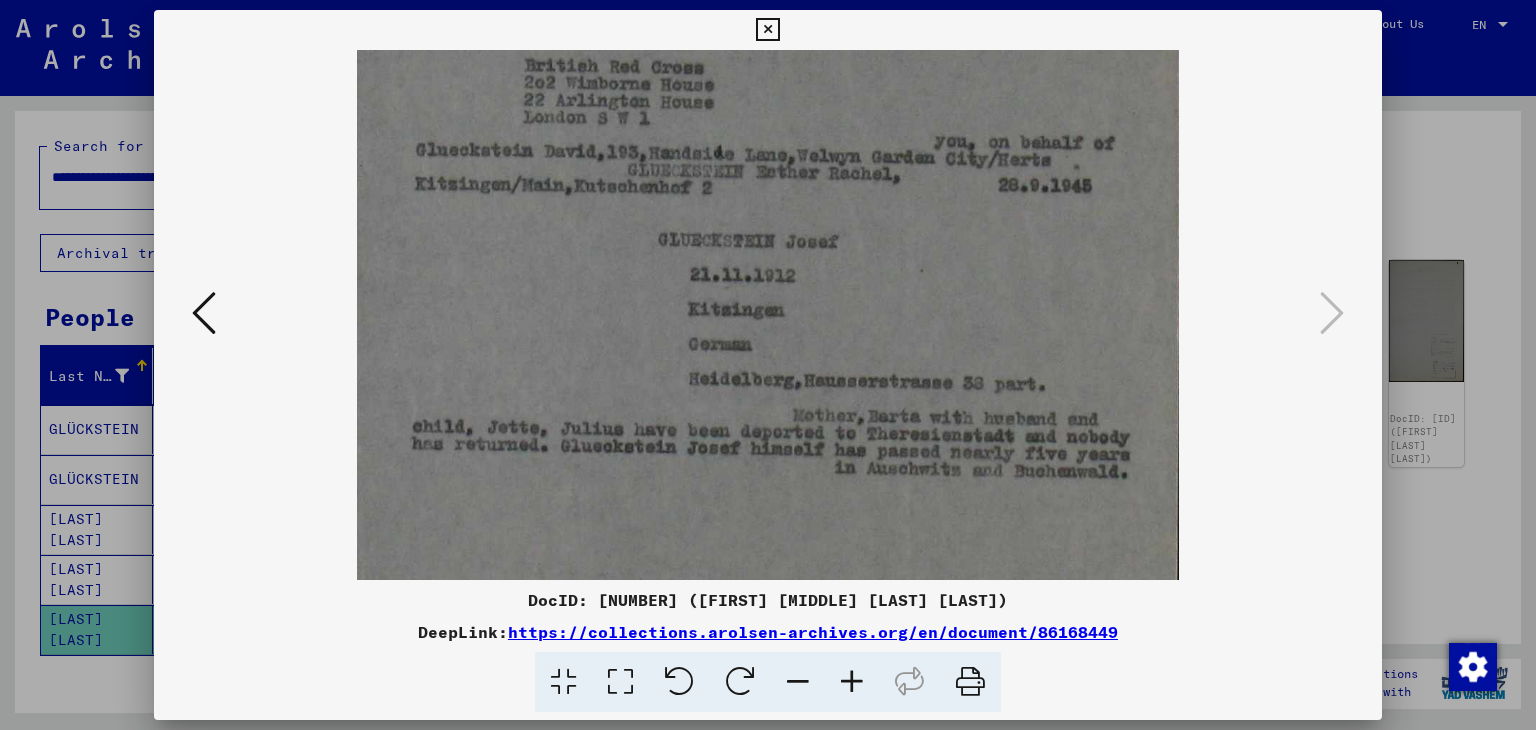 click at bounding box center [767, 30] 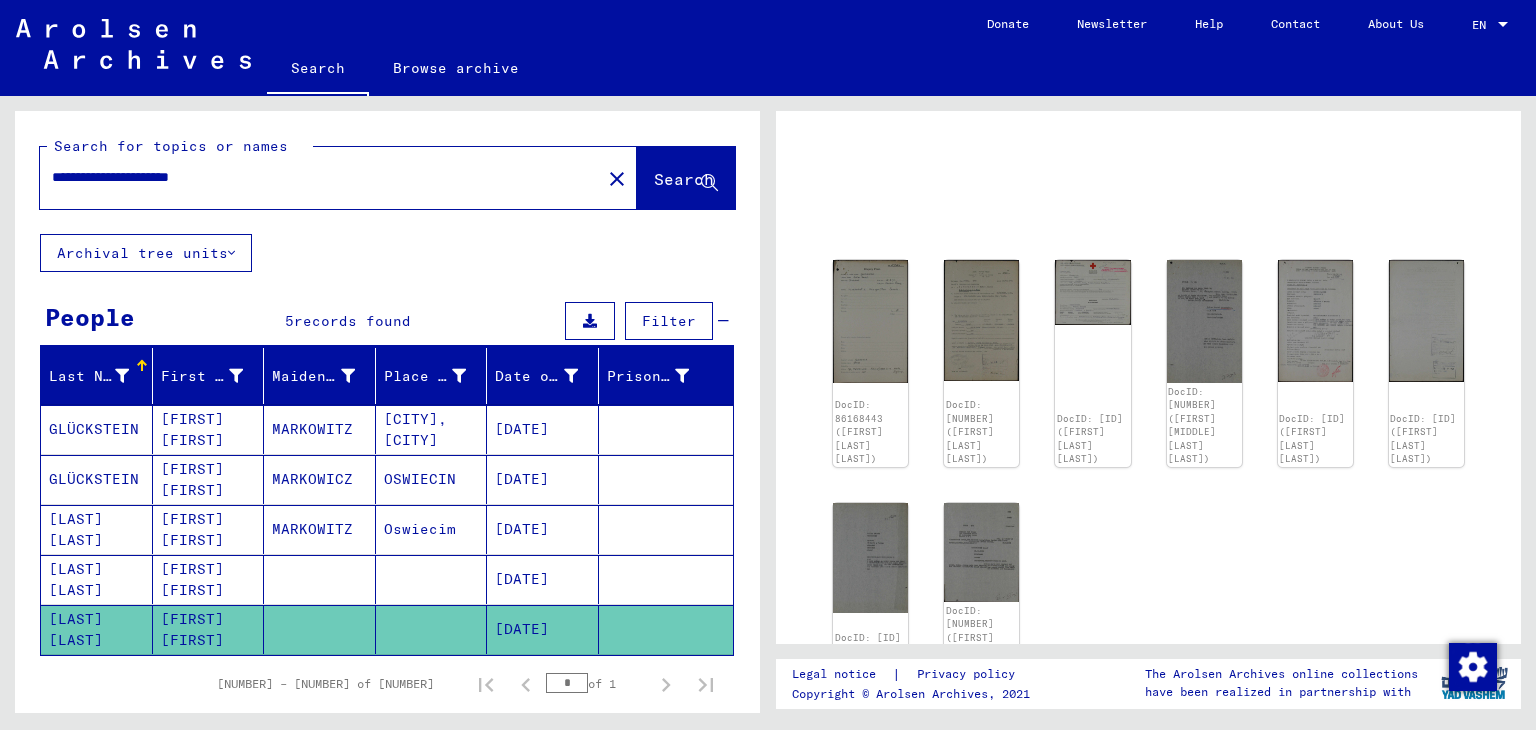 click on "**********" at bounding box center [320, 177] 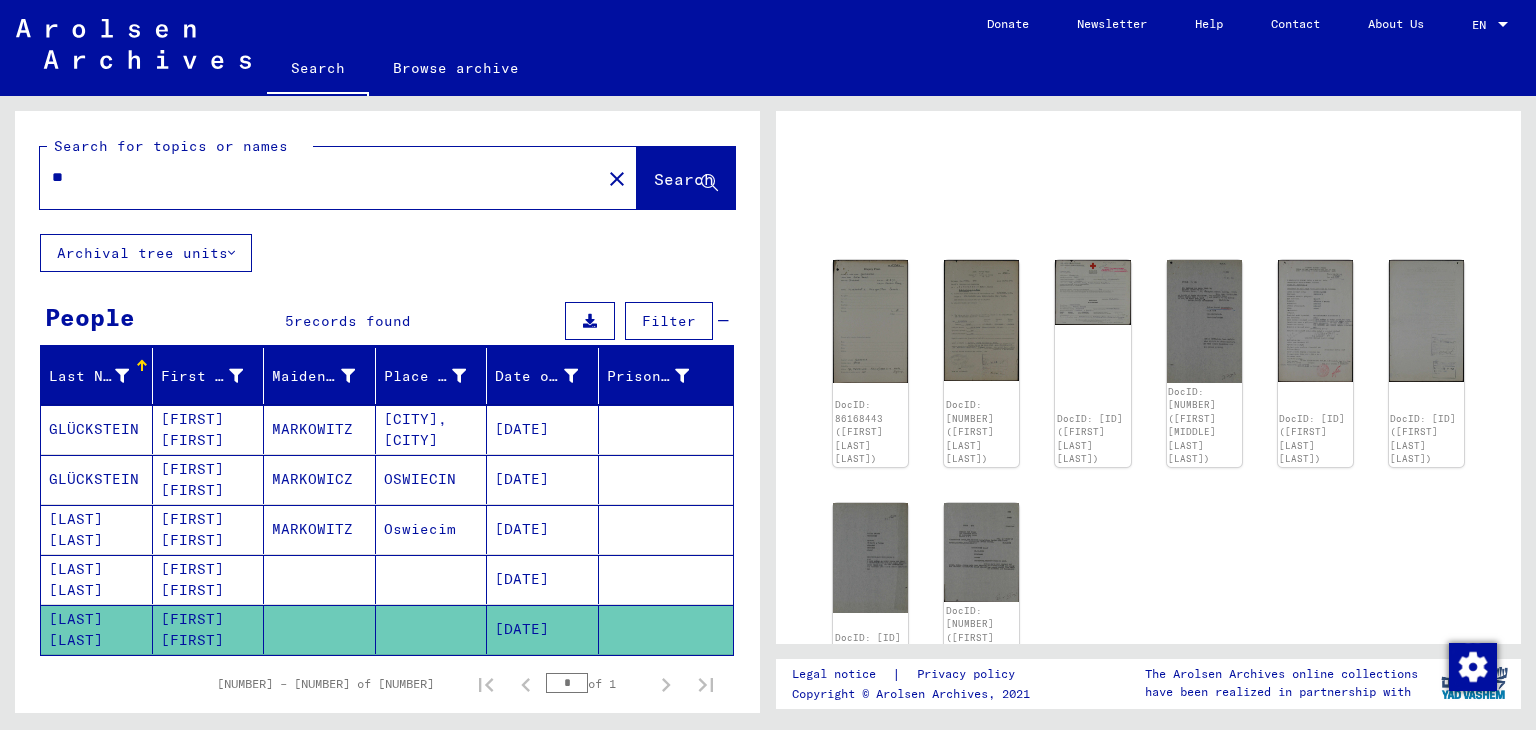 type on "*" 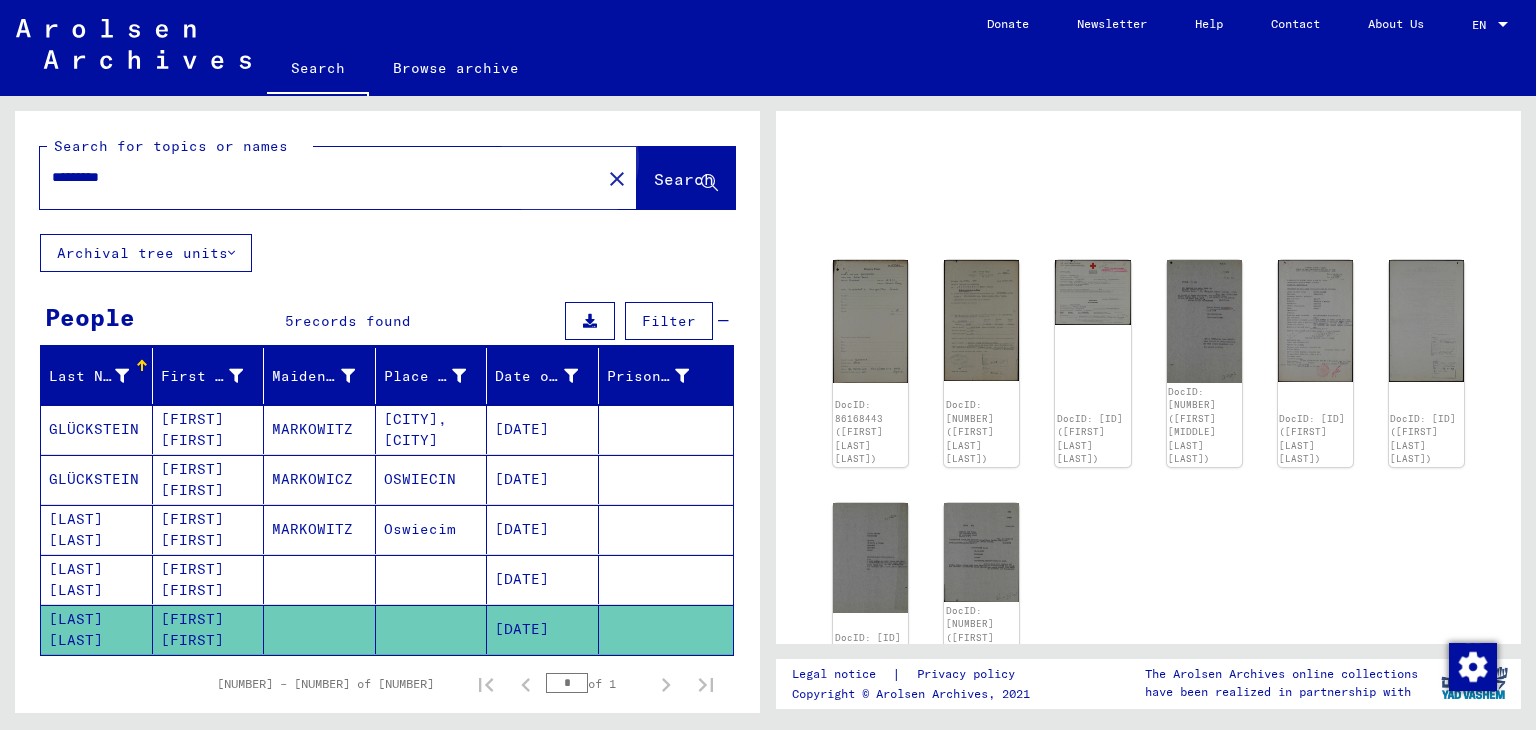 click on "Search" 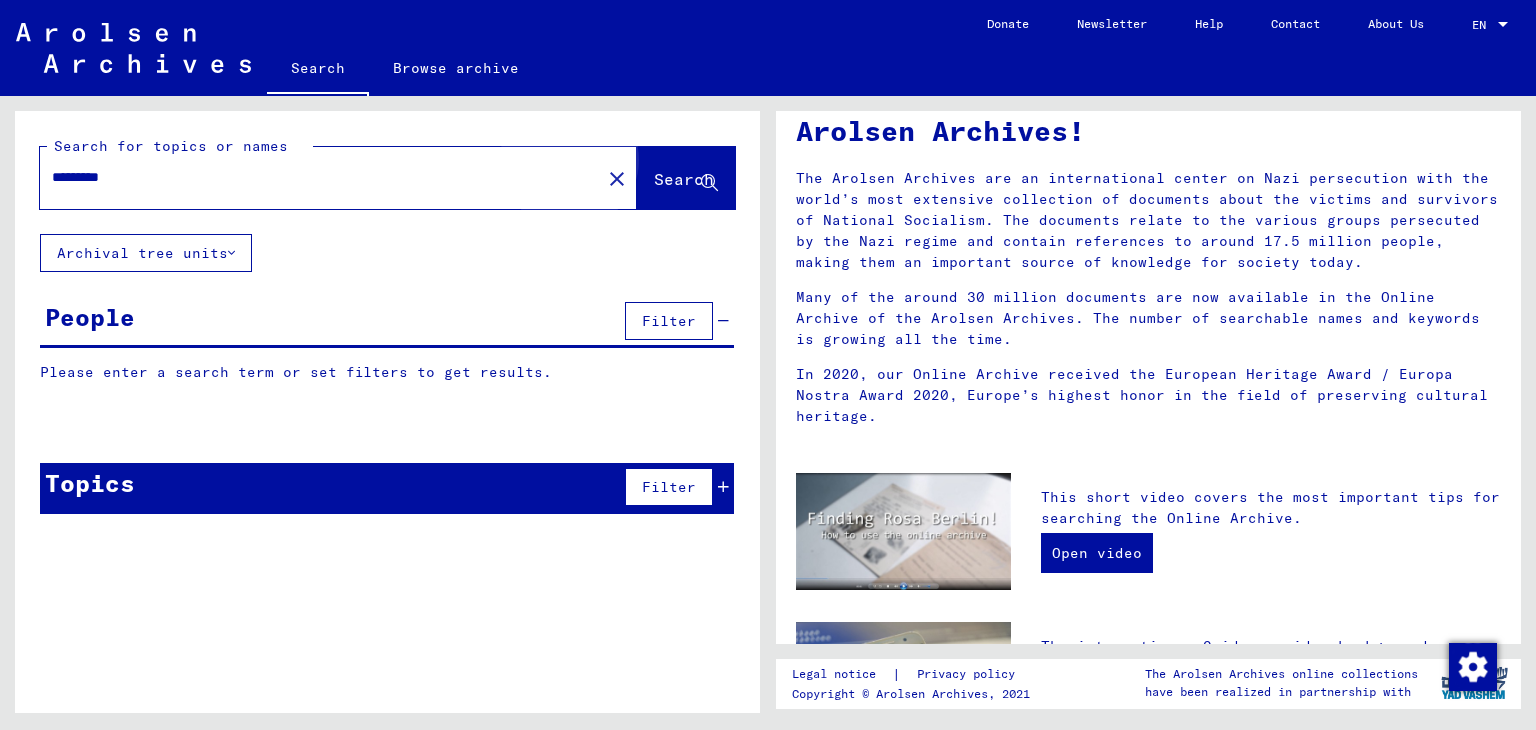 scroll, scrollTop: 0, scrollLeft: 0, axis: both 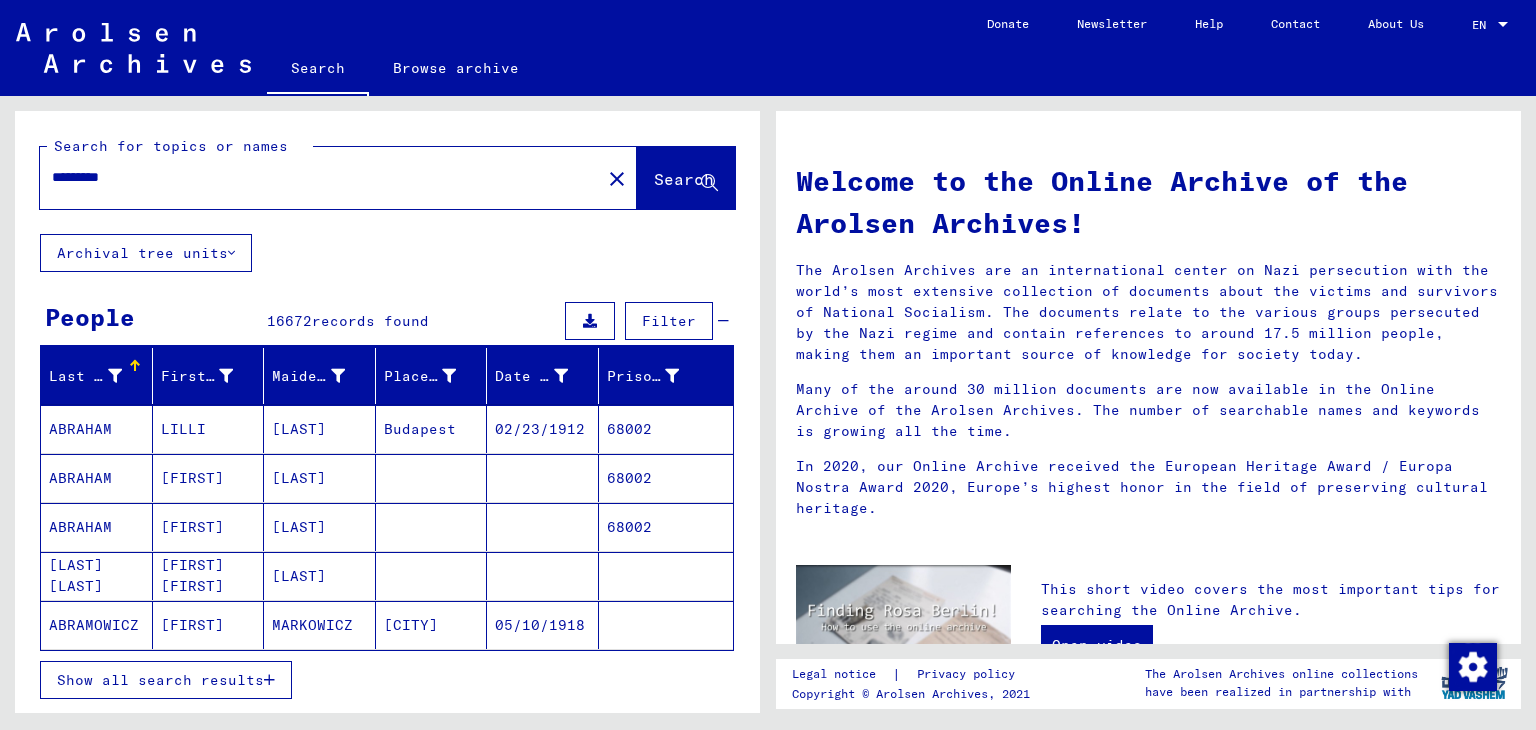 click on "*********" at bounding box center [314, 177] 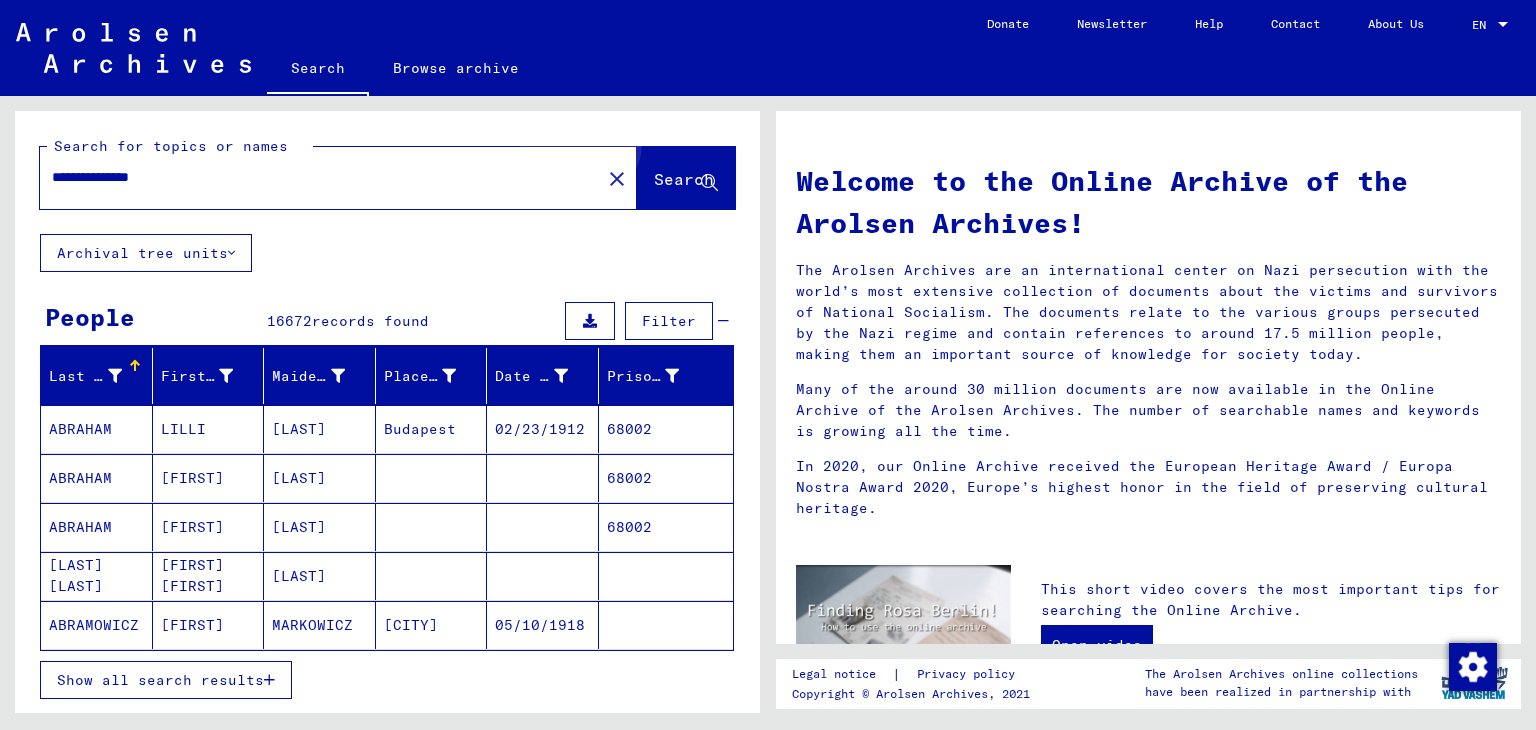 click on "Search" 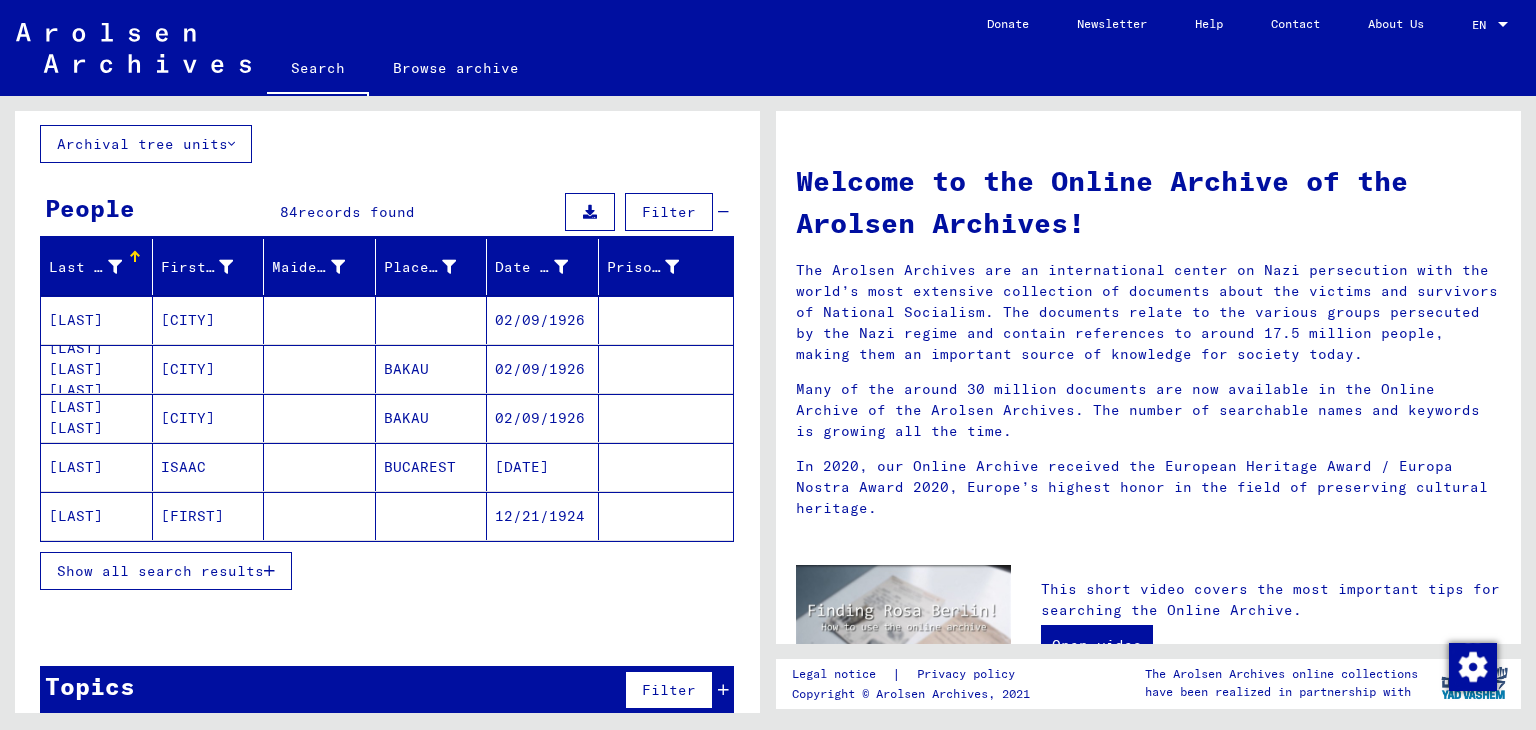 scroll, scrollTop: 129, scrollLeft: 0, axis: vertical 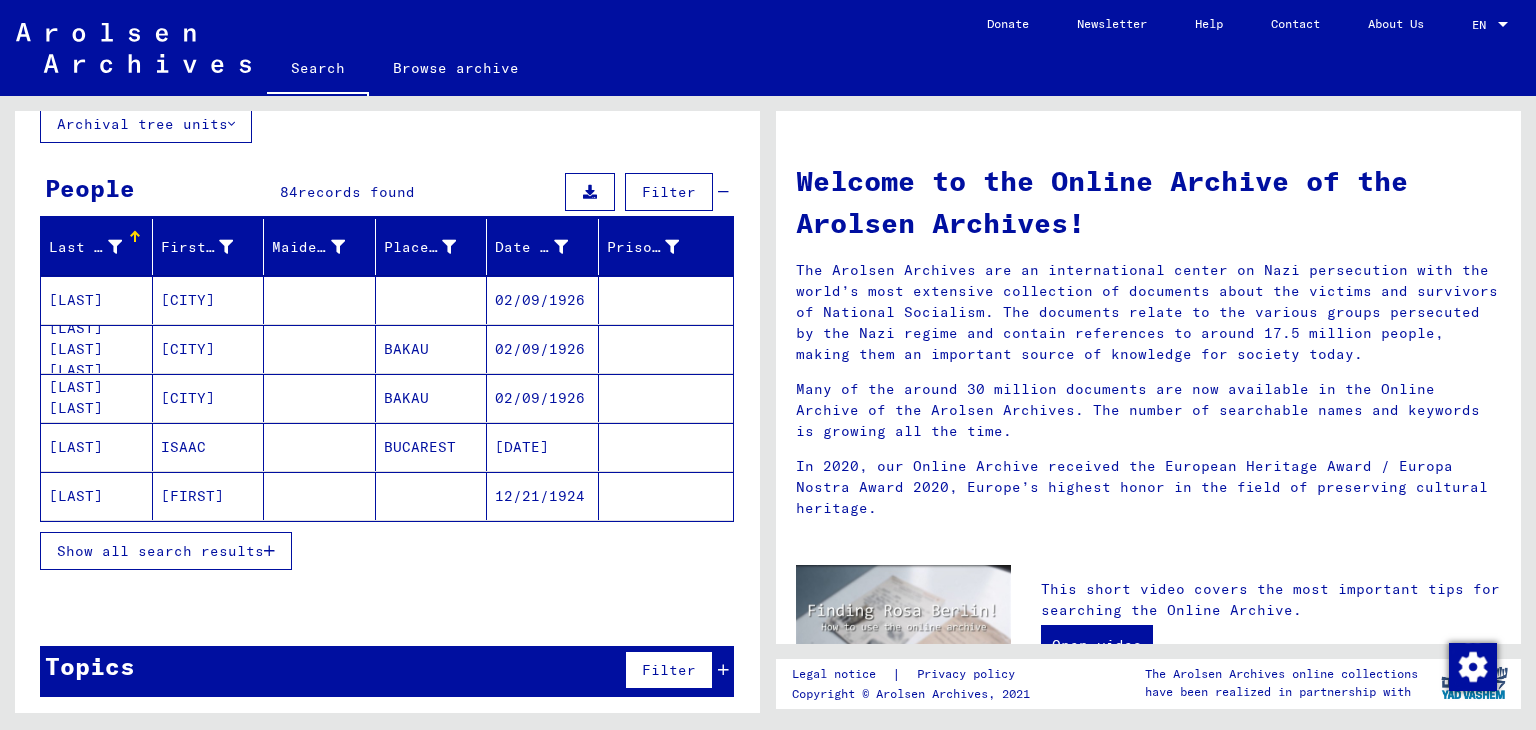 click on "Show all search results" at bounding box center (160, 551) 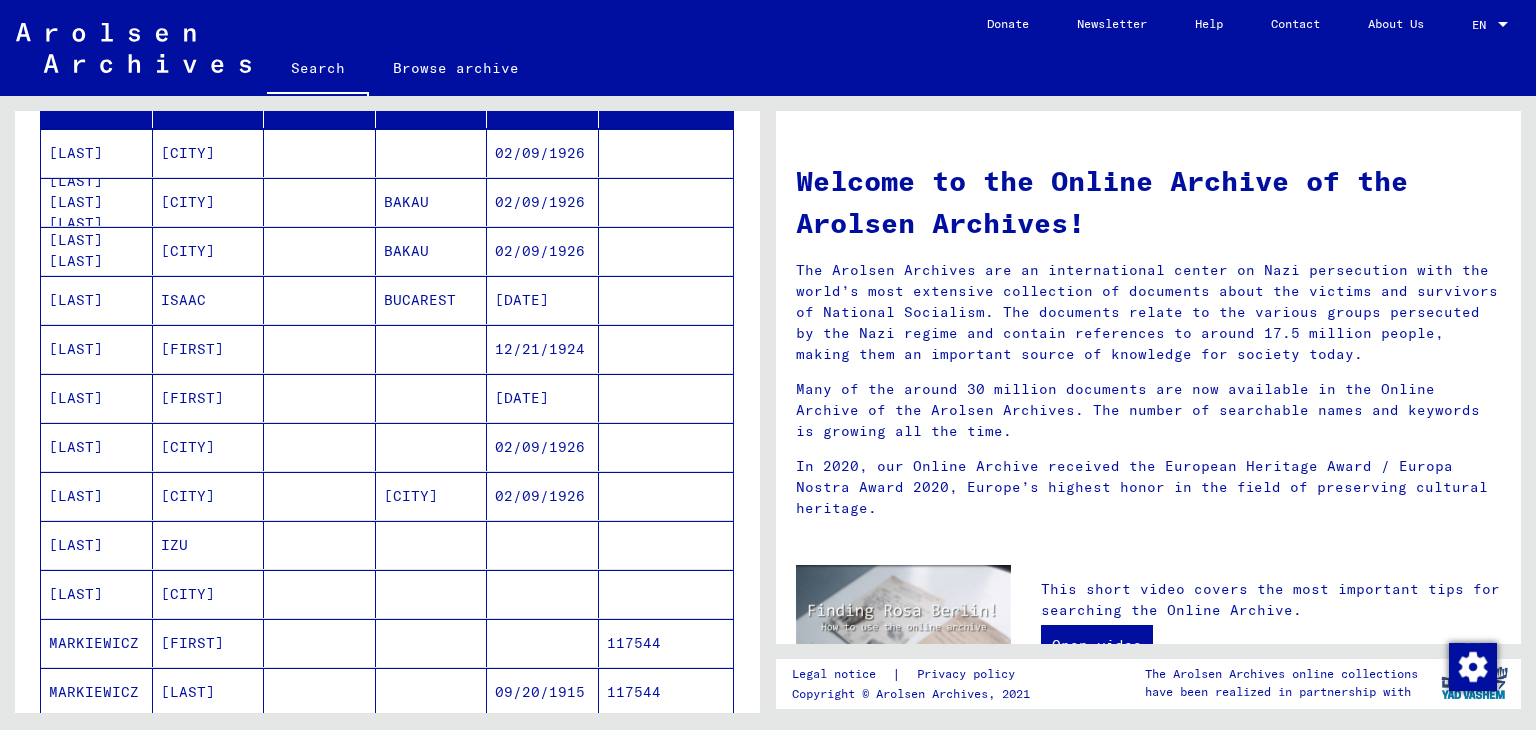 scroll, scrollTop: 0, scrollLeft: 0, axis: both 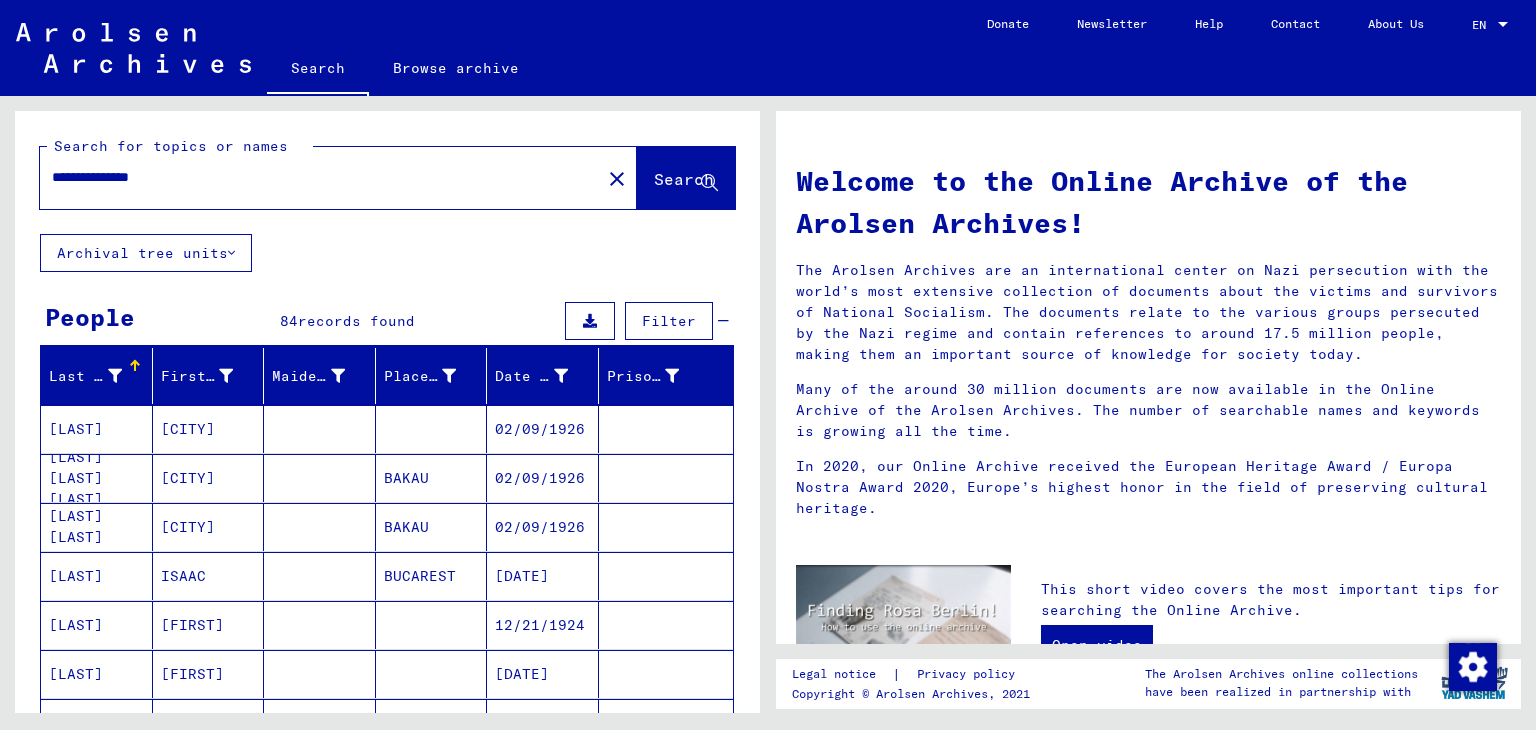 click on "**********" at bounding box center (314, 177) 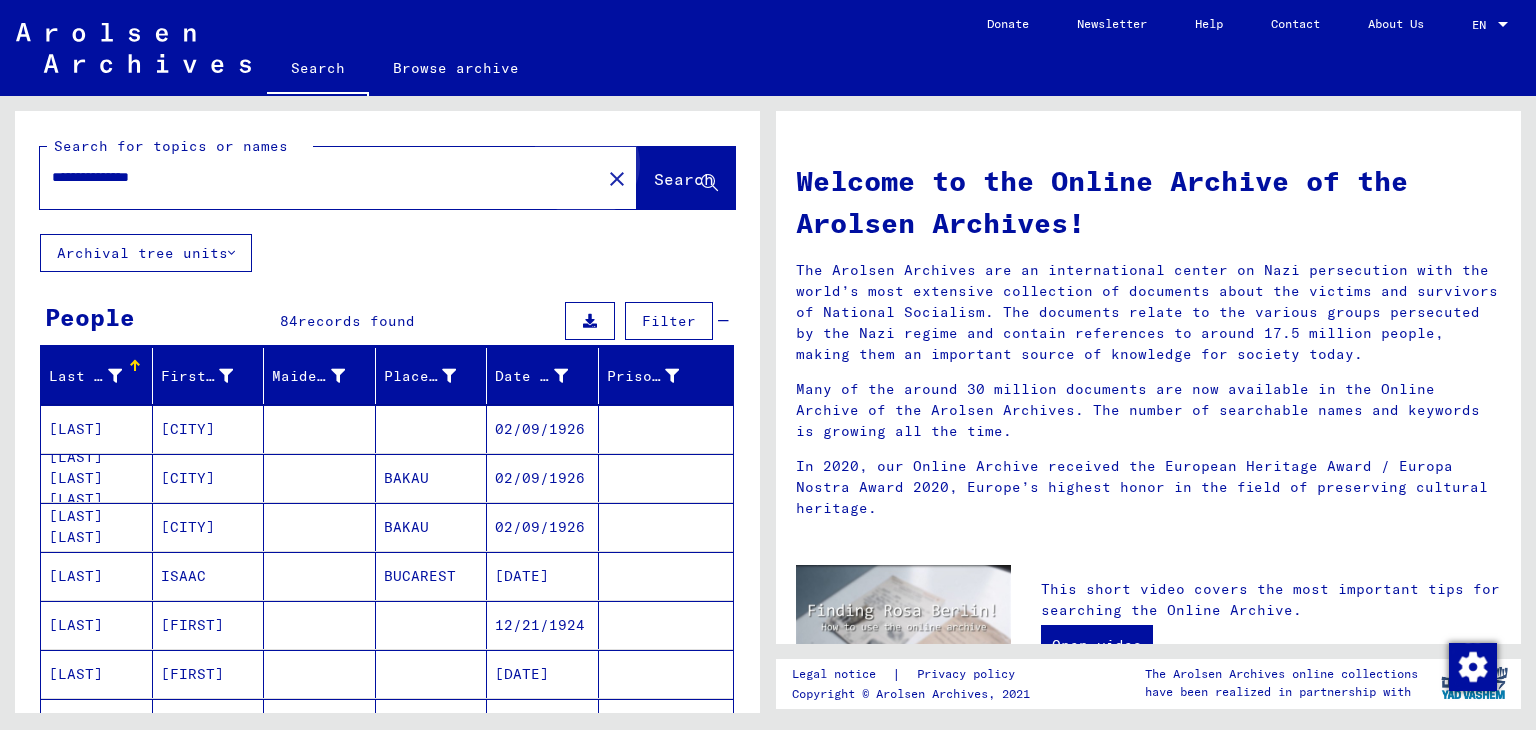 click on "Search" 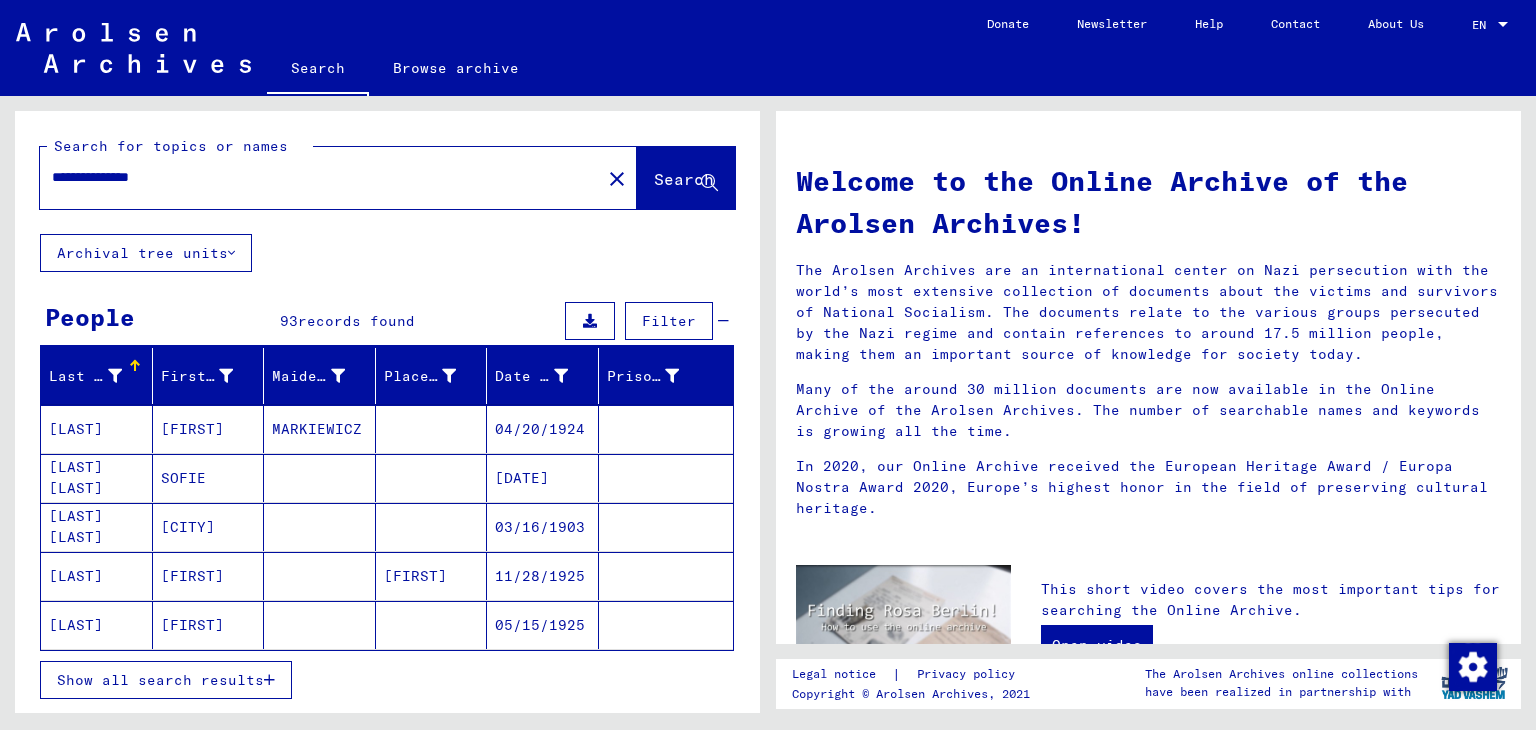 click on "[FIRST]" at bounding box center [209, 478] 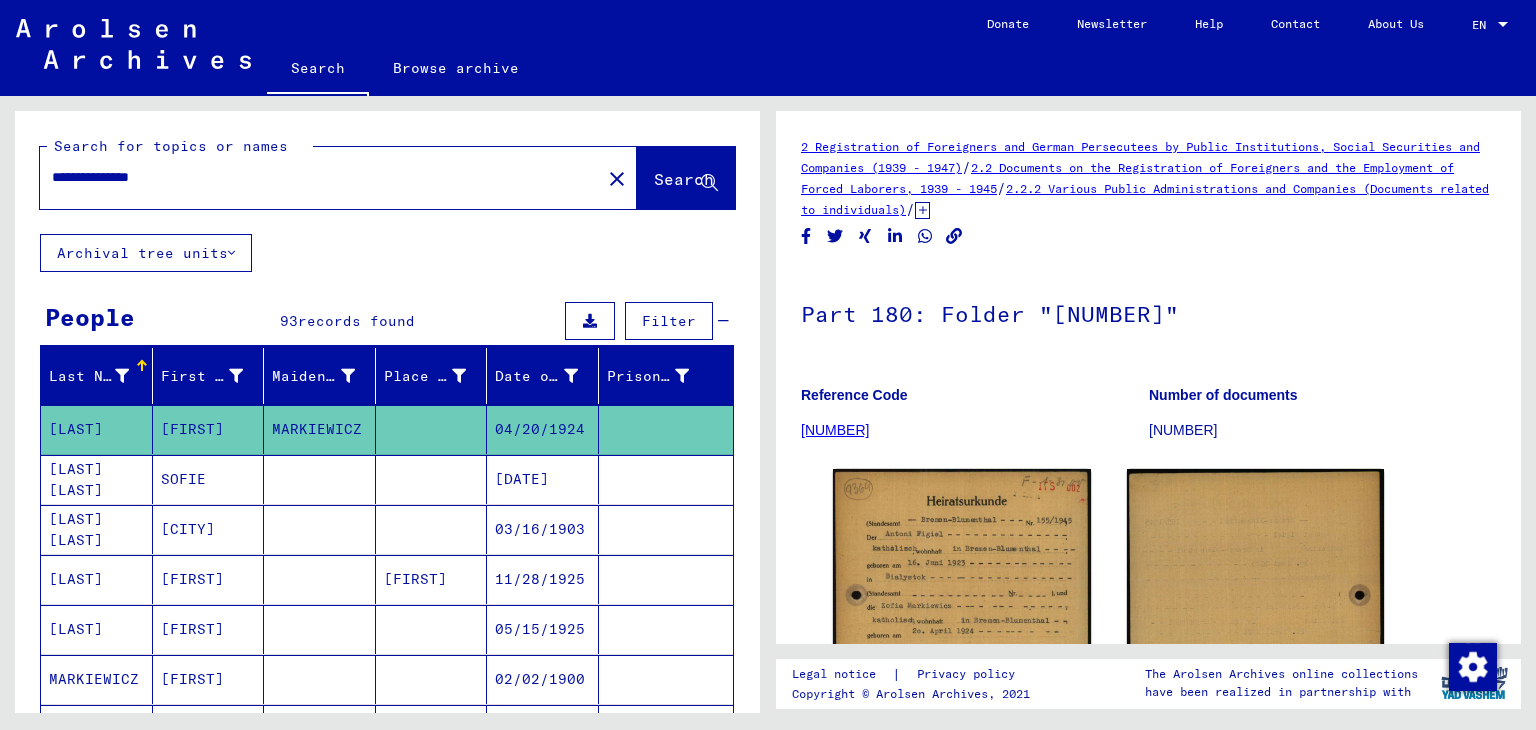 scroll, scrollTop: 0, scrollLeft: 0, axis: both 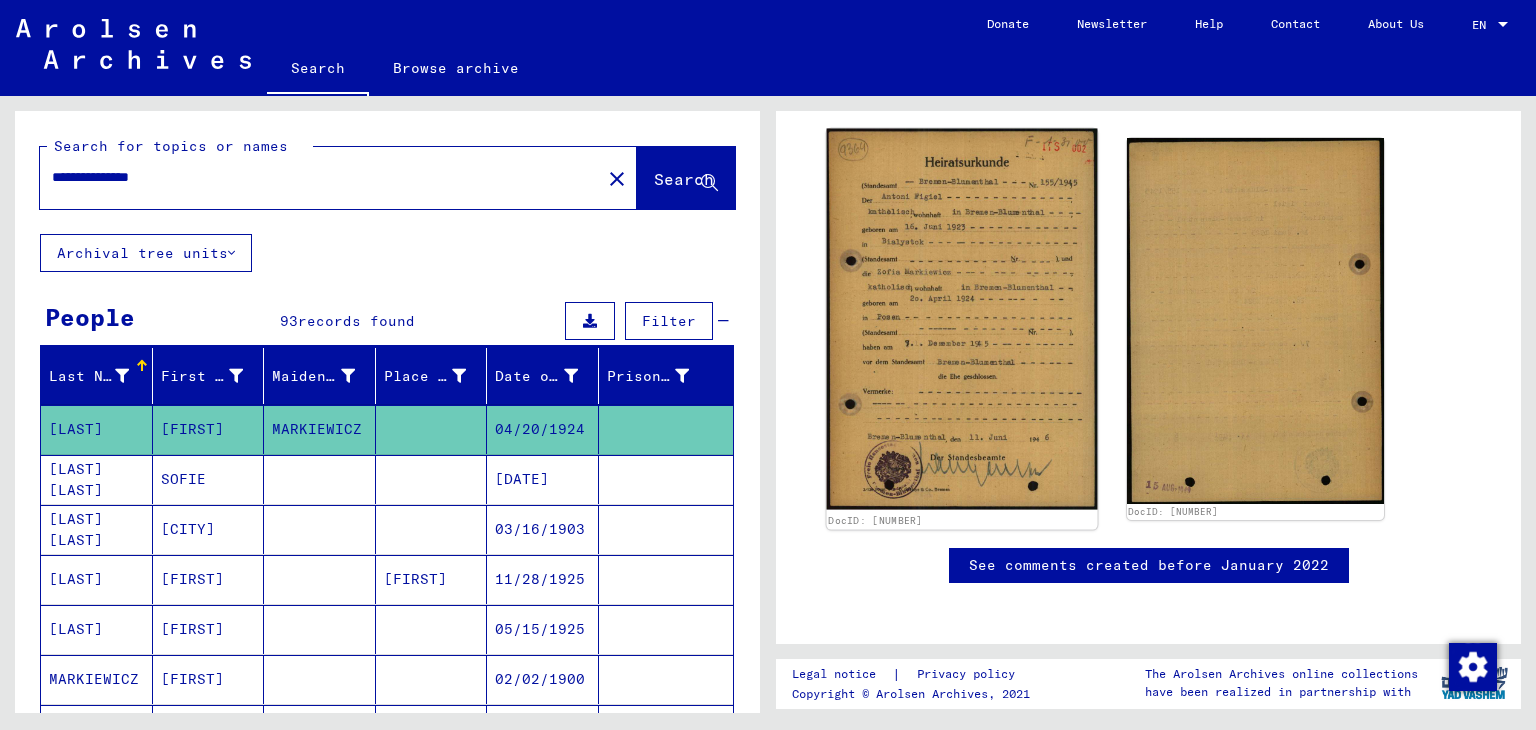 click 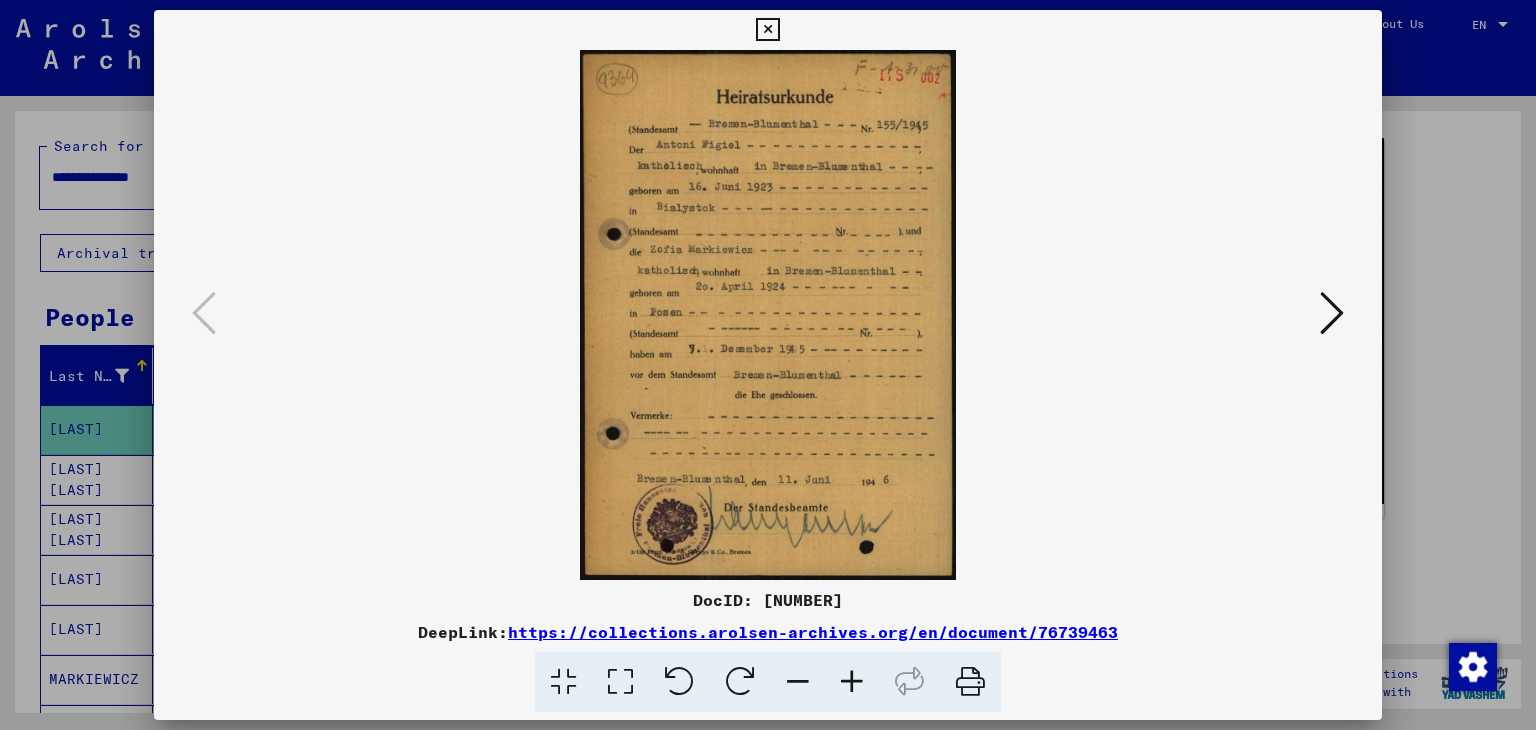 click at bounding box center [852, 682] 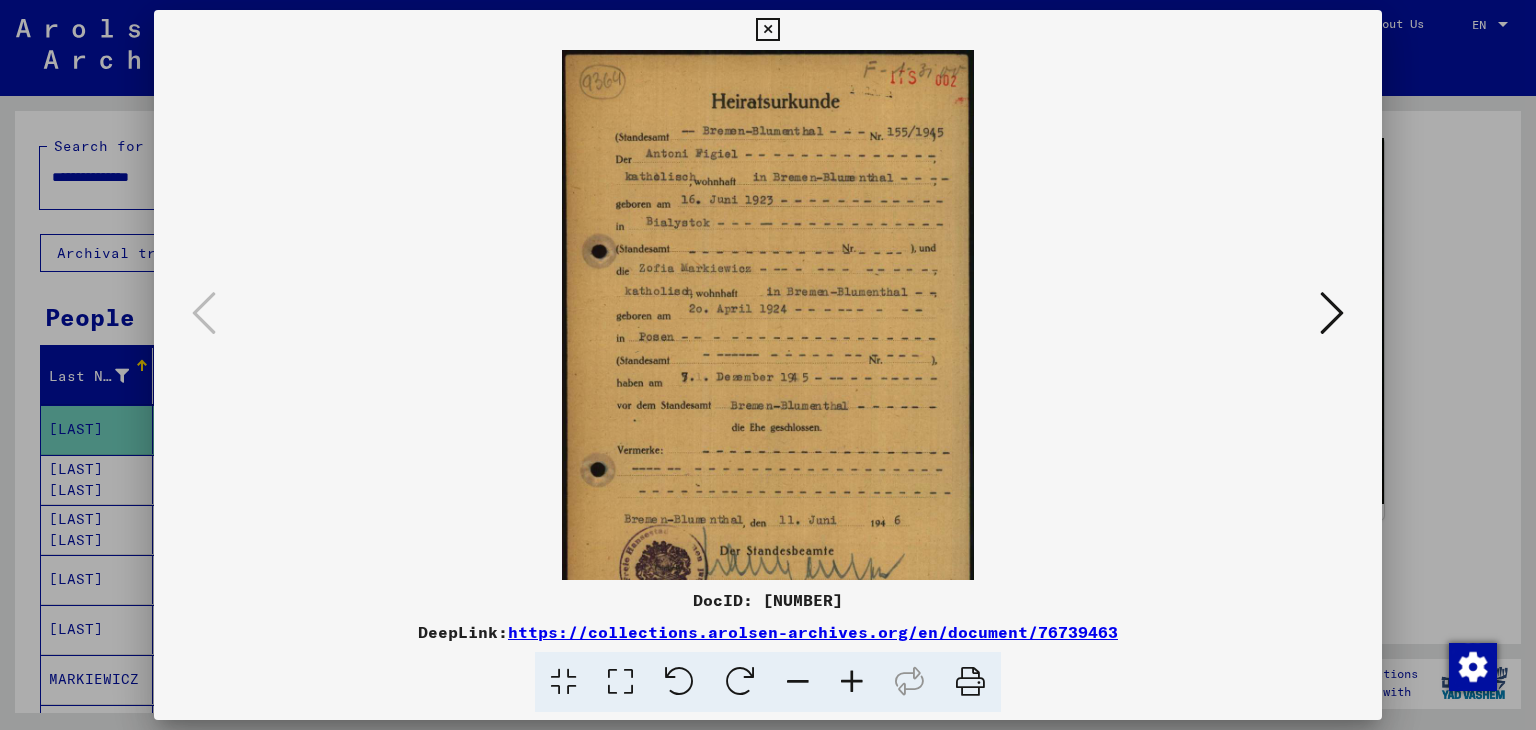 click at bounding box center (852, 682) 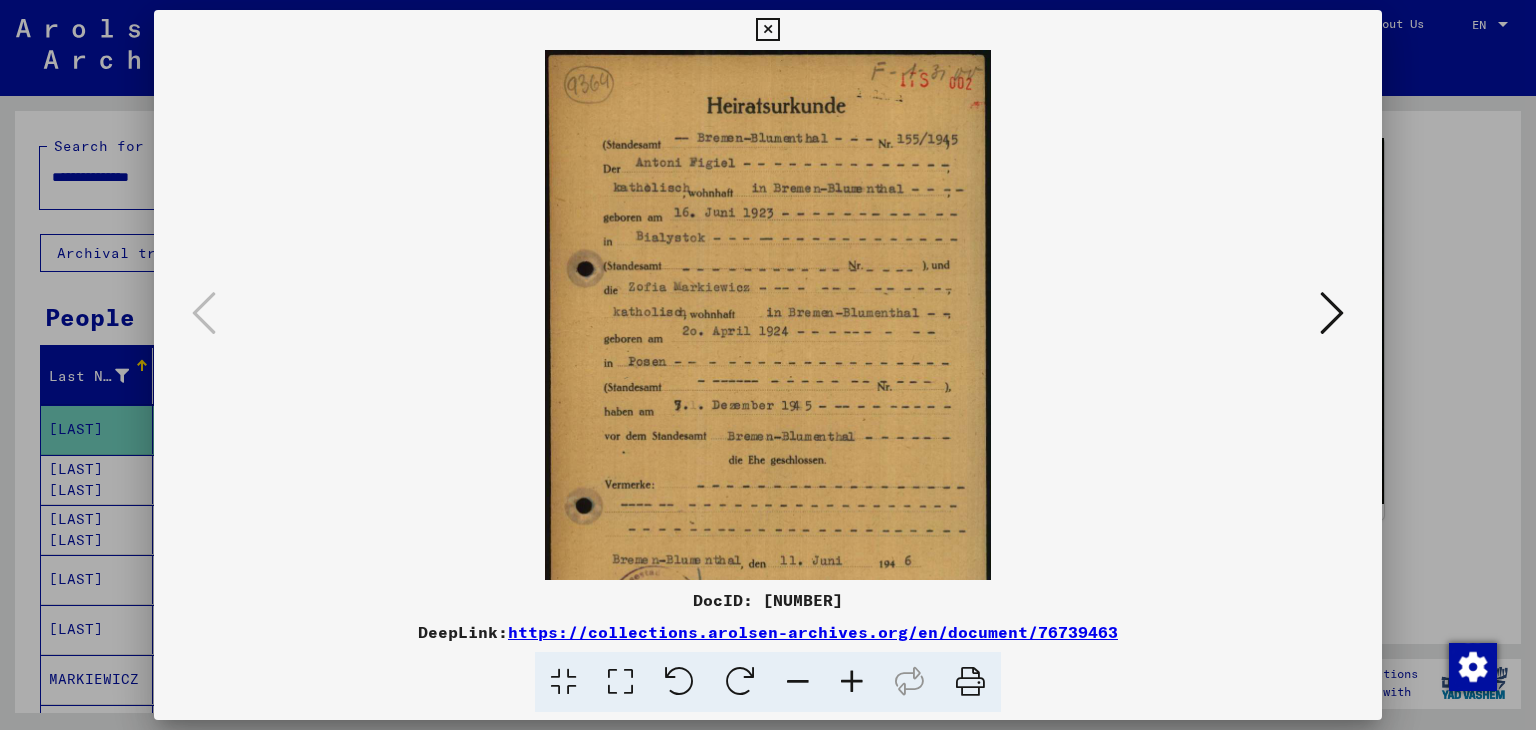 click at bounding box center (852, 682) 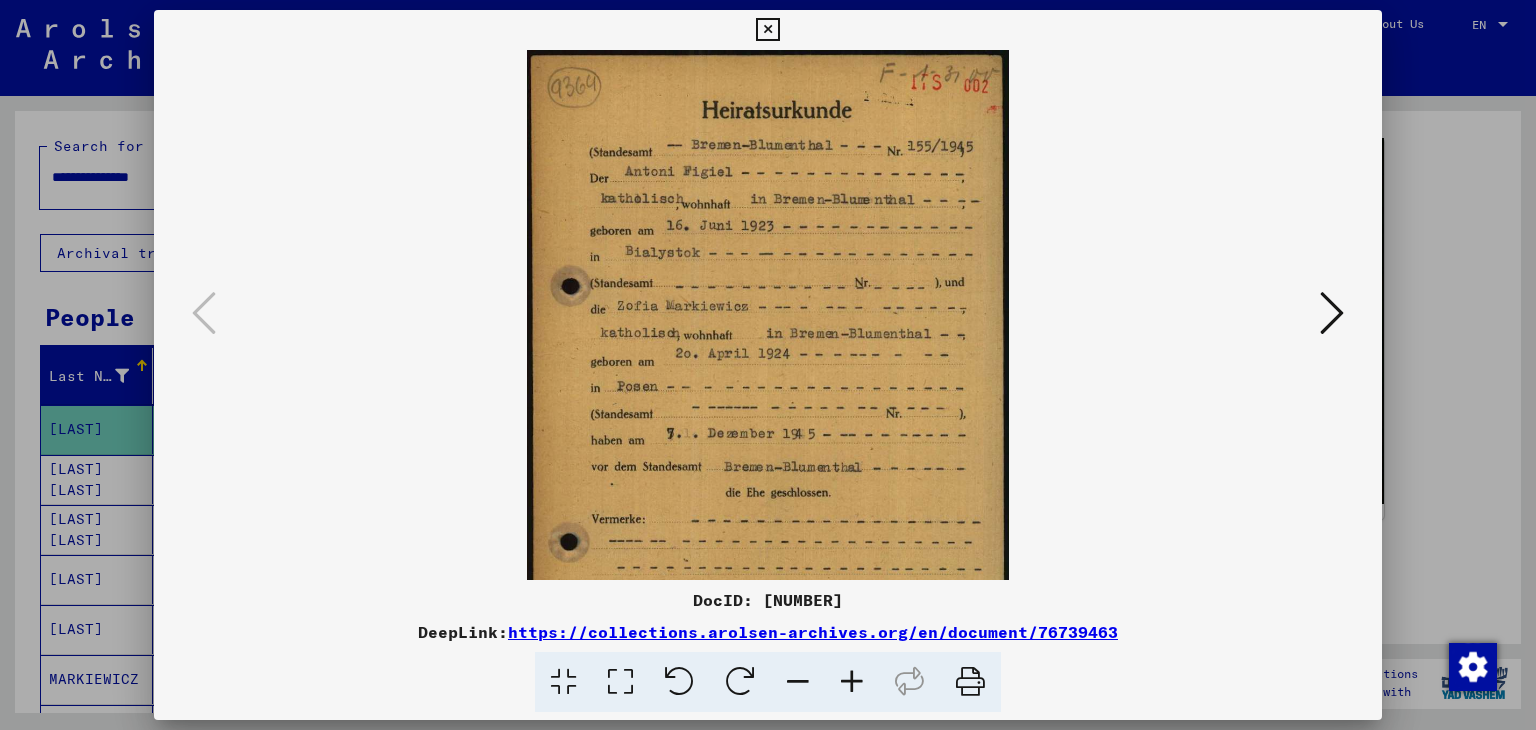 click at bounding box center [852, 682] 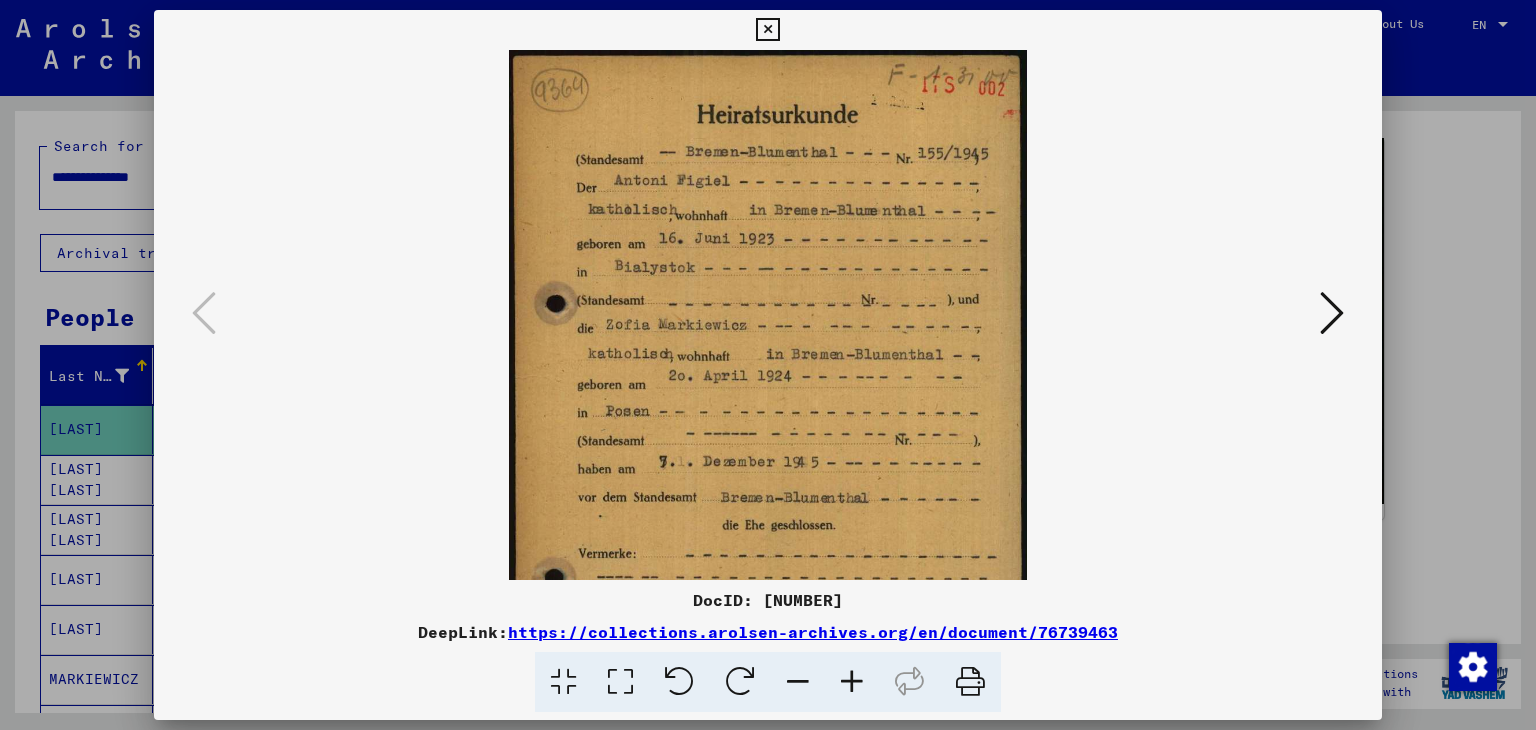 click at bounding box center [852, 682] 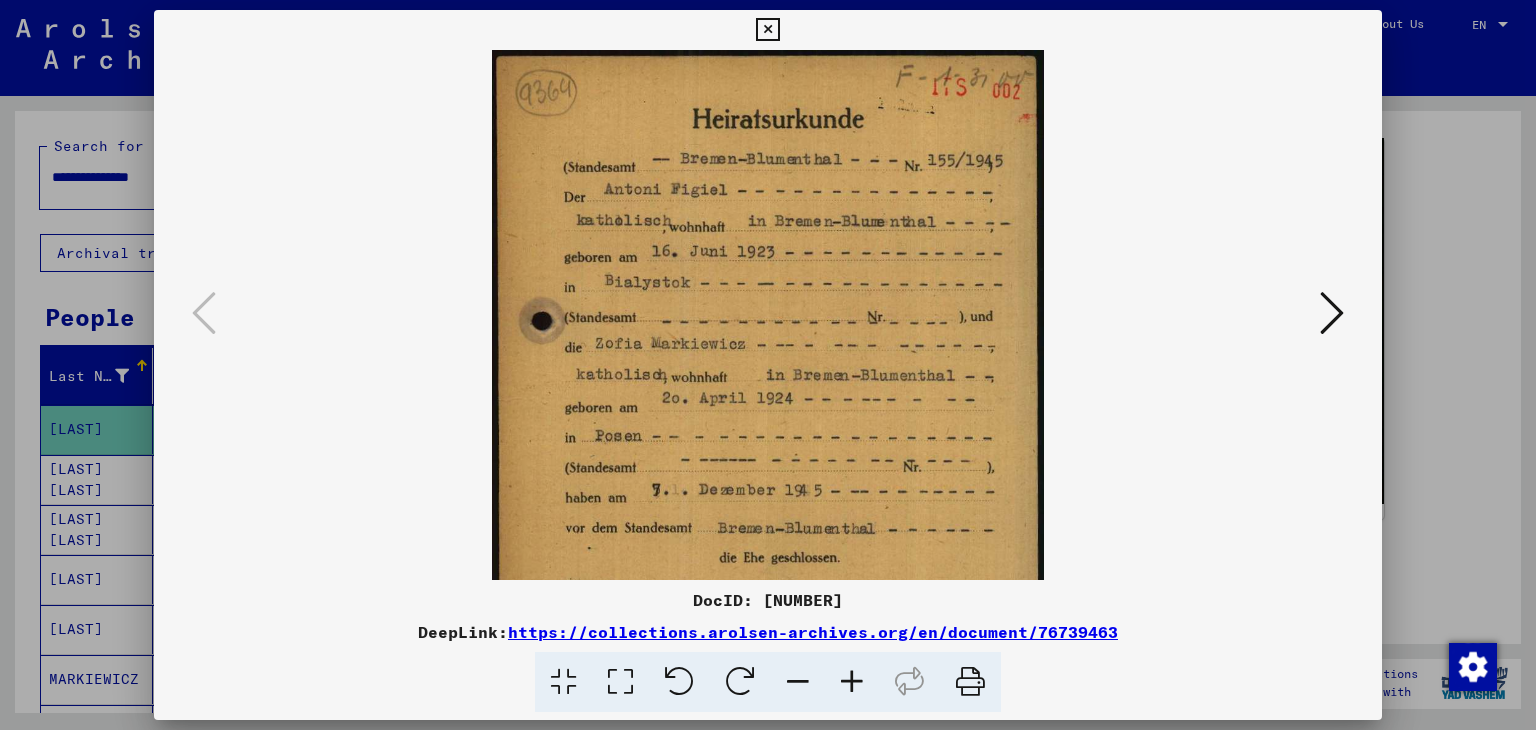drag, startPoint x: 771, startPoint y: 29, endPoint x: 758, endPoint y: 88, distance: 60.41523 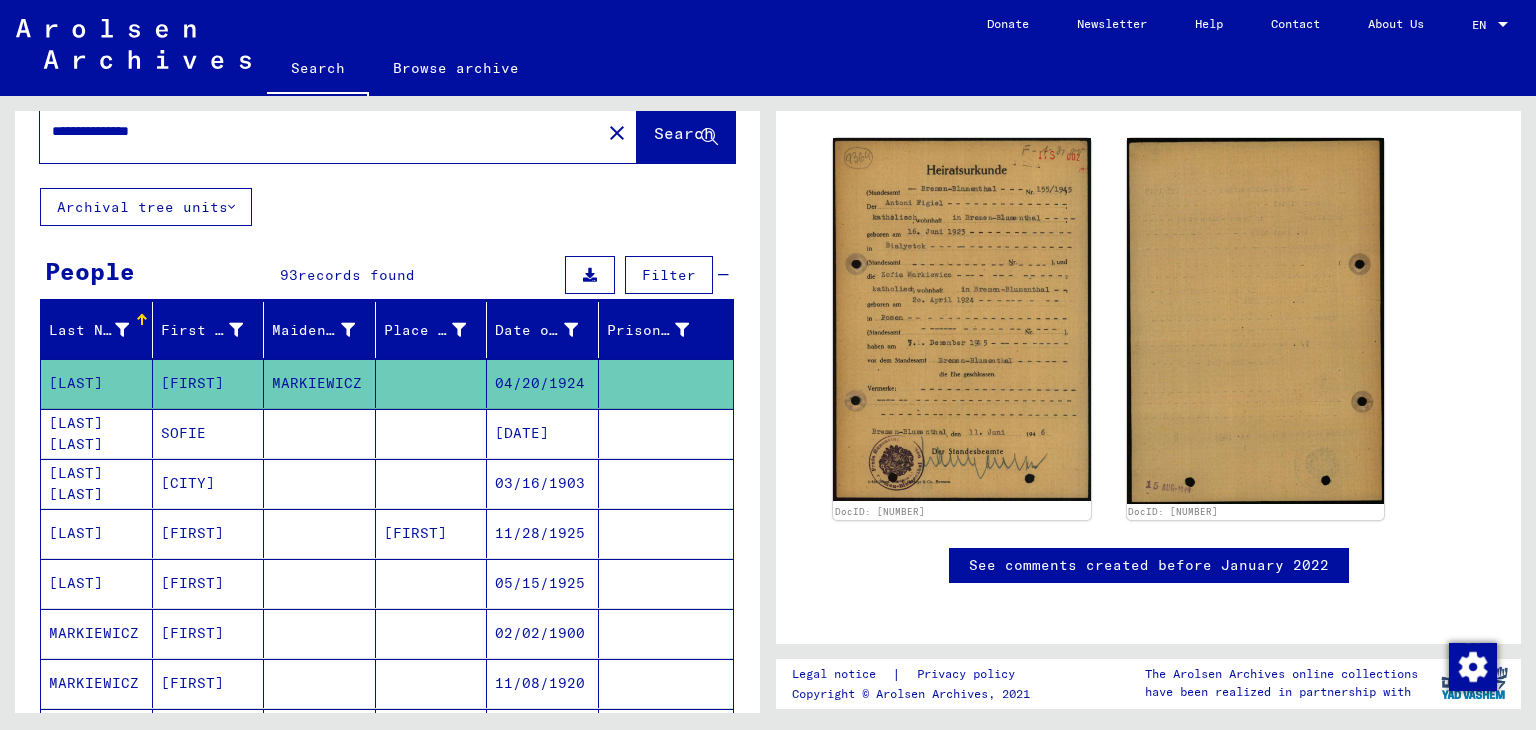 scroll, scrollTop: 0, scrollLeft: 0, axis: both 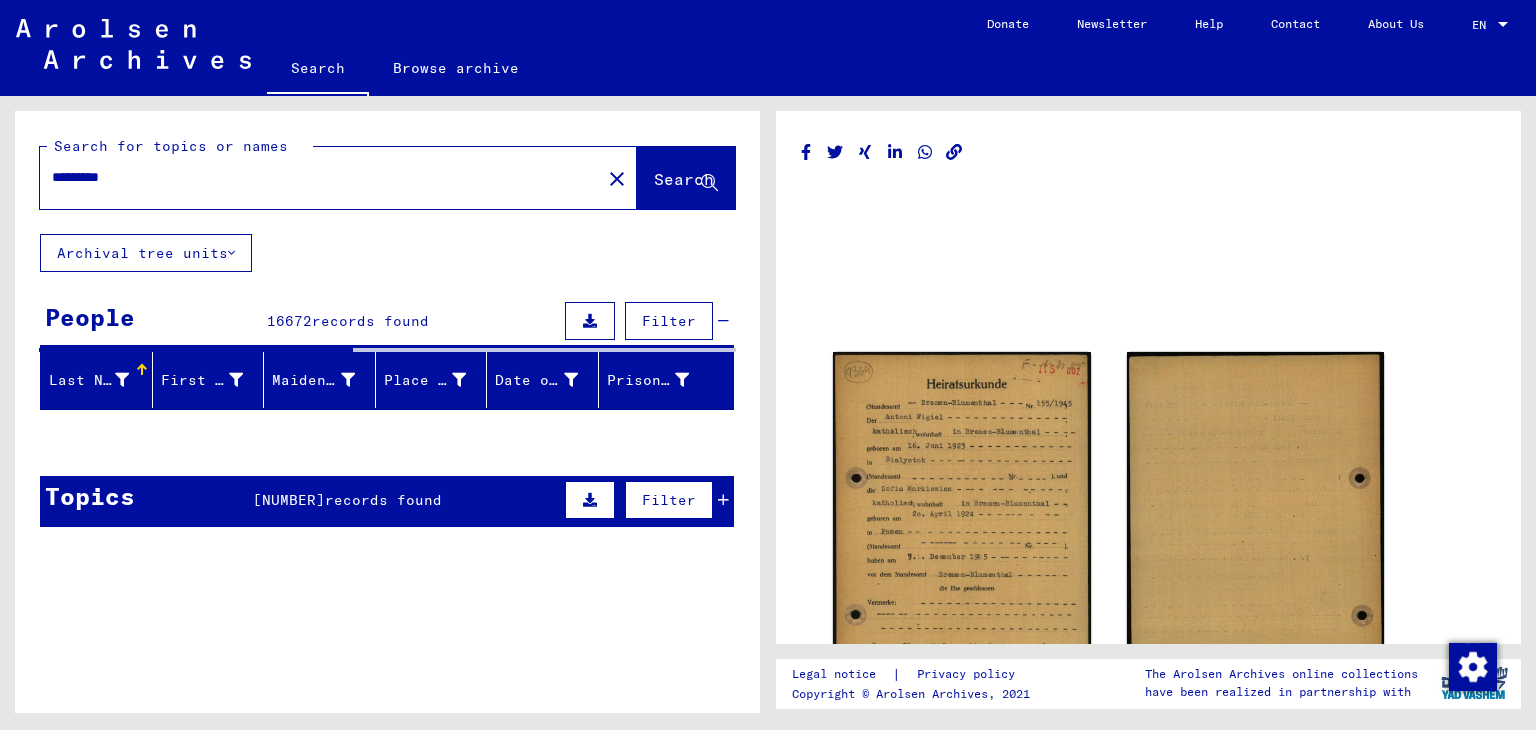 type on "**********" 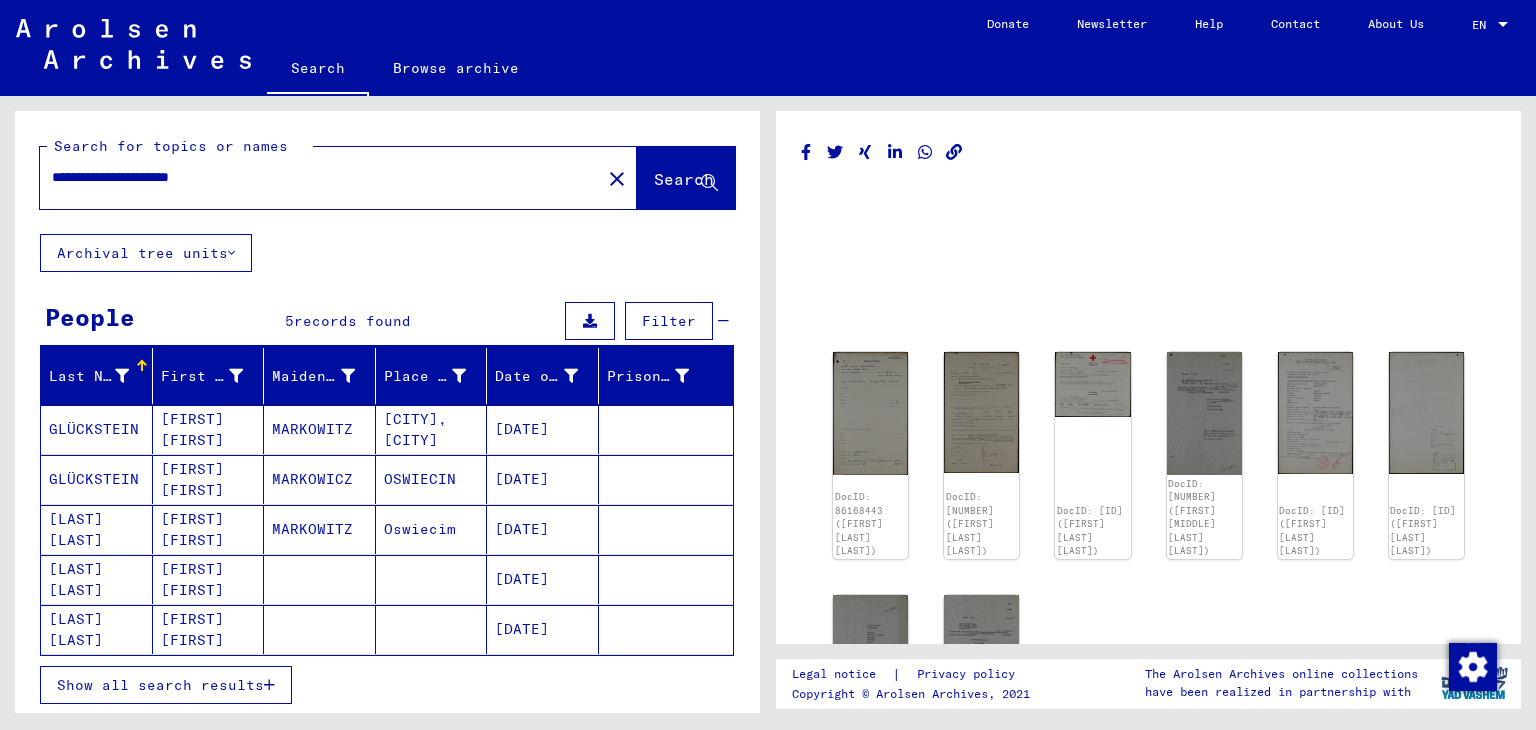 scroll, scrollTop: 0, scrollLeft: 0, axis: both 